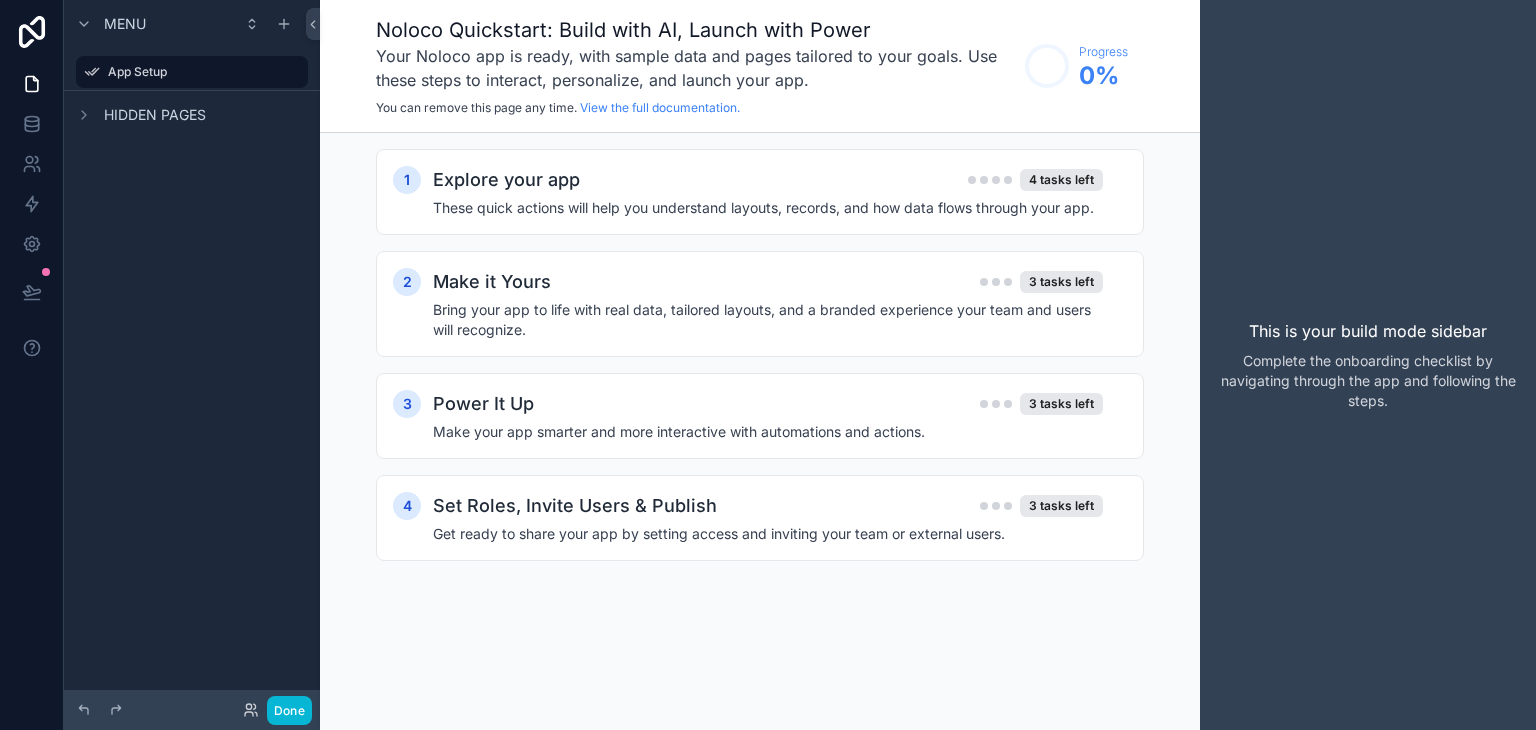 scroll, scrollTop: 0, scrollLeft: 0, axis: both 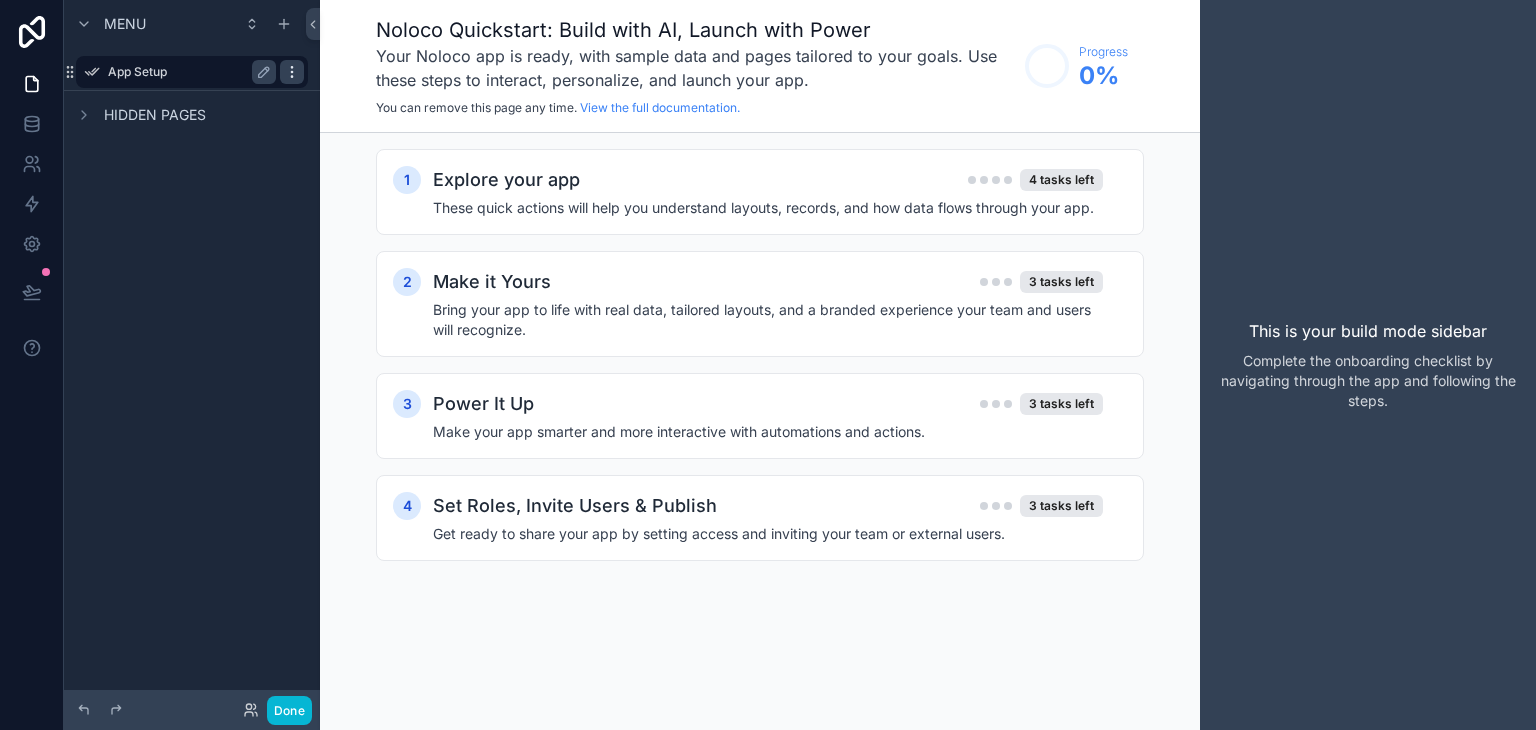 click 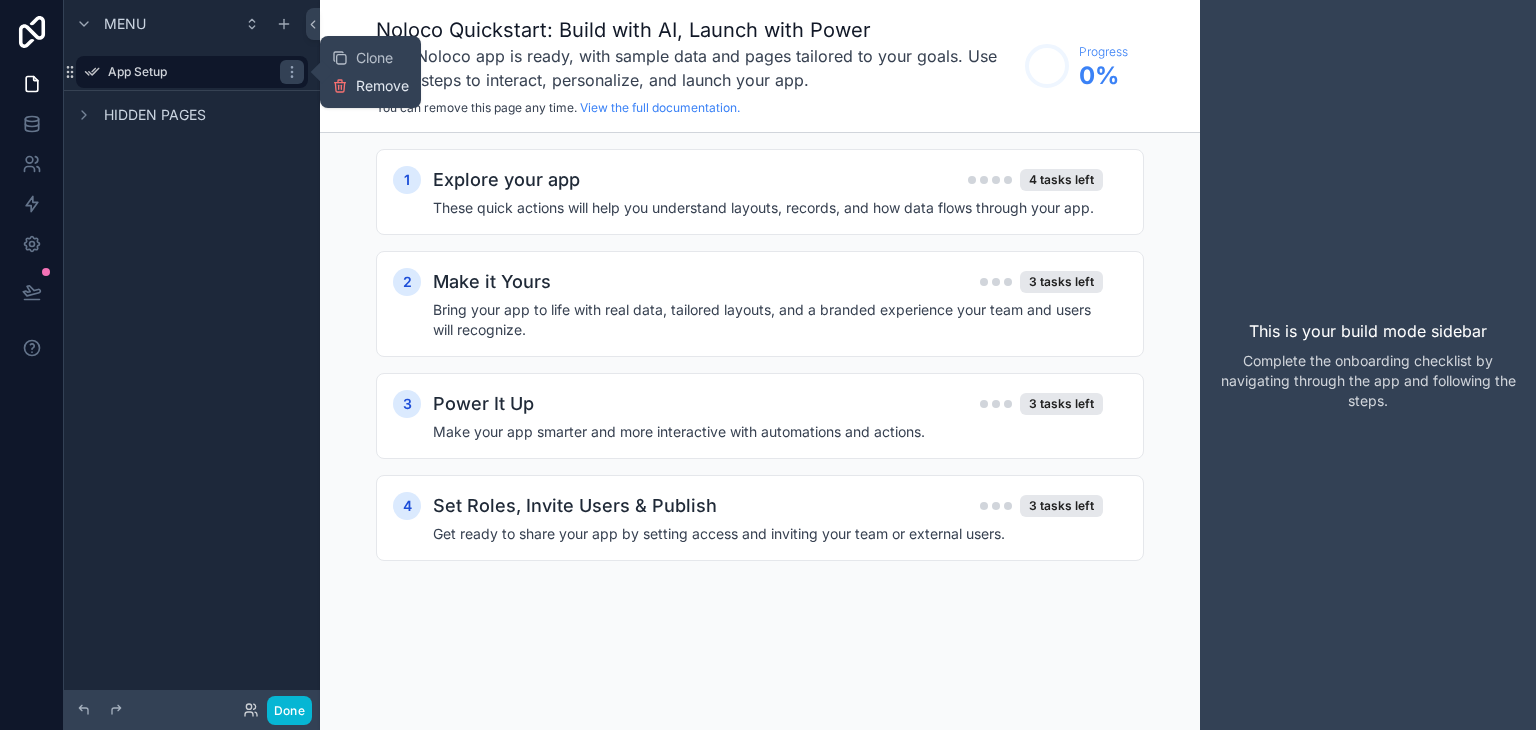 click on "Remove" at bounding box center [382, 86] 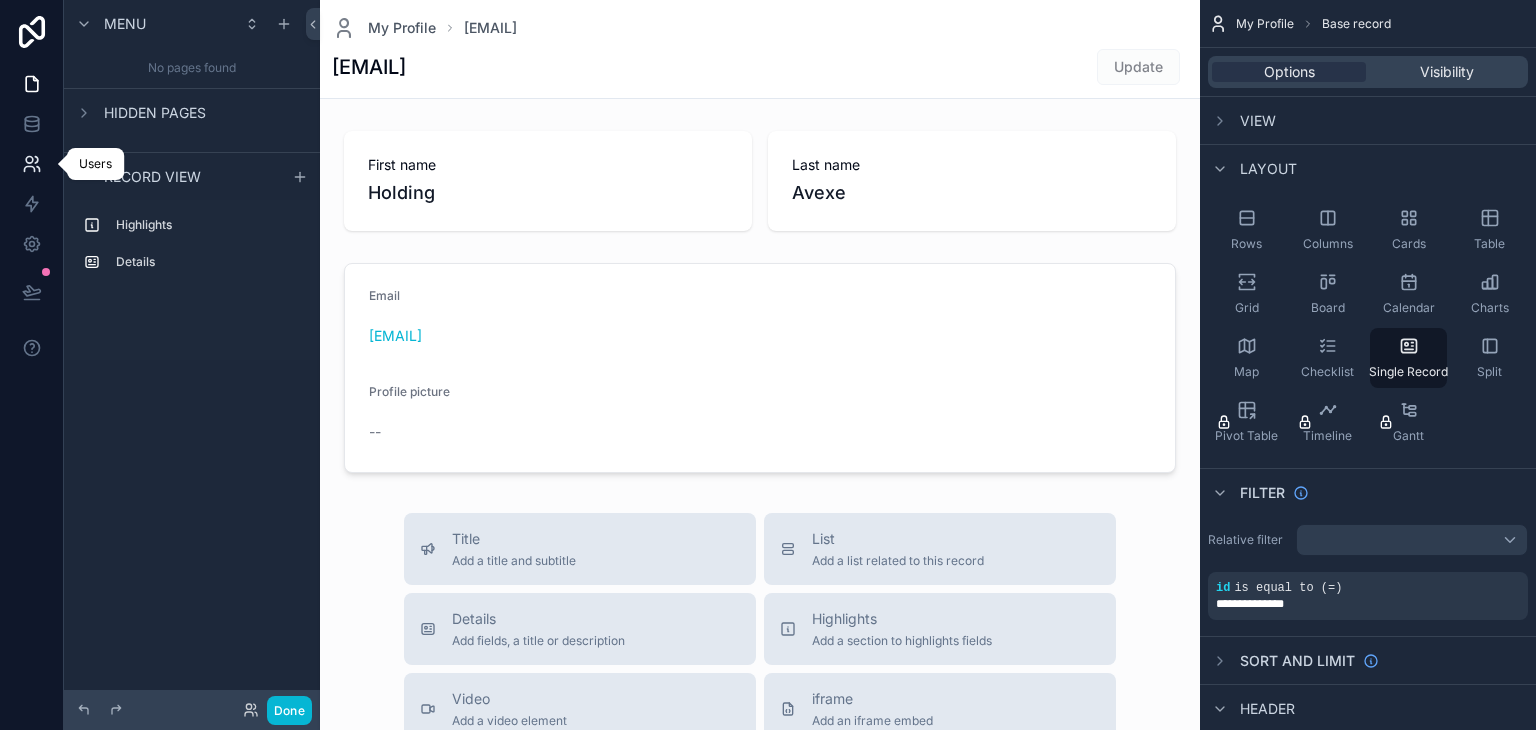 click at bounding box center [31, 164] 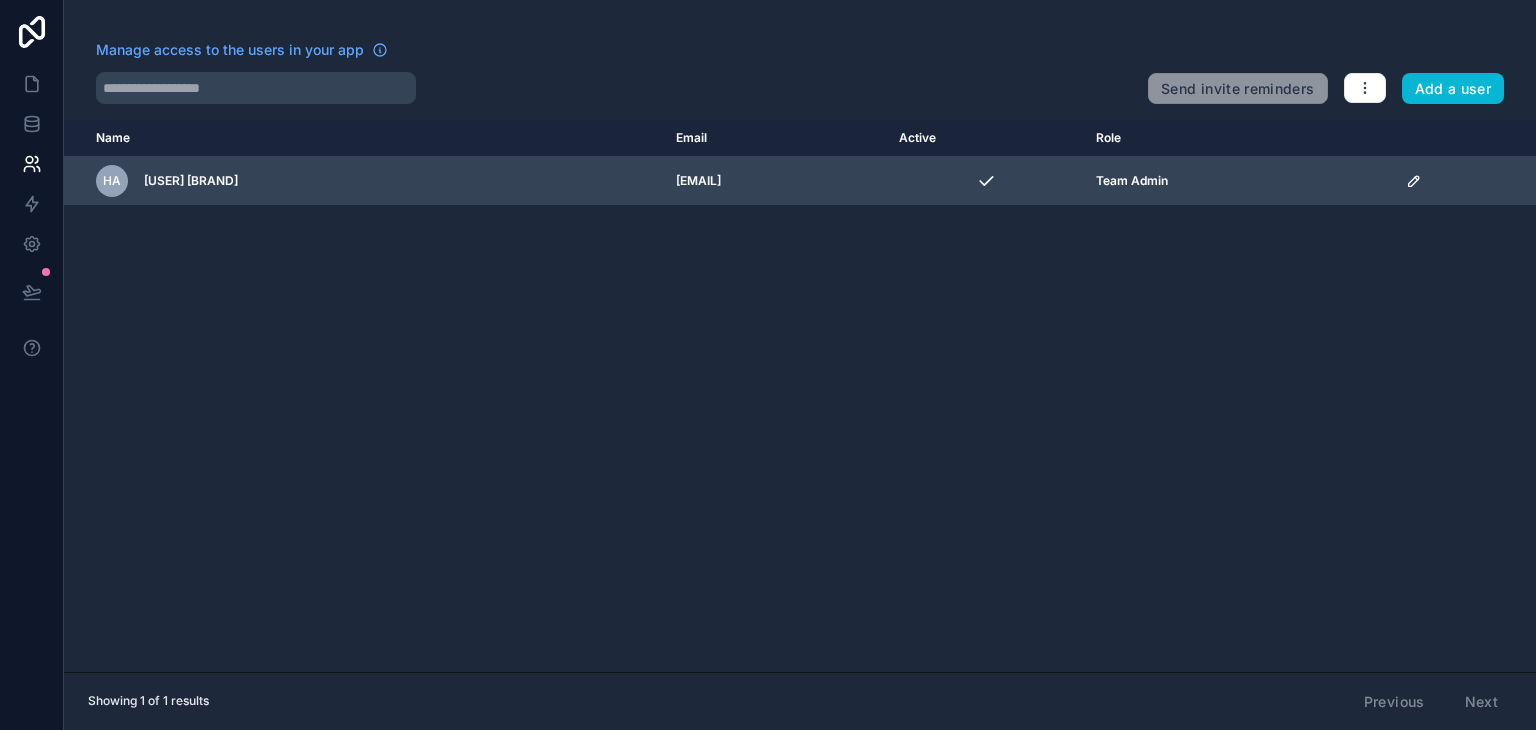 click 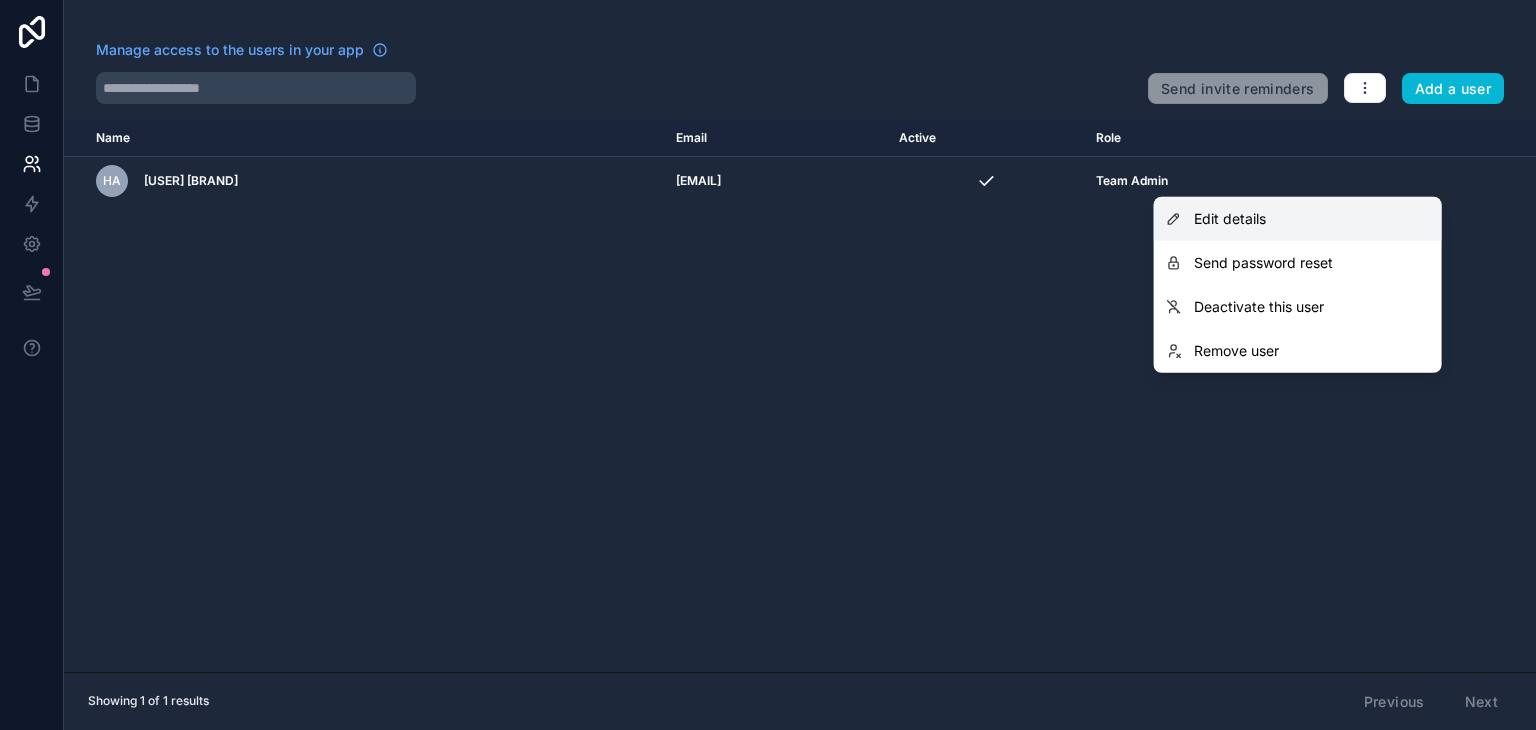 click on "Edit details" at bounding box center (1298, 219) 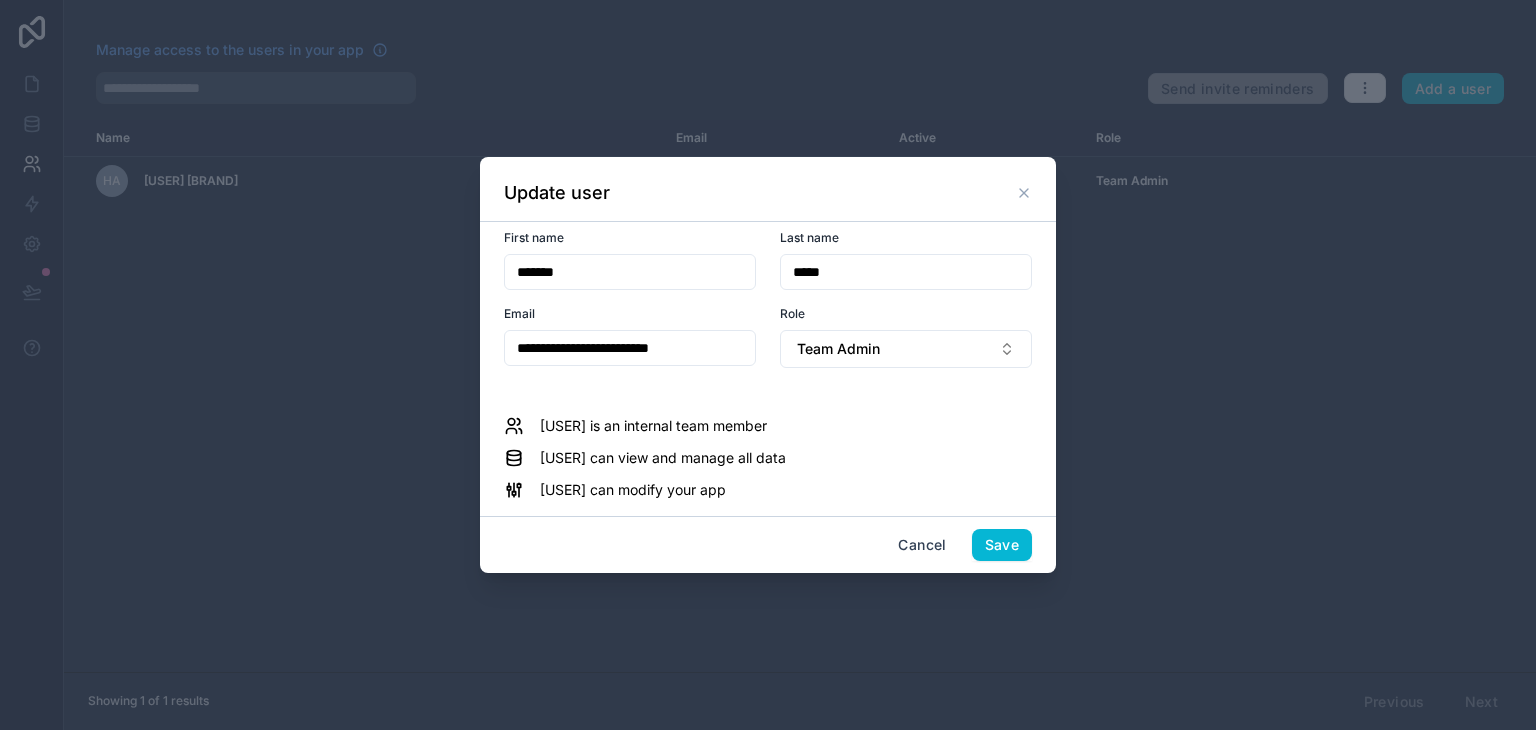 click on "Update user" at bounding box center [768, 193] 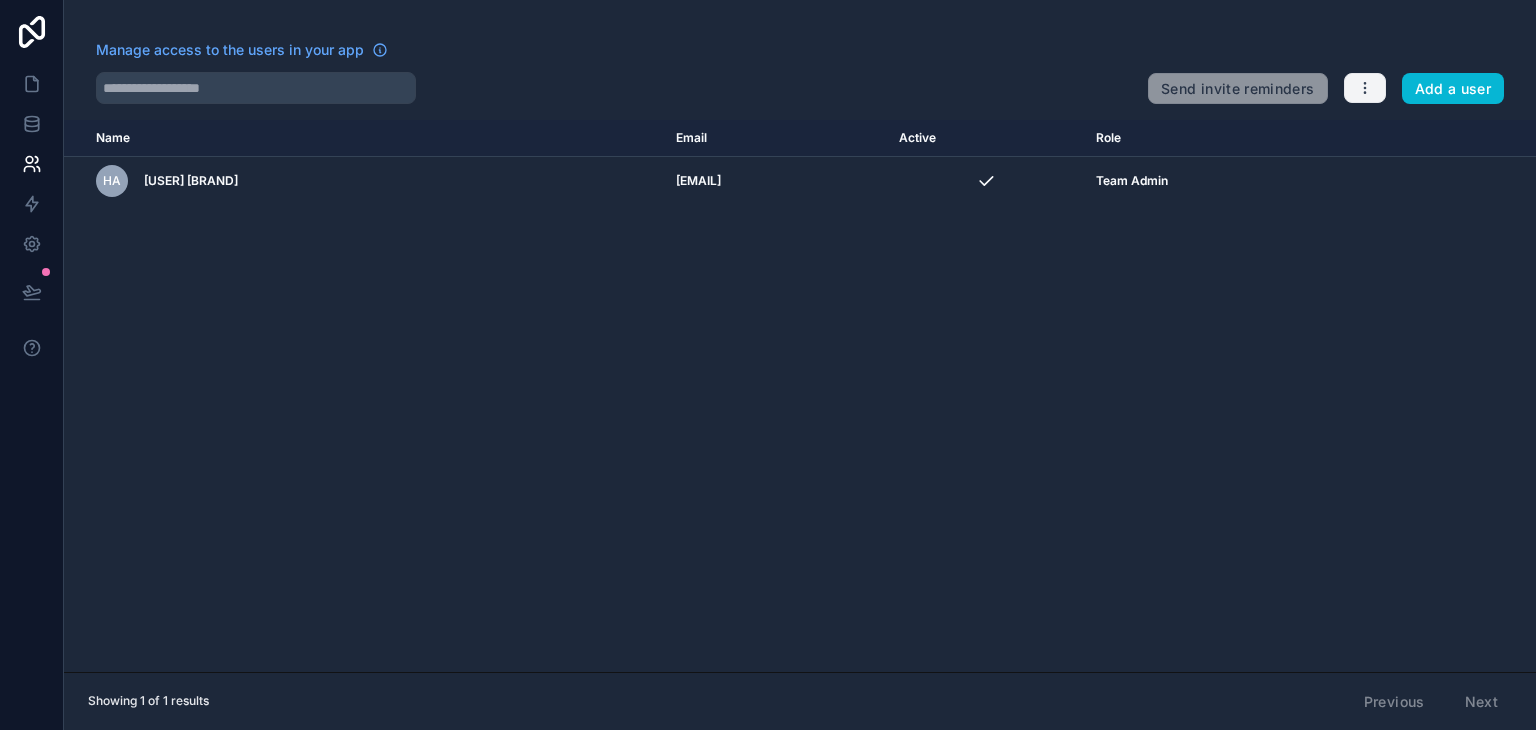 click at bounding box center (1365, 88) 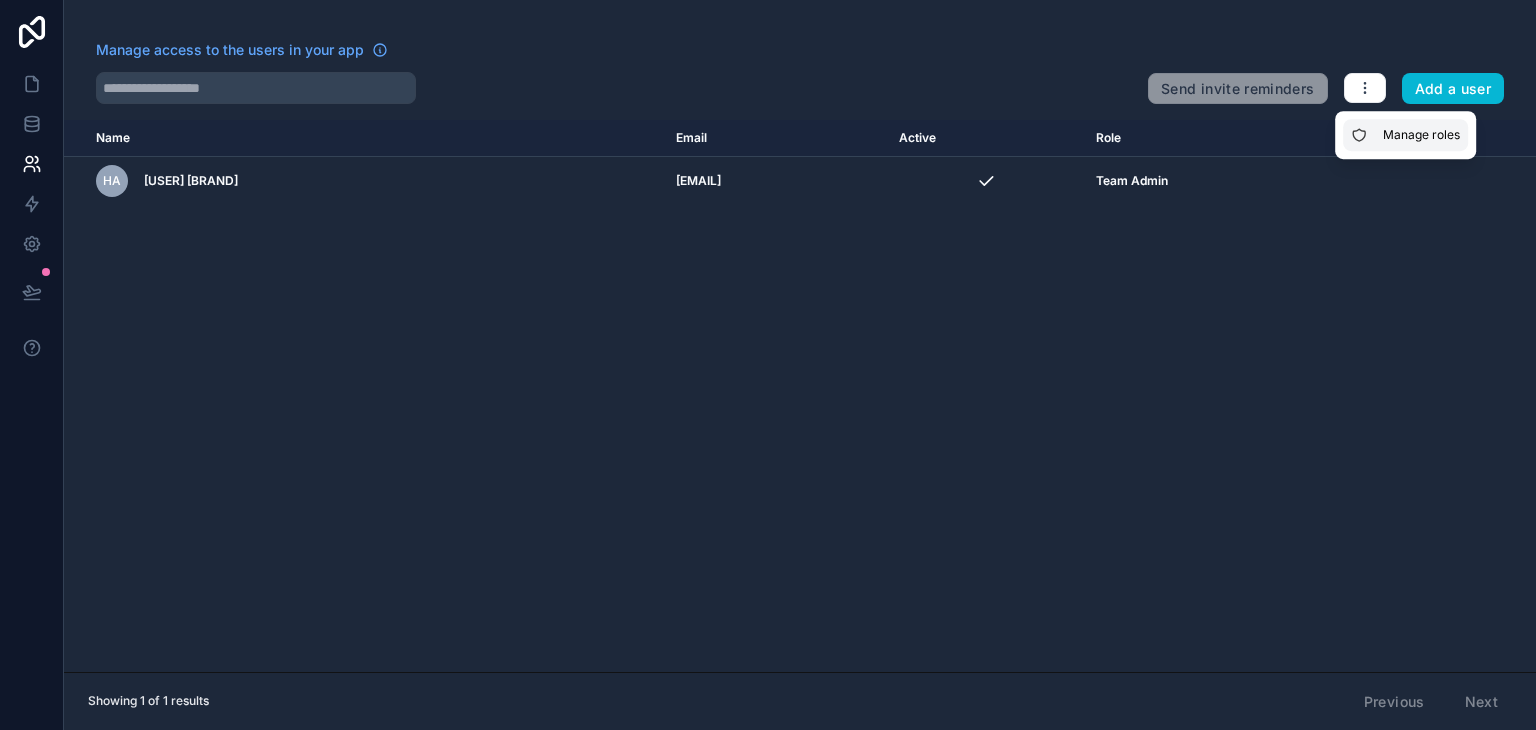 click on "Manage roles" at bounding box center [1405, 135] 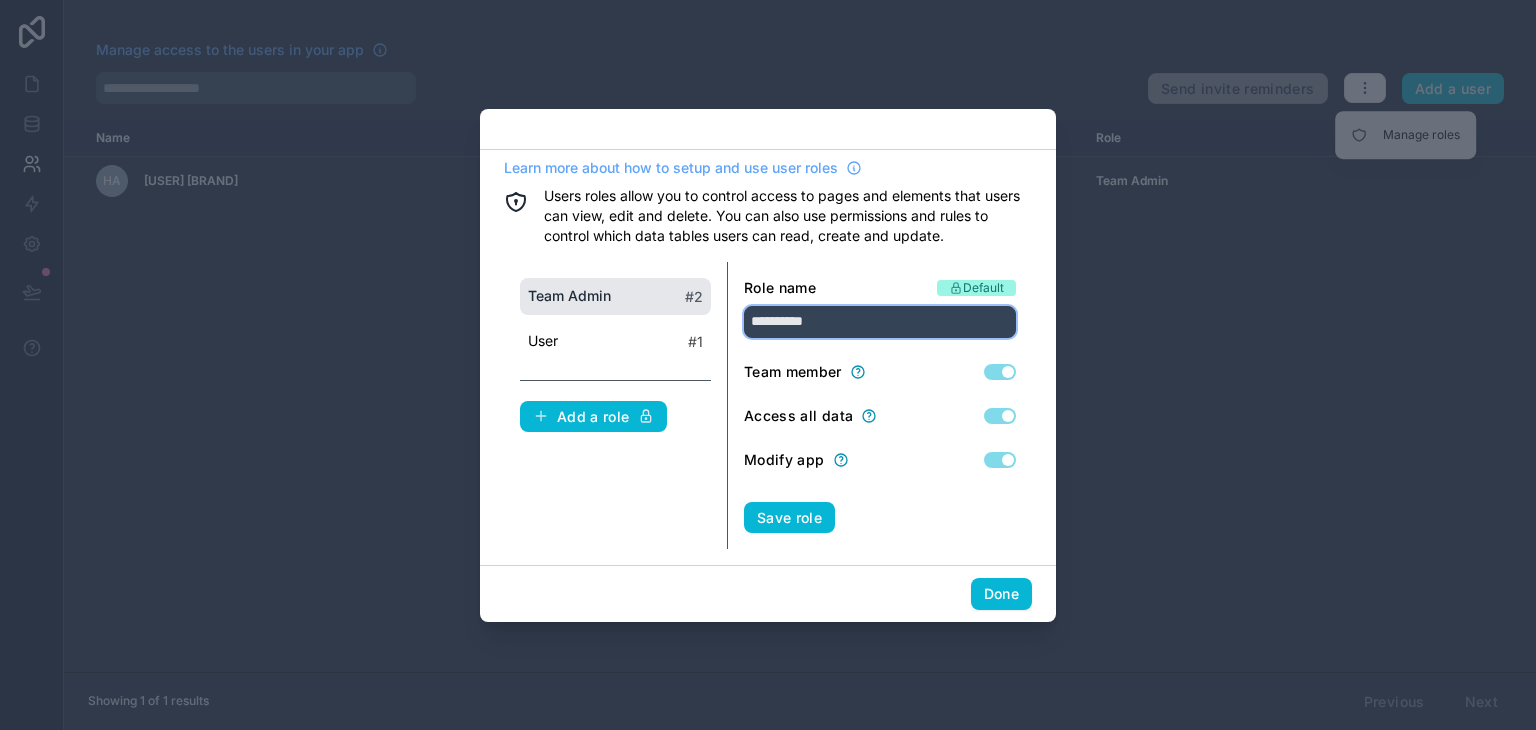 click on "**********" at bounding box center (880, 322) 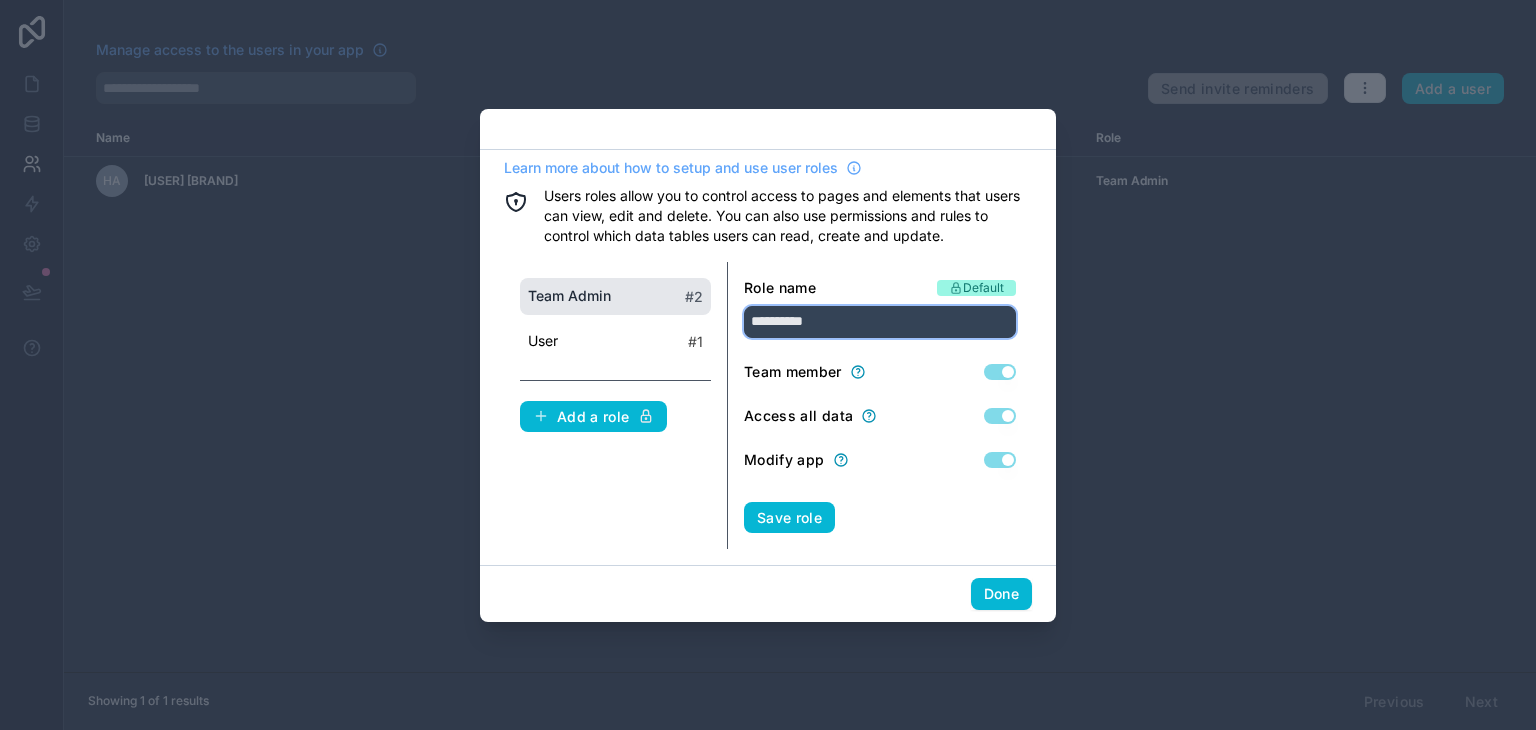 click on "**********" at bounding box center (880, 322) 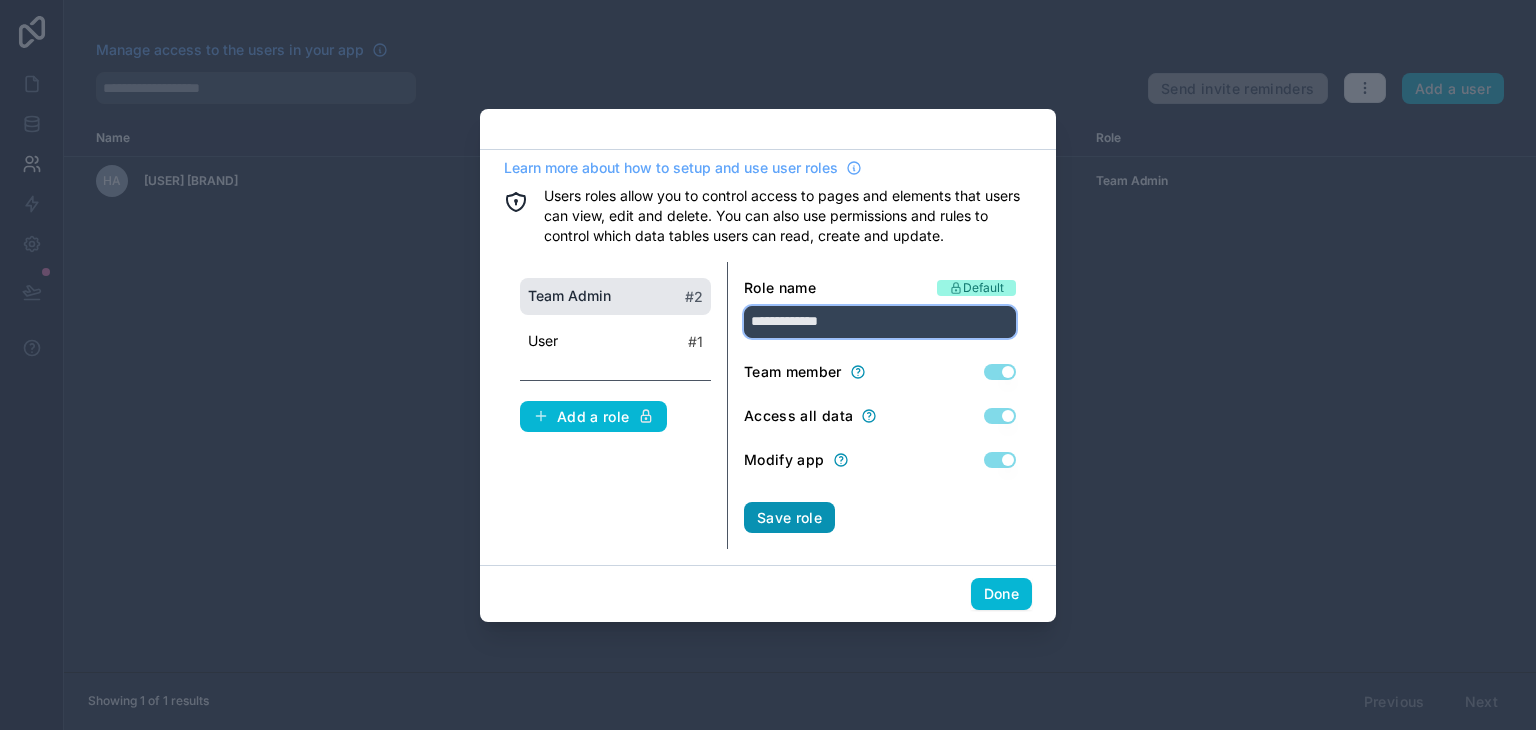 type on "**********" 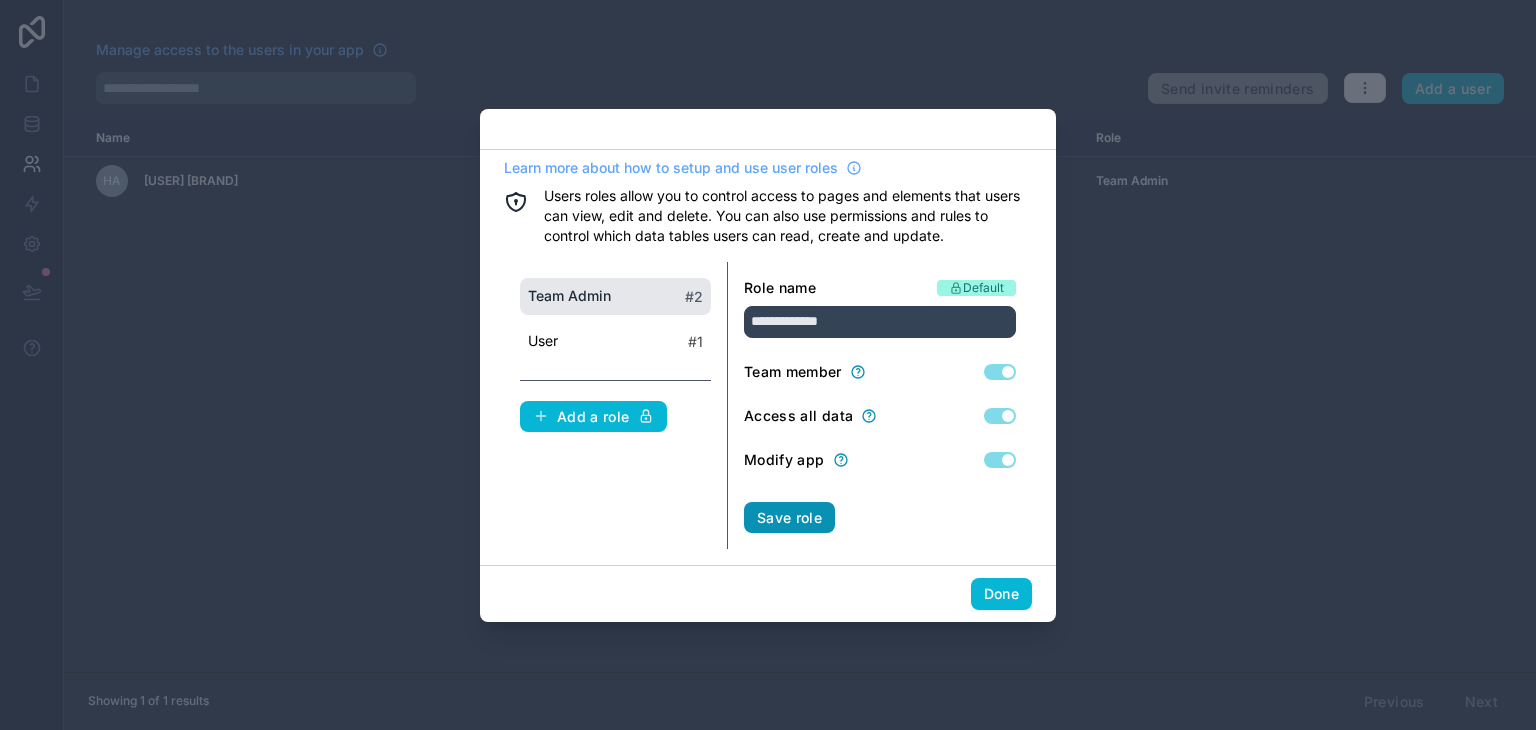 click on "Save role" at bounding box center (789, 518) 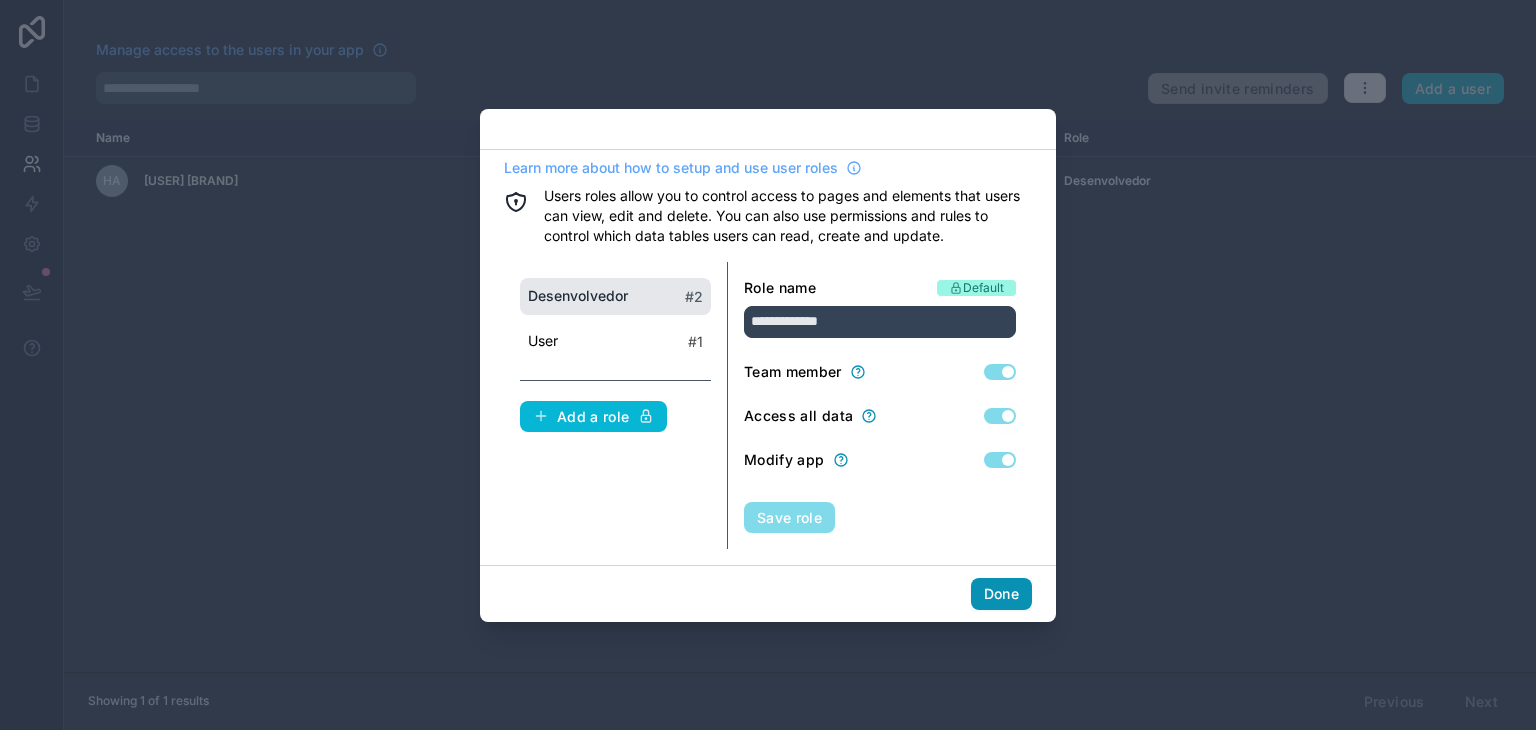 click on "Done" at bounding box center [1001, 594] 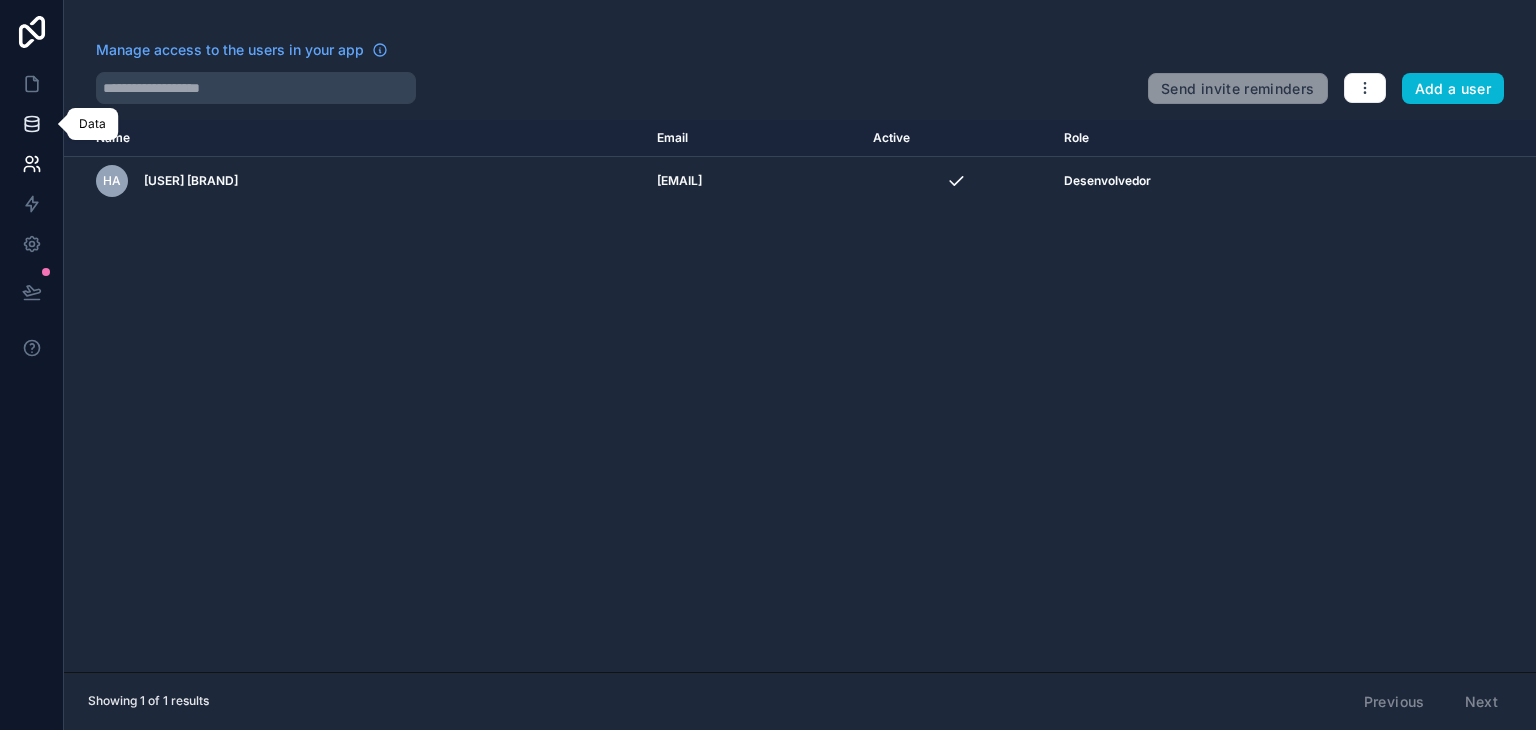 click at bounding box center [31, 124] 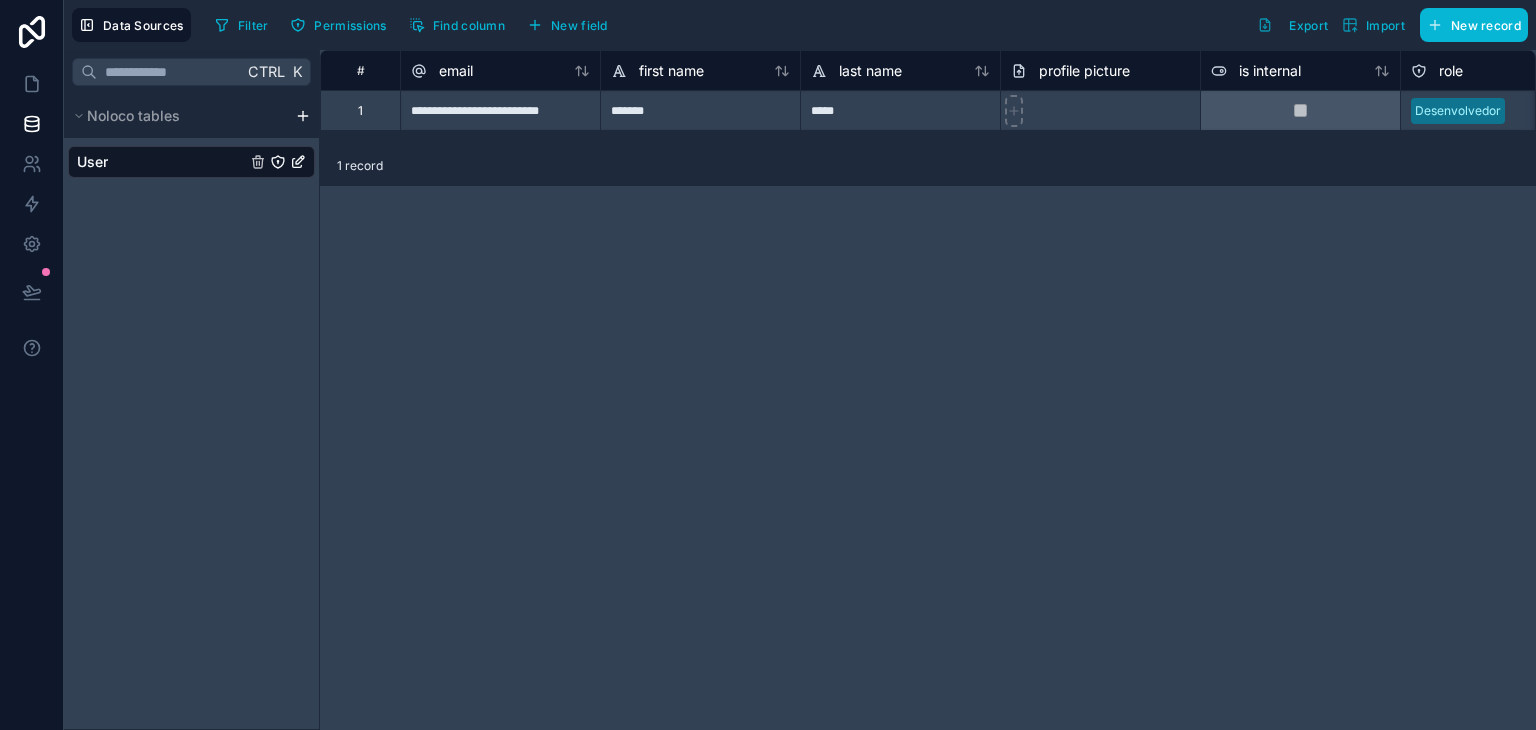click on "**********" at bounding box center [768, 365] 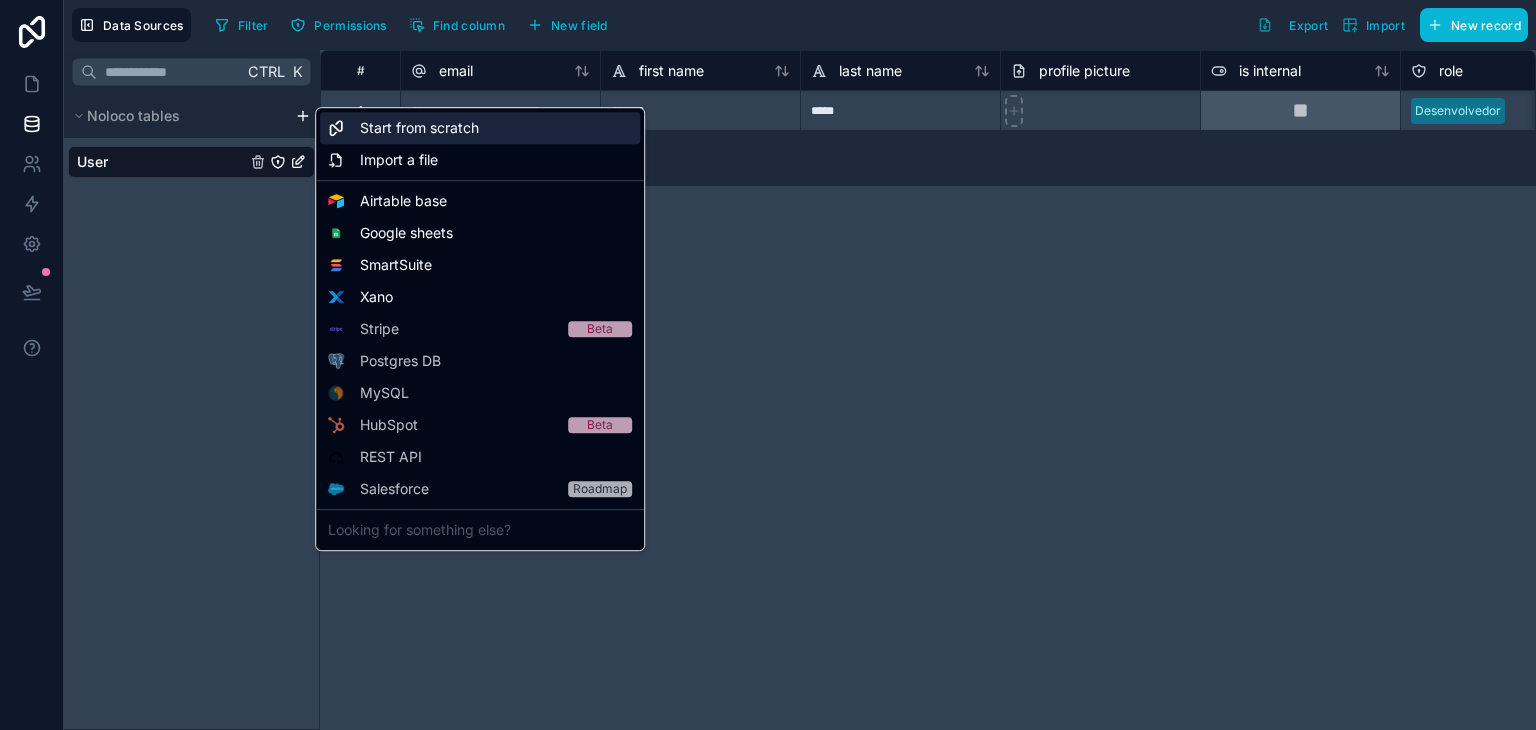 click on "Start from scratch" at bounding box center (419, 128) 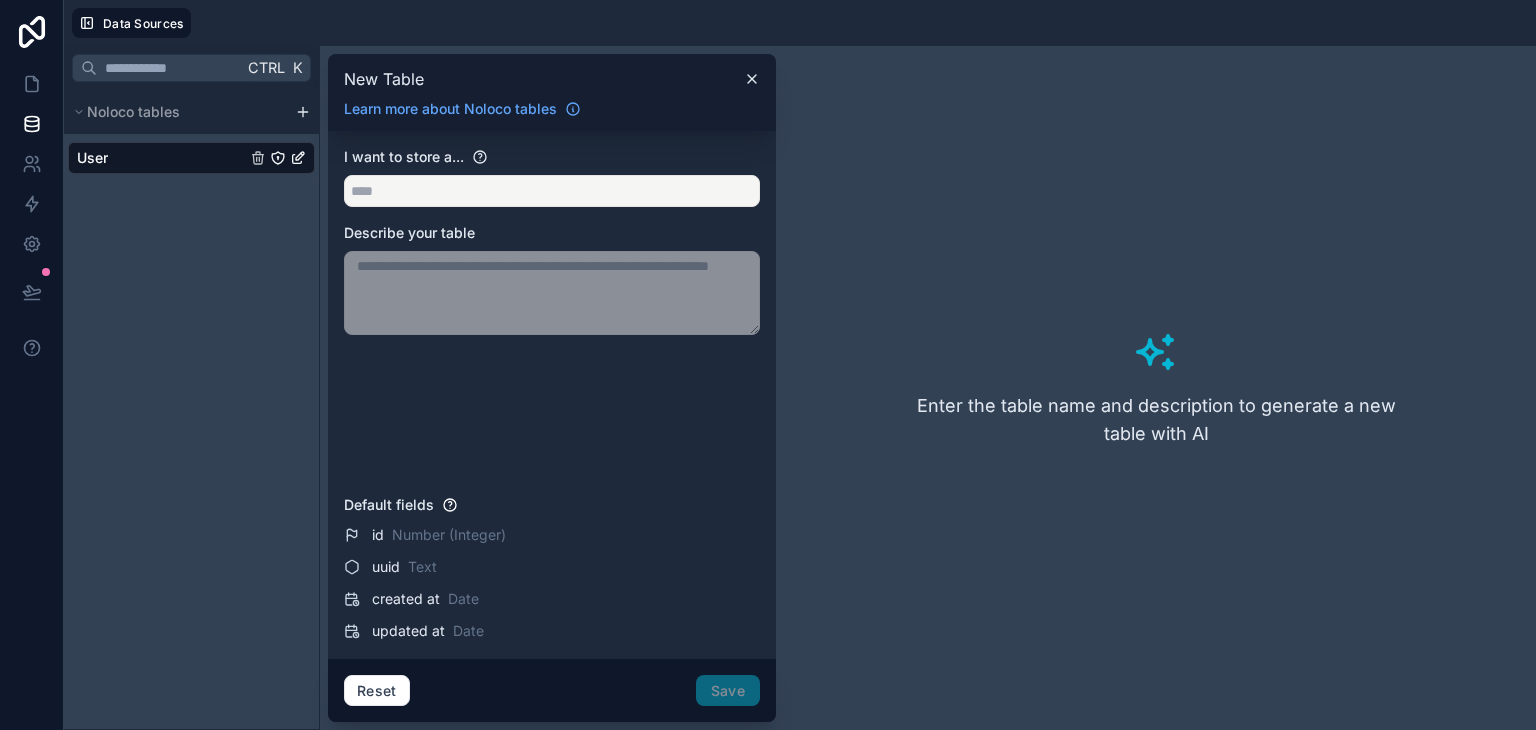 click on "Data Sources Ctrl K Noloco tables User New Table Learn more about Noloco tables I want to store a... Describe your table Default fields id Number (Integer) uuid Text created at Date updated at Date Reset Save Enter the table name and description to generate a new table with AI" at bounding box center [768, 365] 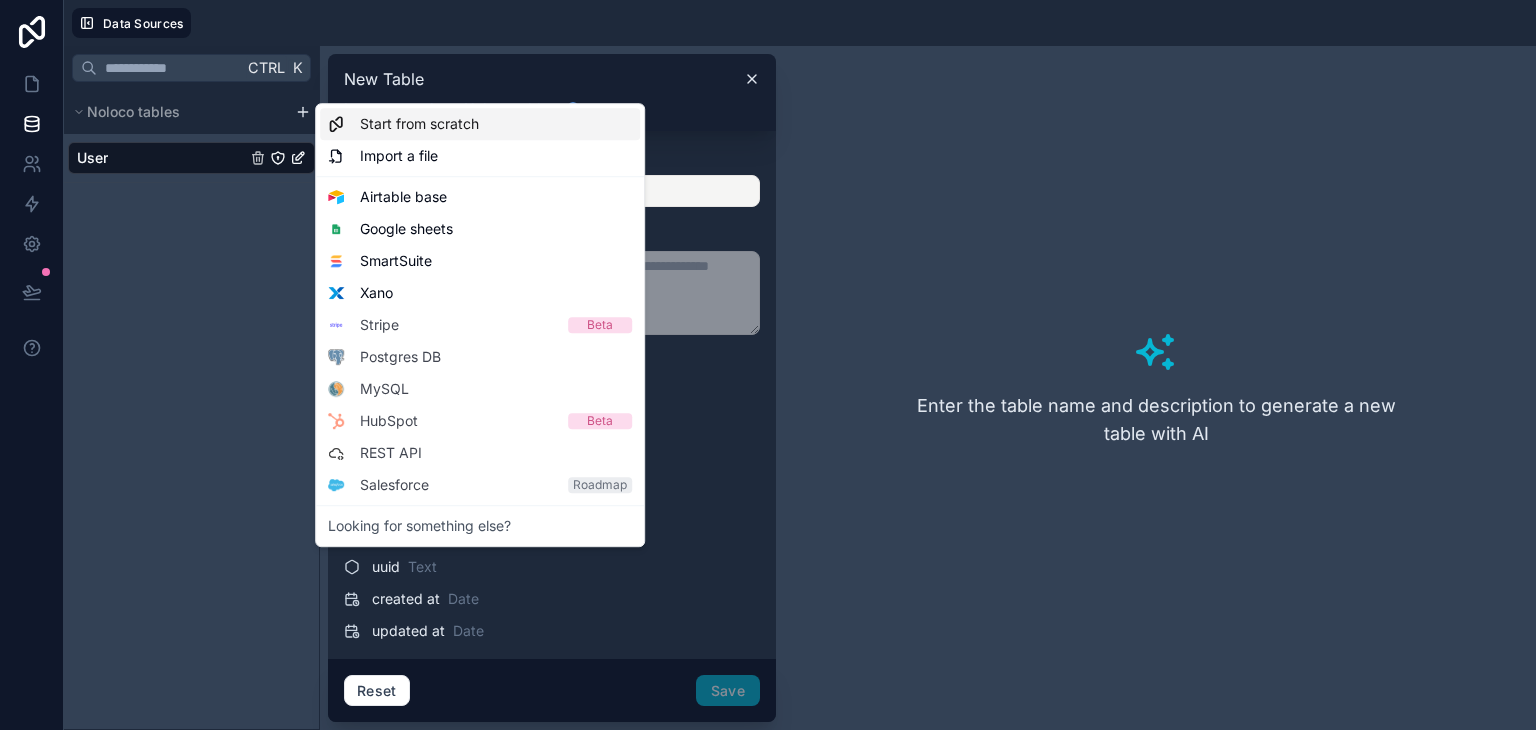 click on "Start from scratch" at bounding box center [480, 124] 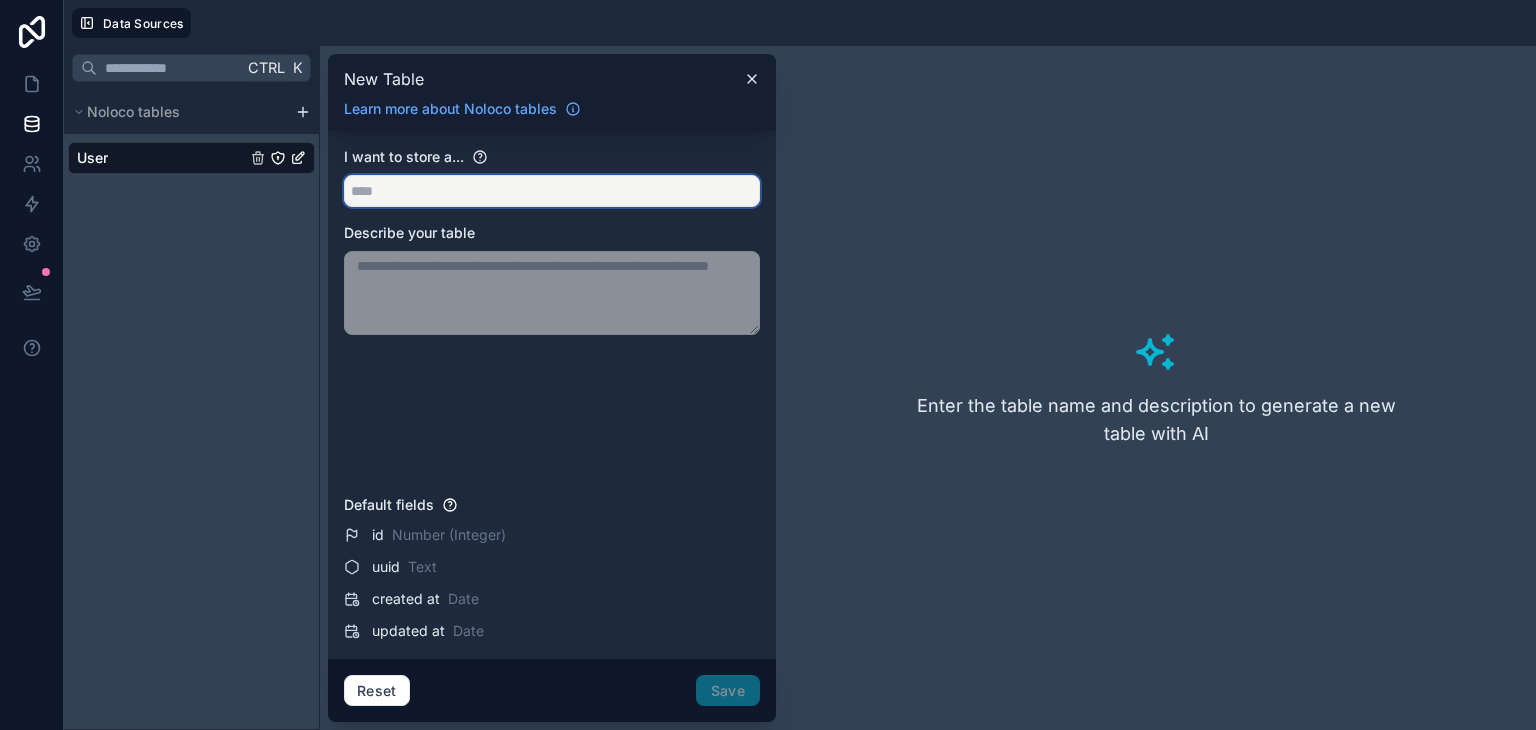 click at bounding box center (552, 191) 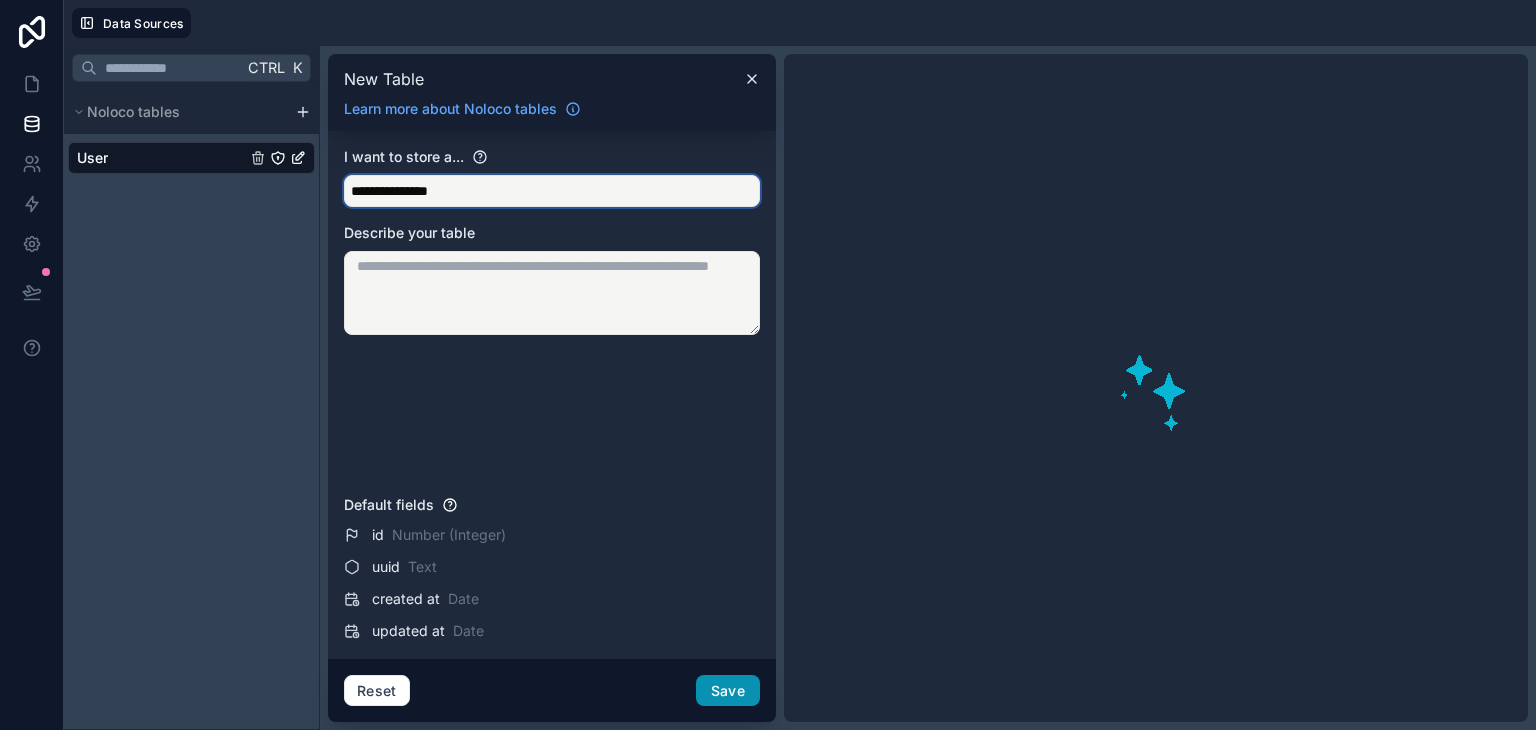 type on "**********" 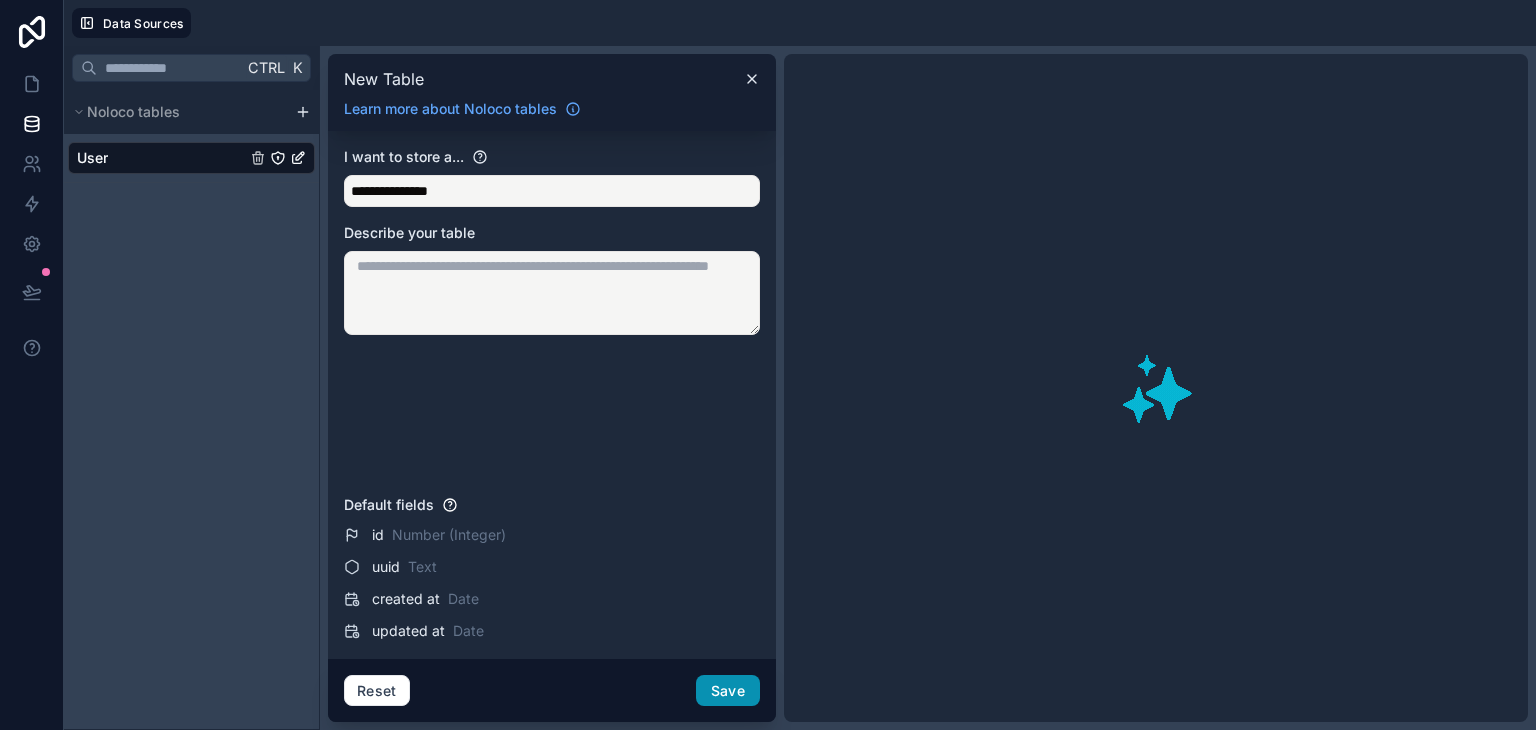 click on "Save" at bounding box center [728, 691] 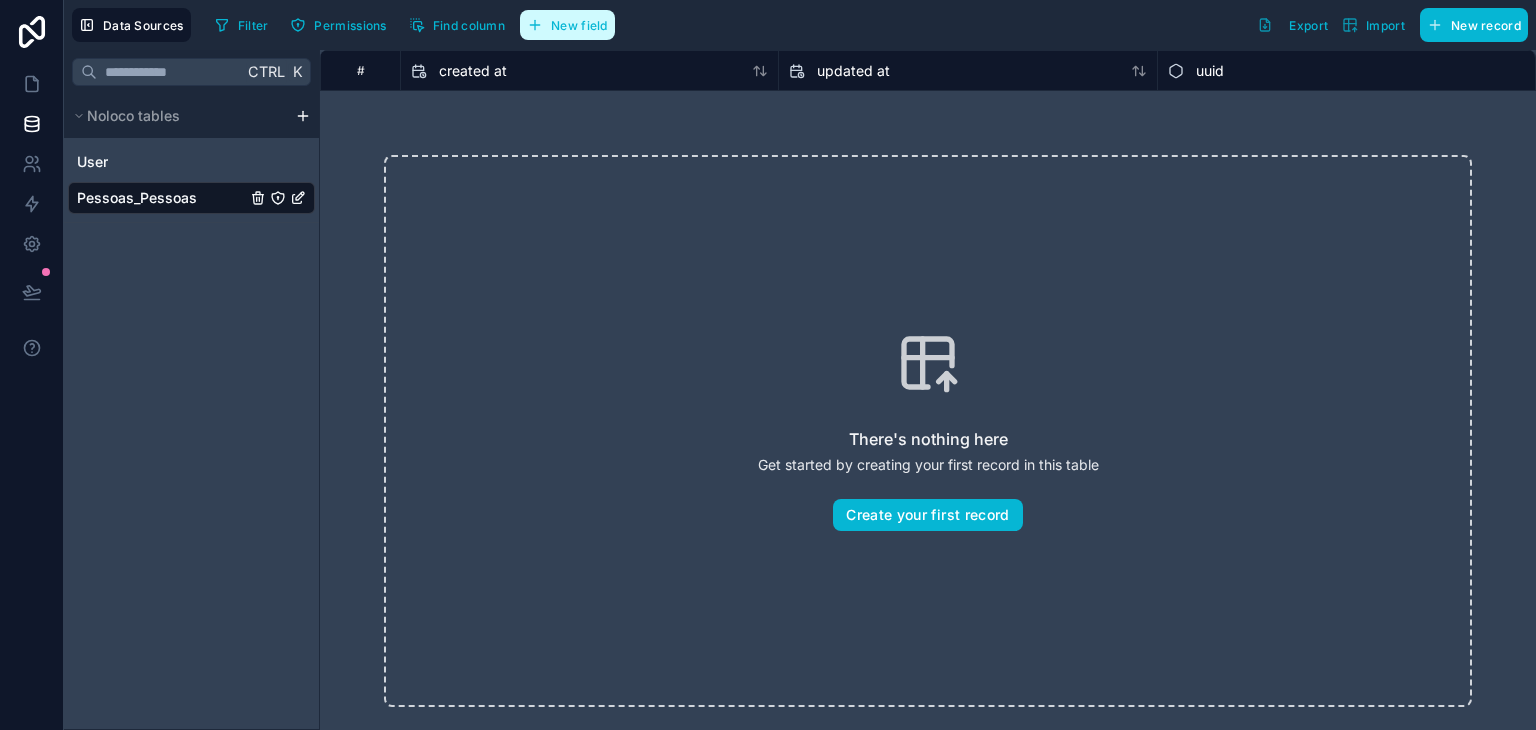 click on "New field" at bounding box center (579, 25) 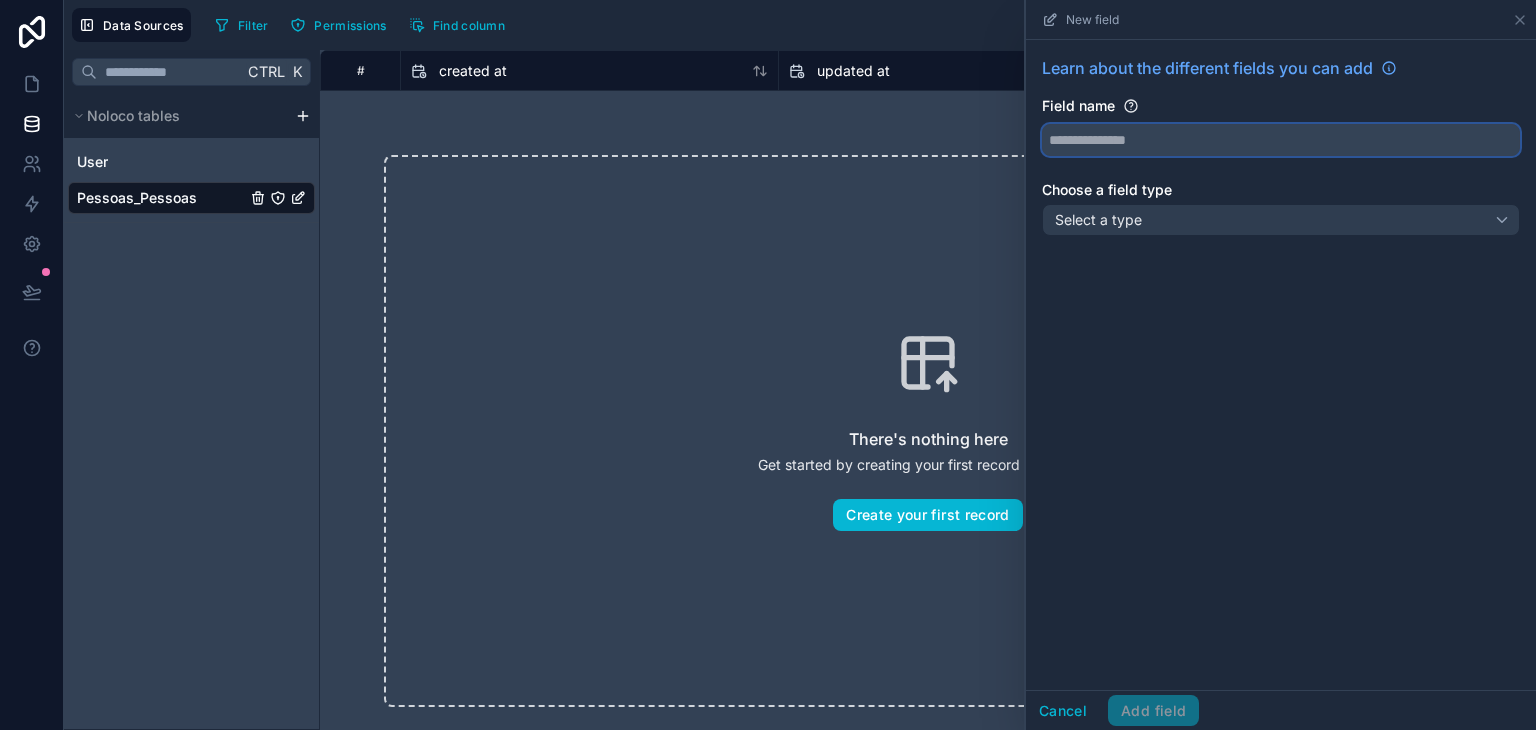 click at bounding box center [1281, 140] 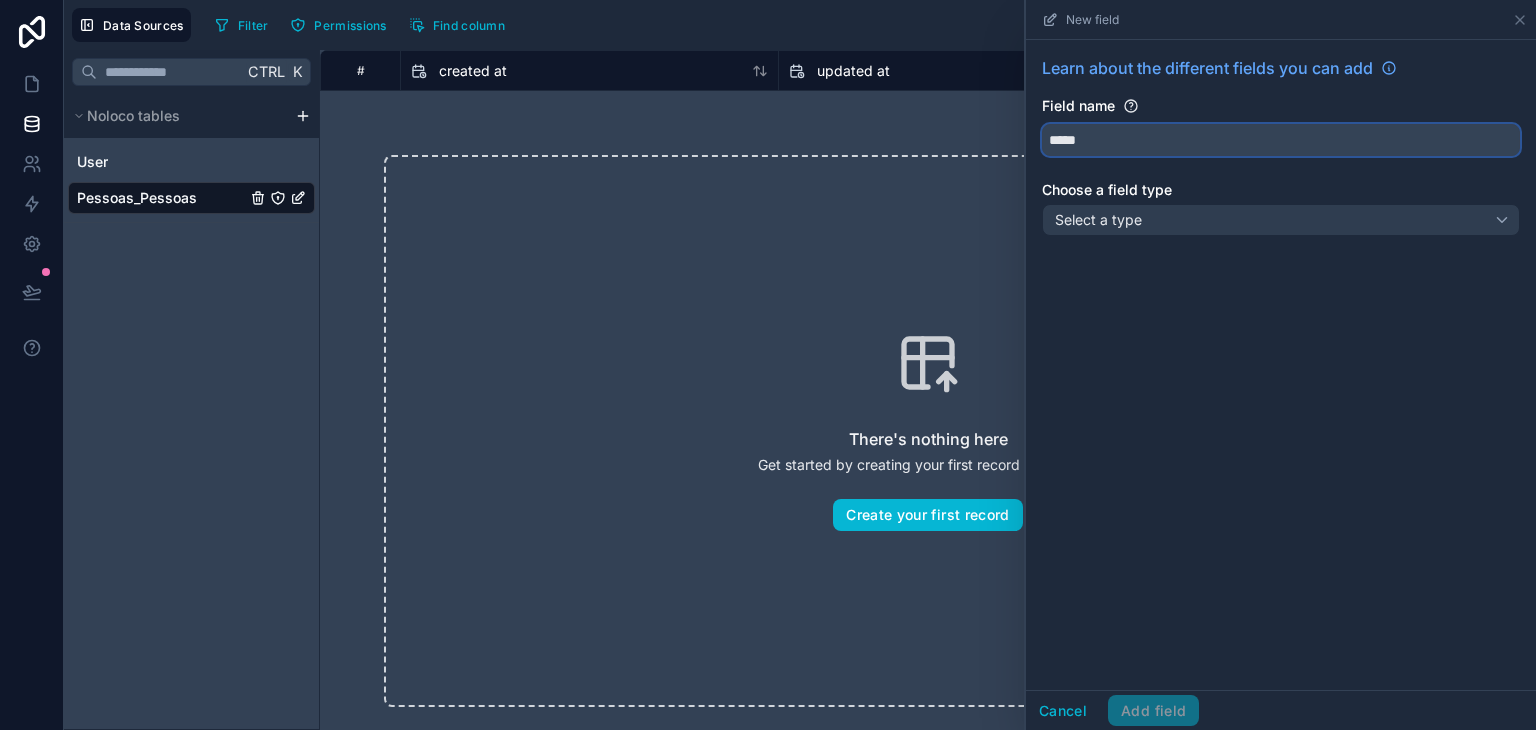 click on "****" at bounding box center (1281, 140) 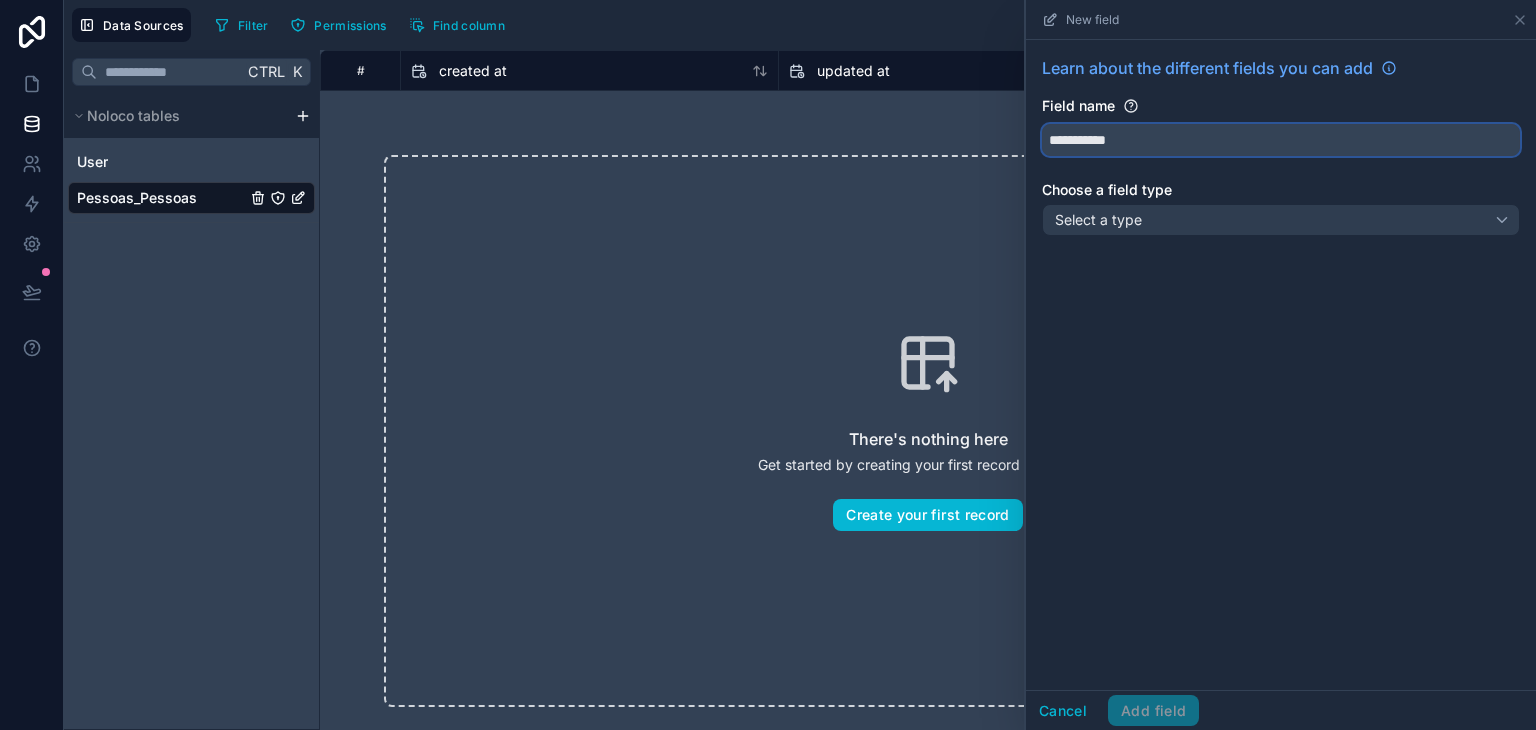 type on "**********" 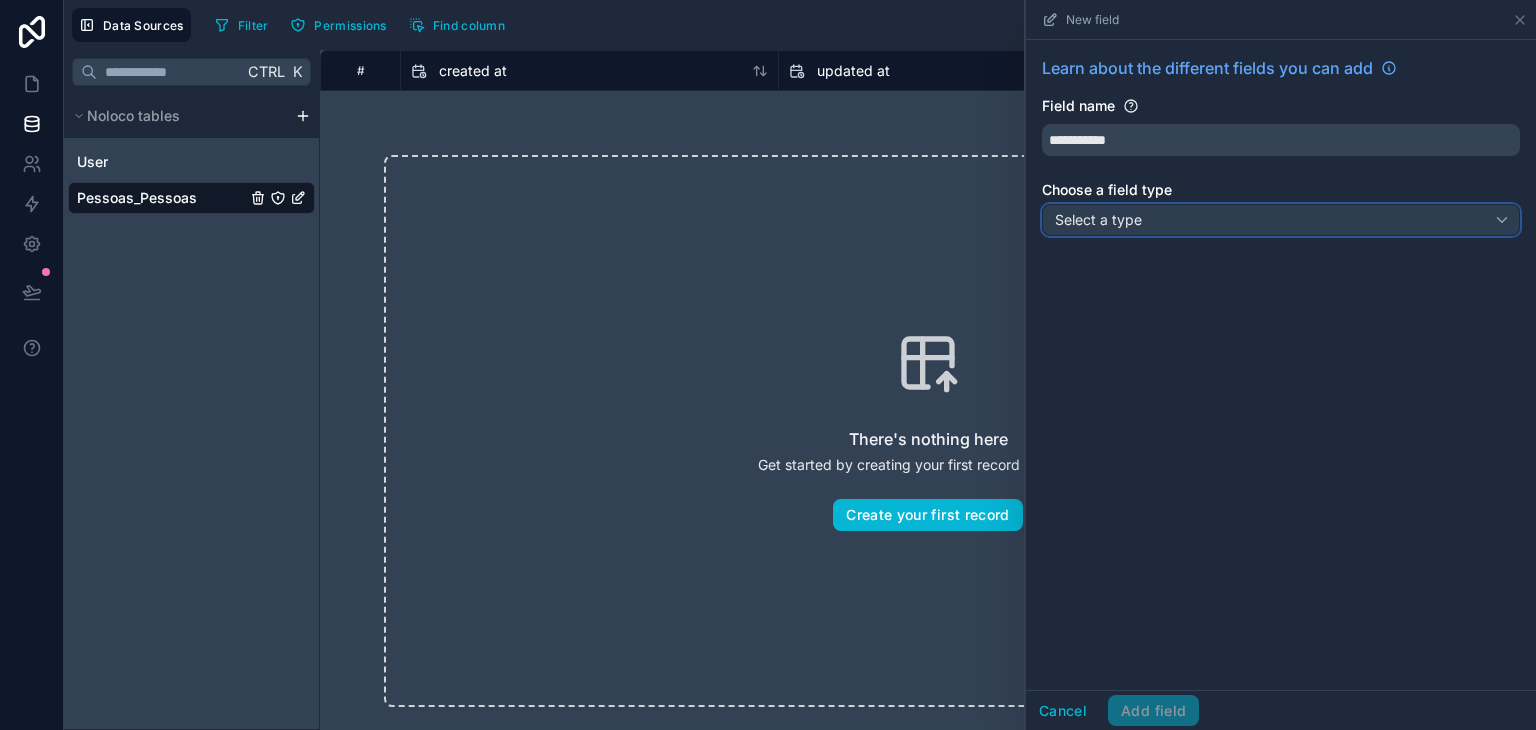 click on "Select a type" at bounding box center [1281, 220] 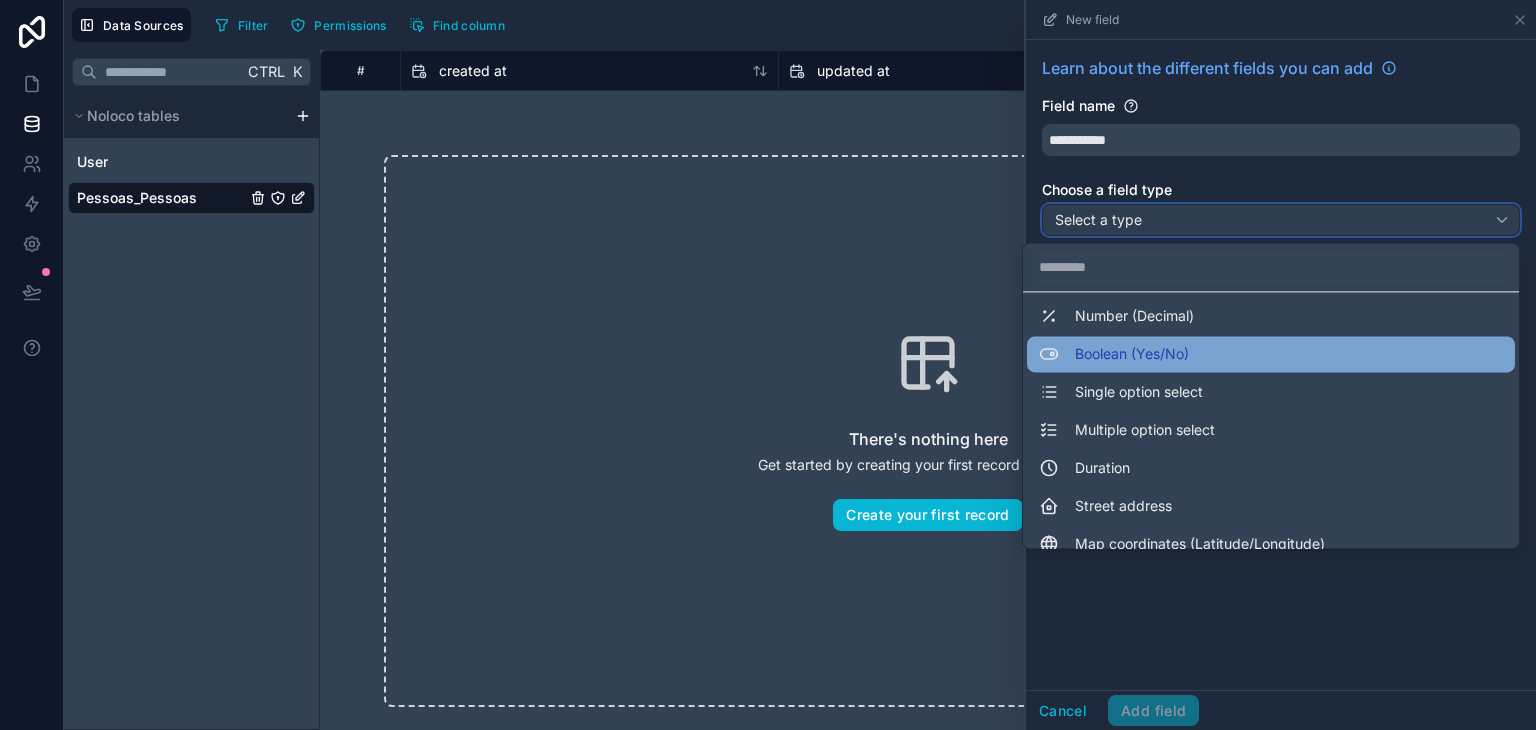 scroll, scrollTop: 0, scrollLeft: 0, axis: both 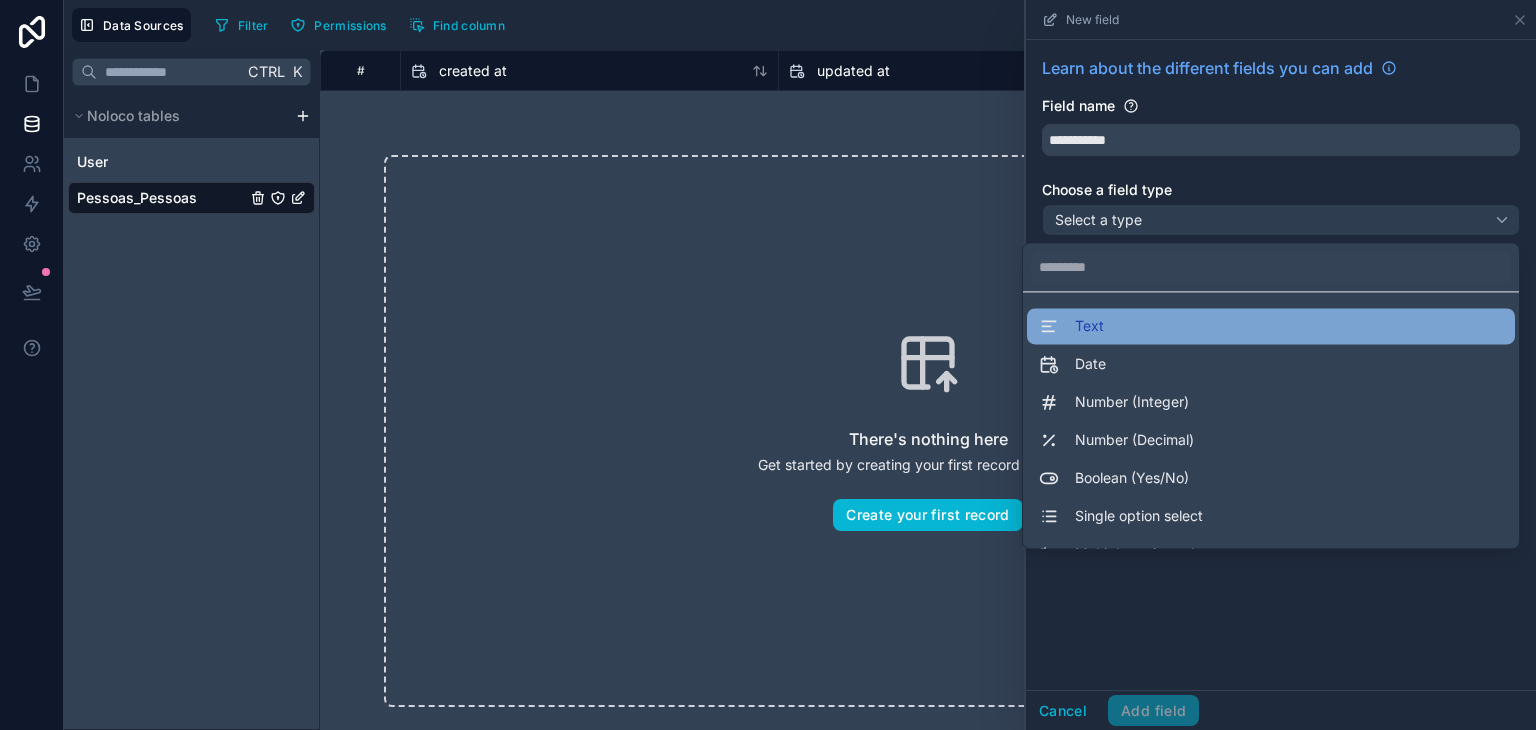 click on "Text" at bounding box center (1271, 326) 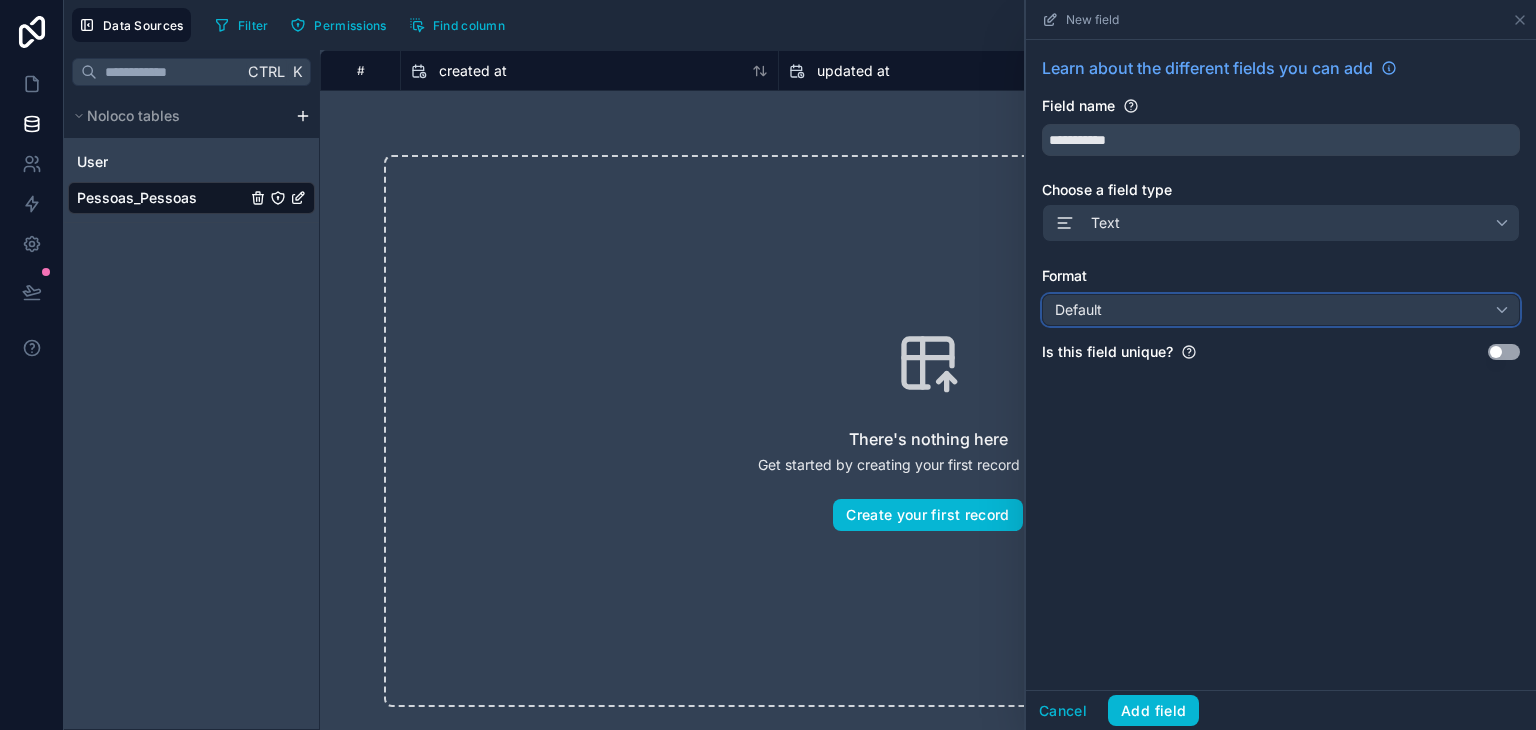 click on "Default" at bounding box center (1281, 310) 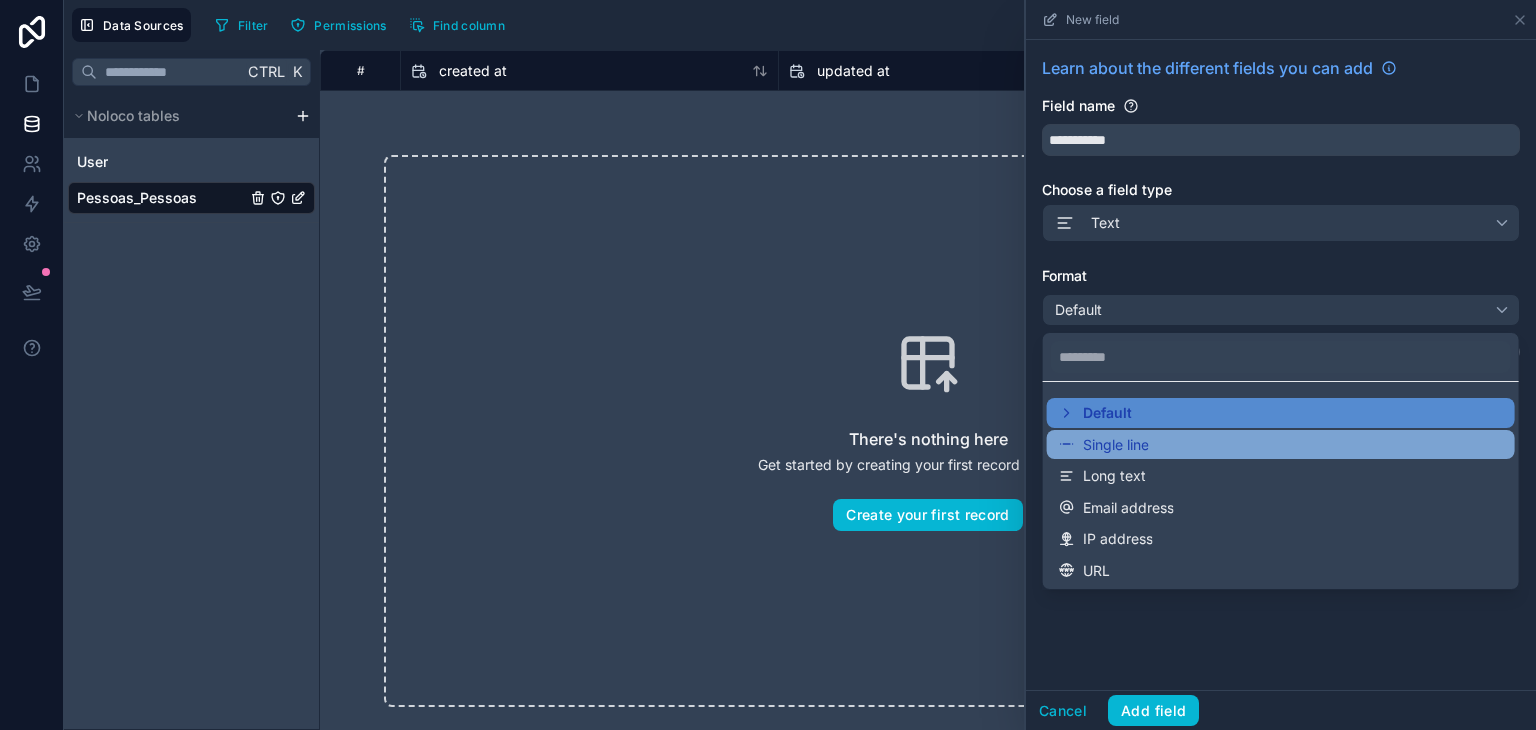 click on "Single line" at bounding box center [1116, 445] 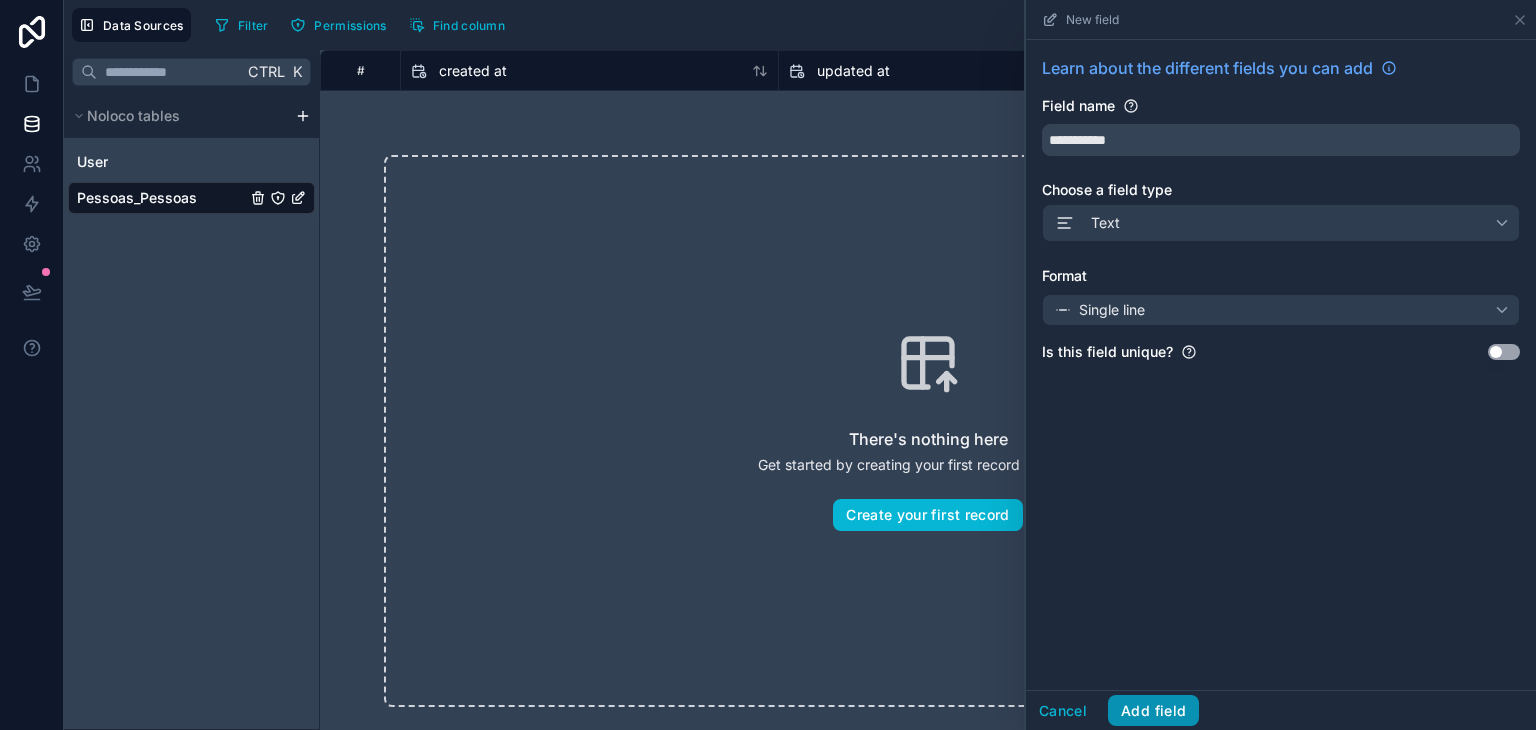 click on "Add field" at bounding box center [1153, 711] 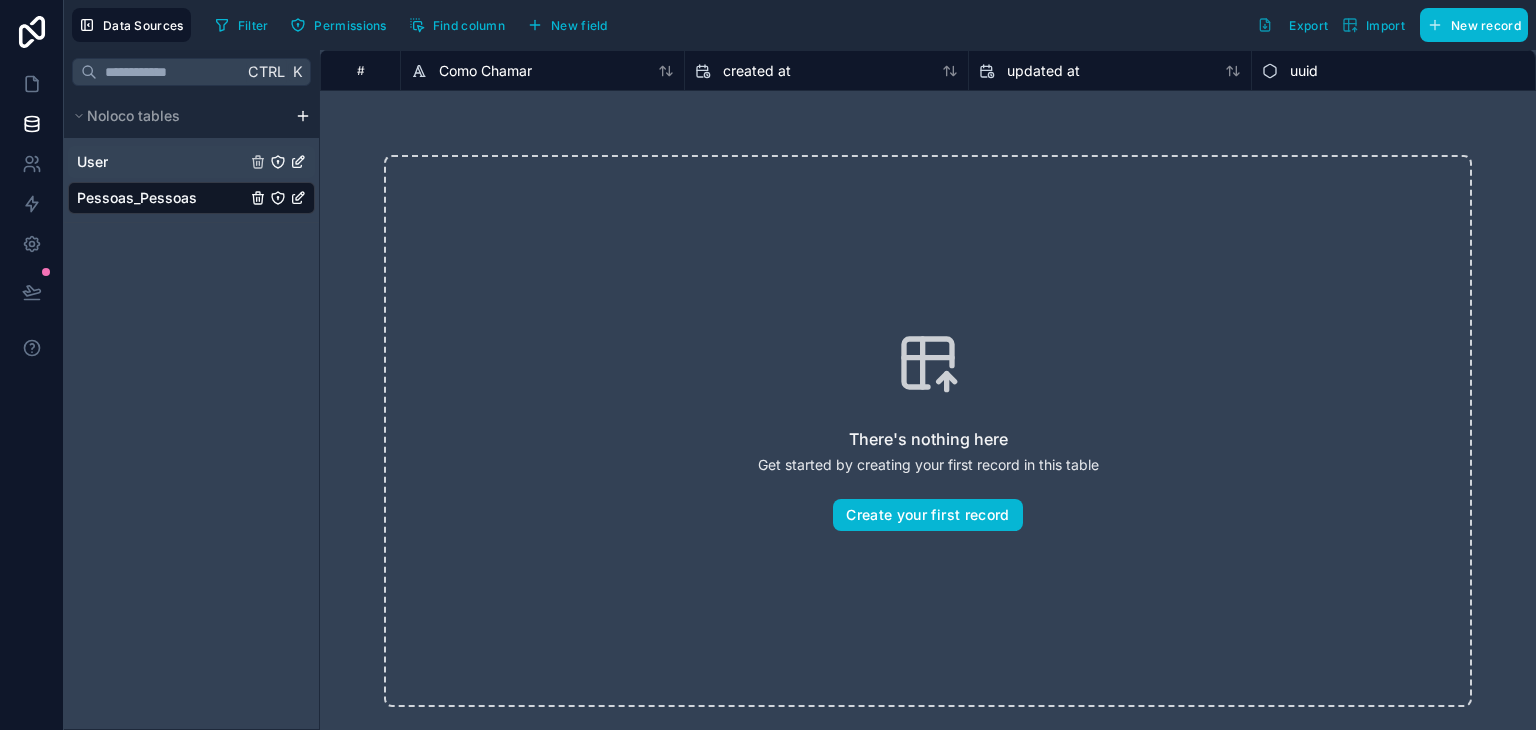 click on "User" at bounding box center [191, 162] 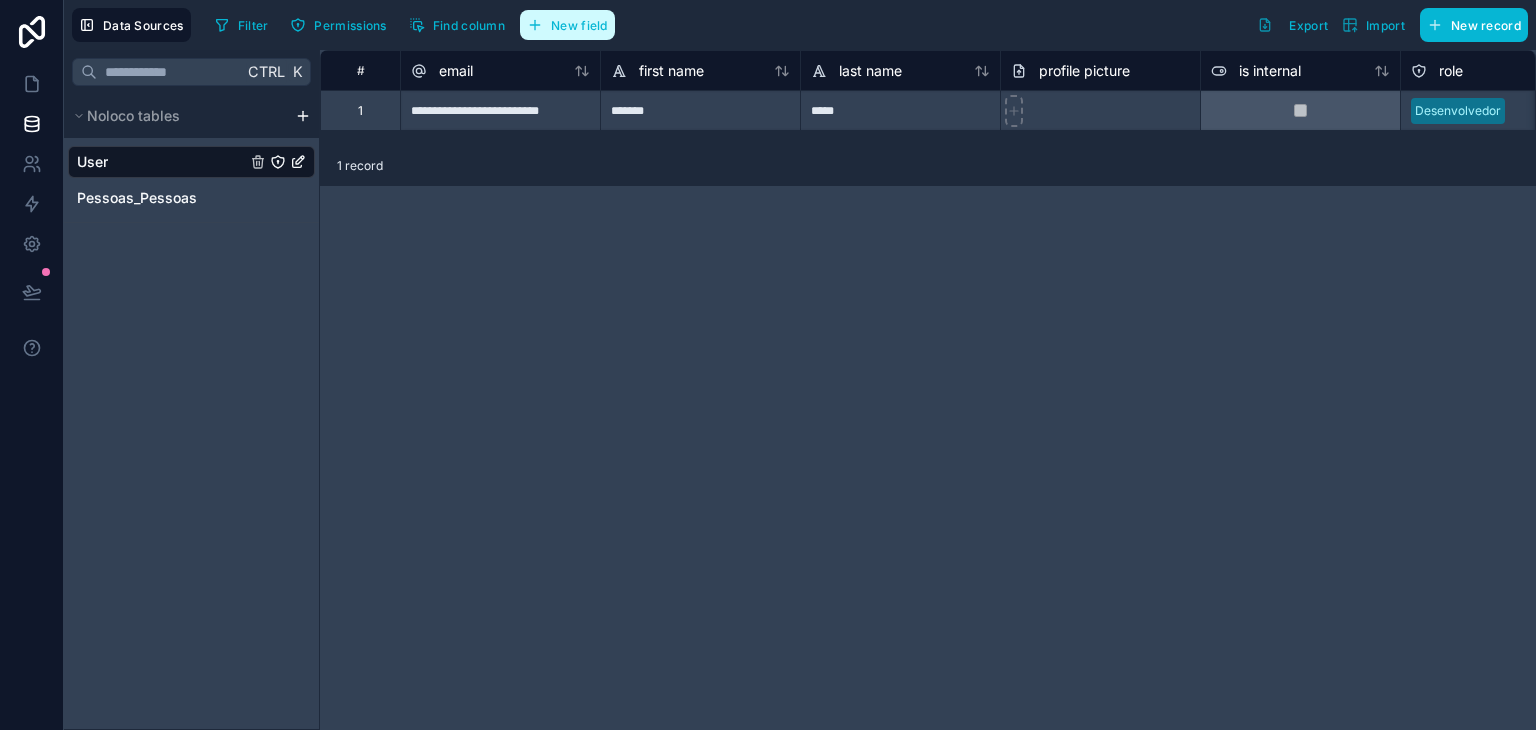 click on "New field" at bounding box center [579, 25] 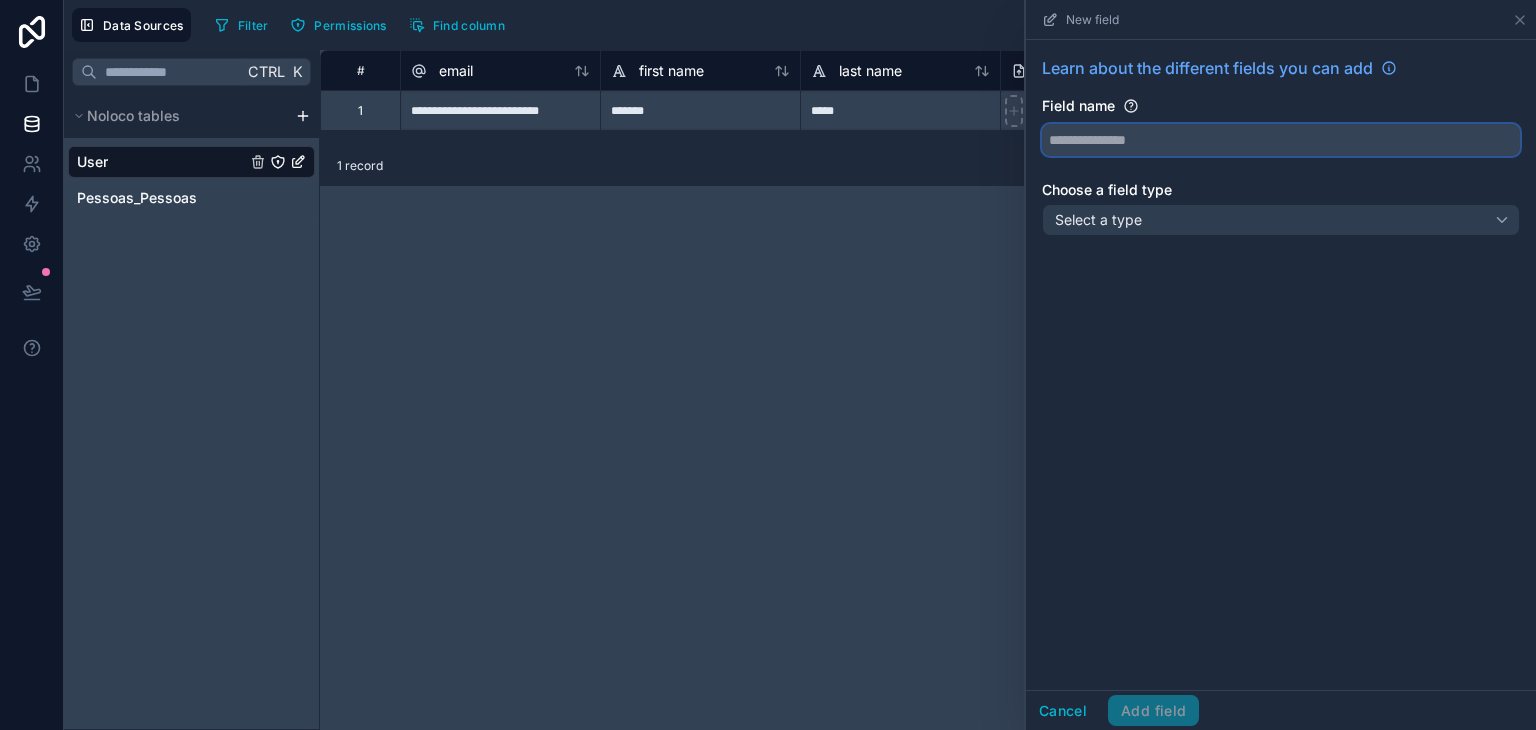 click at bounding box center (1281, 140) 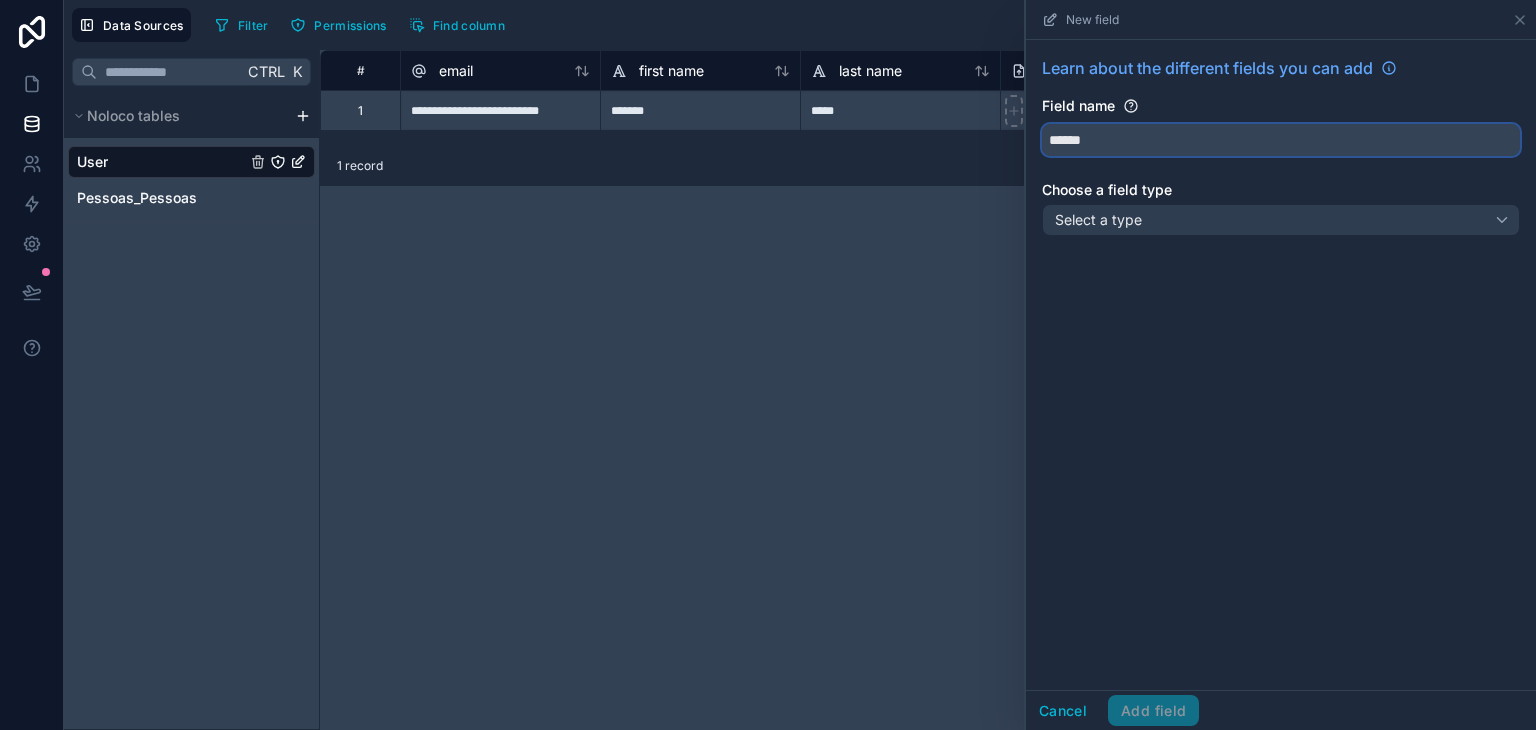 type on "******" 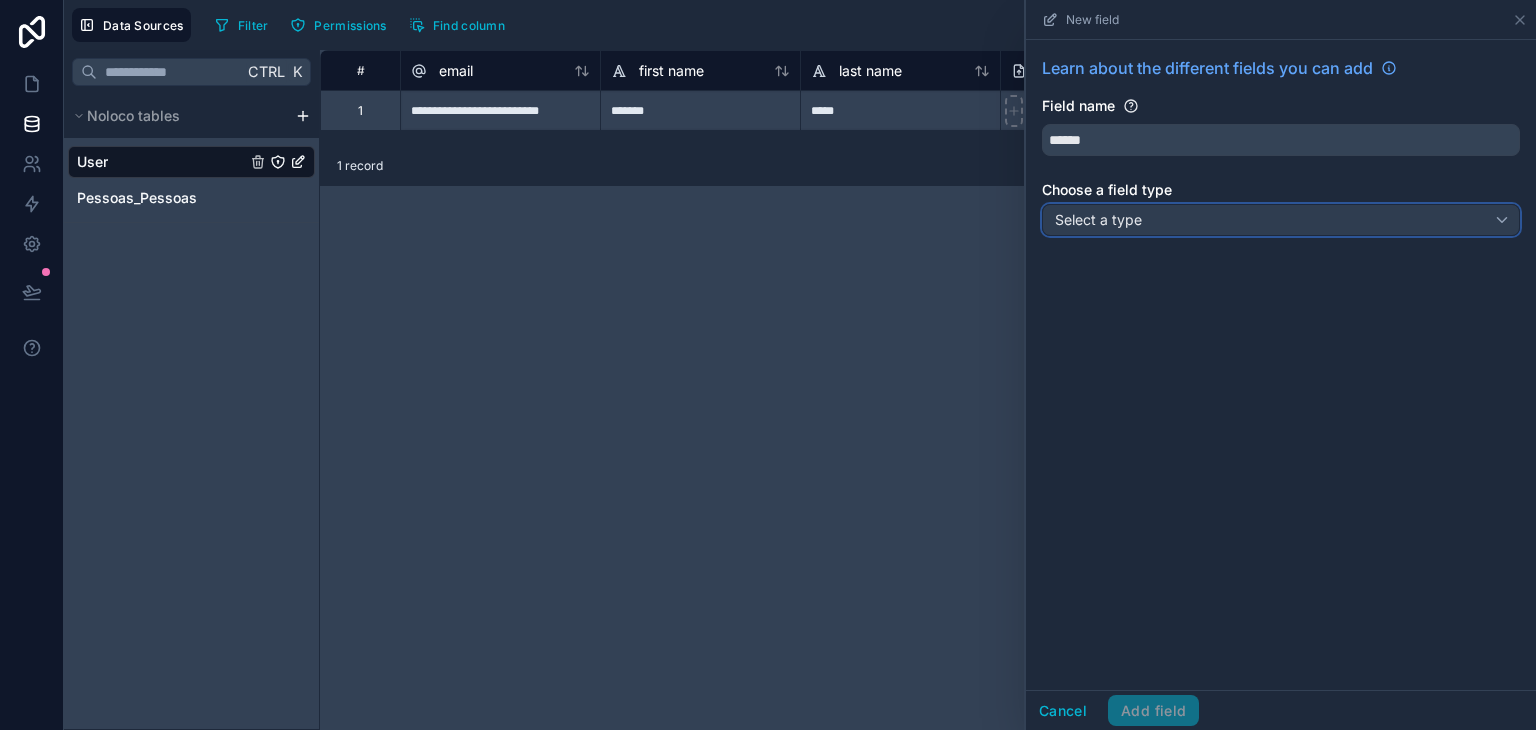 click on "Select a type" at bounding box center (1281, 220) 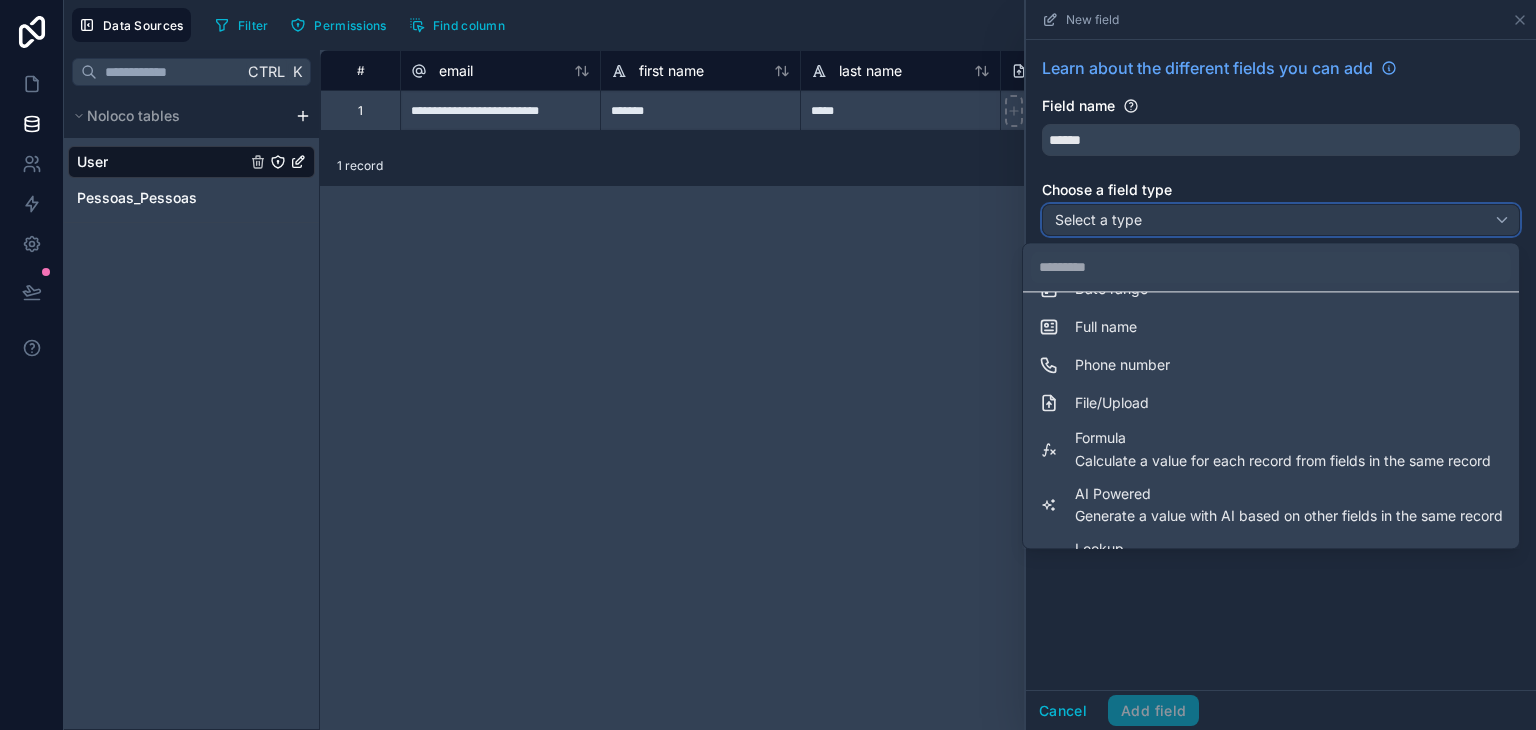 scroll, scrollTop: 548, scrollLeft: 0, axis: vertical 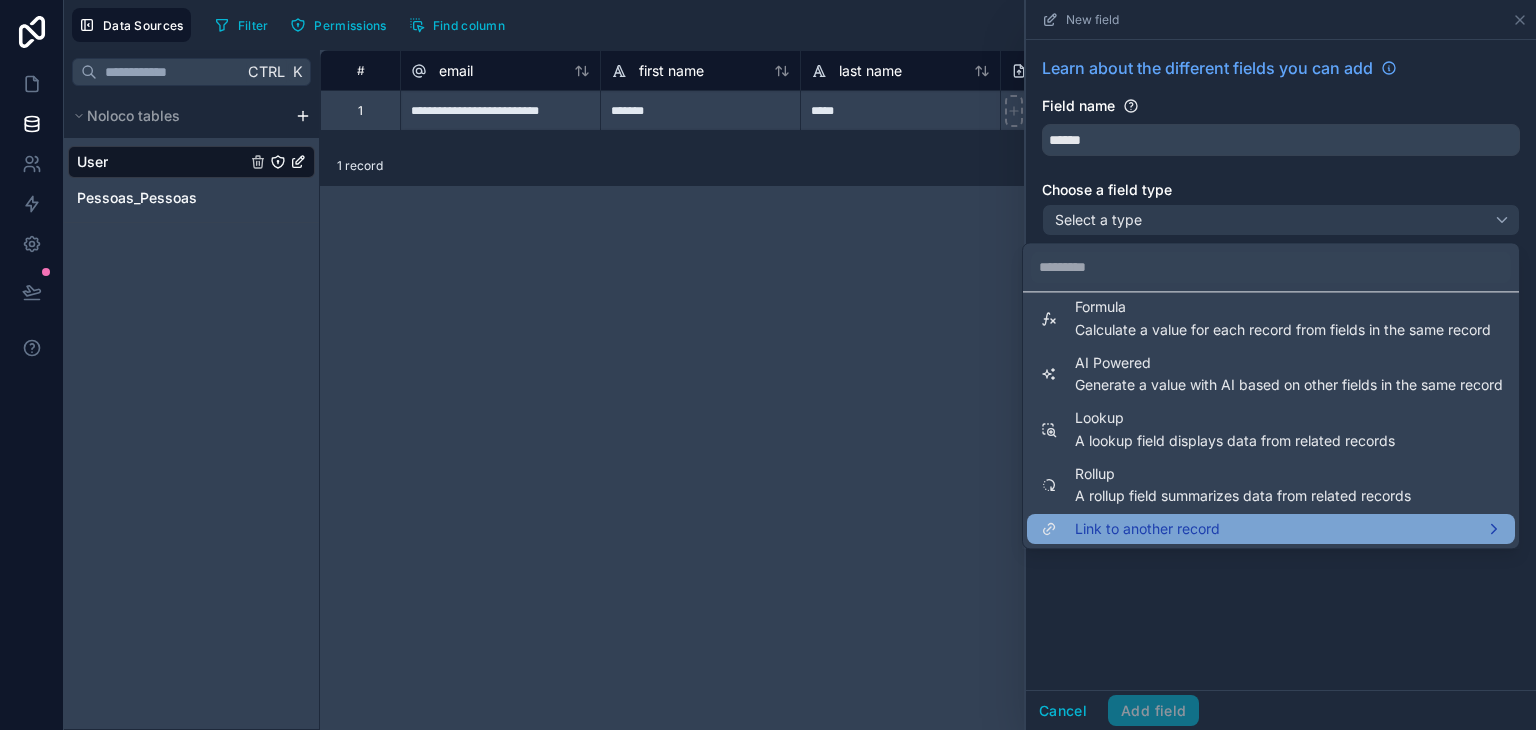 click on "Link to another record" at bounding box center (1147, 530) 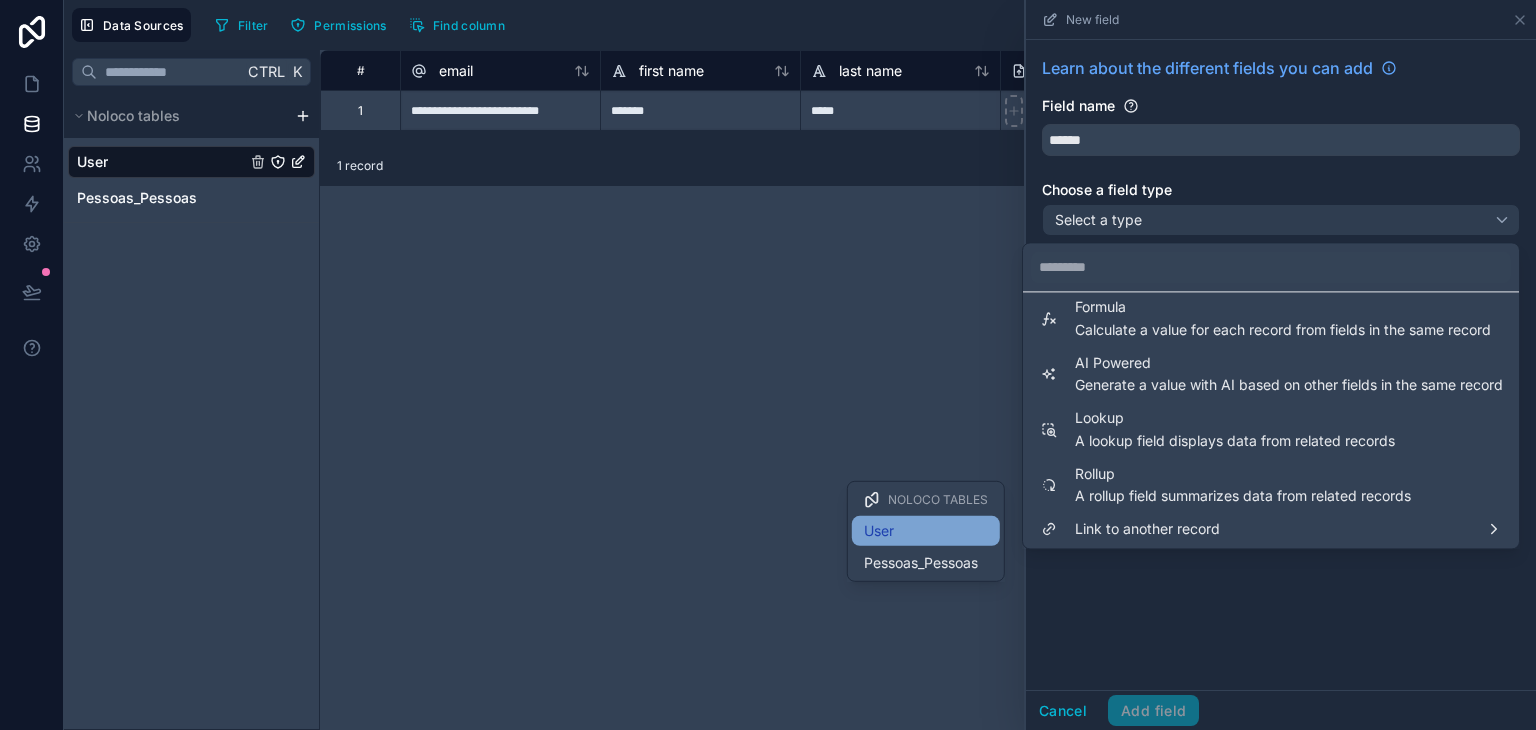 click on "User" at bounding box center [926, 531] 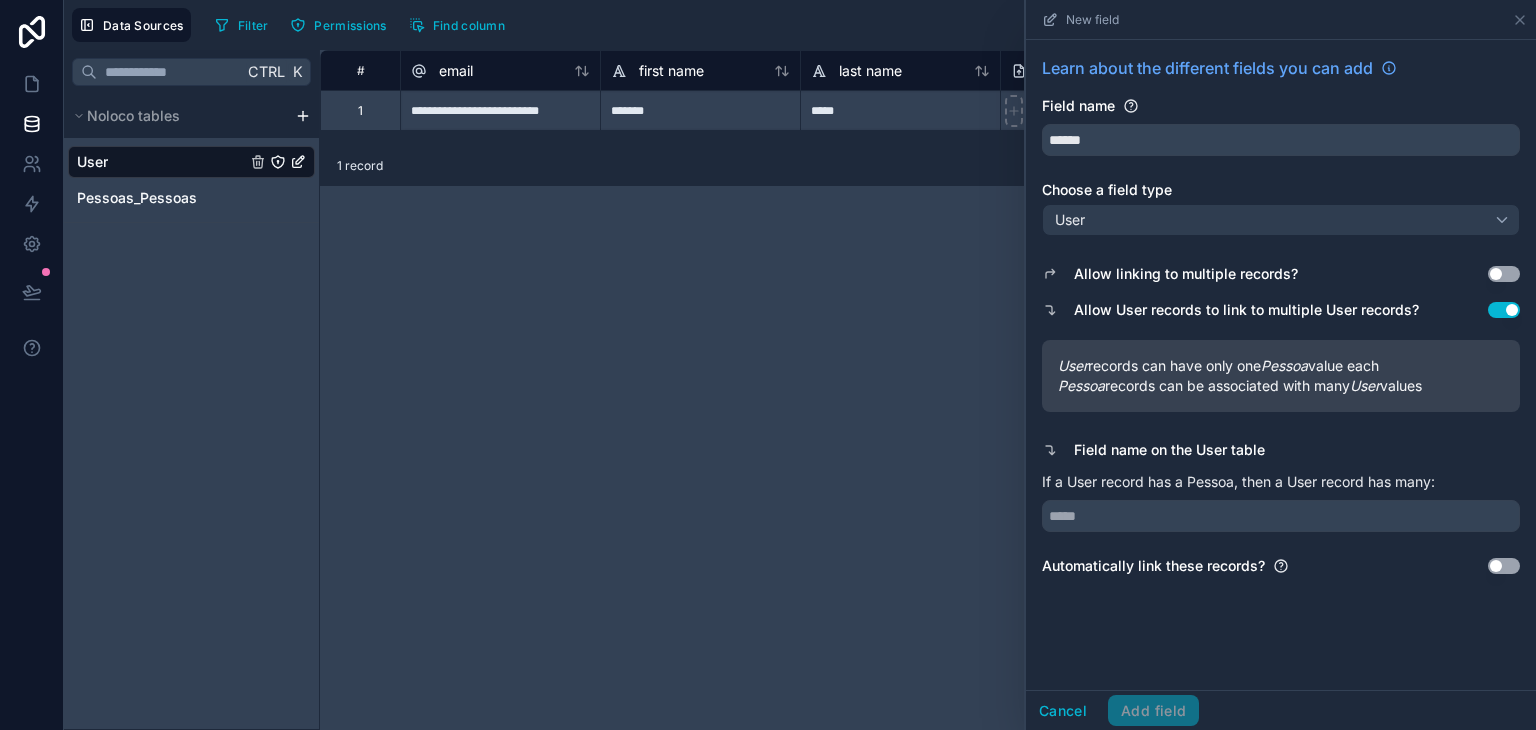 click on "Allow linking to multiple records? Use setting Allow User records to link to multiple User records? Use setting User  records can have only one  Pessoa  value each Pessoa  records can be associated with many  User  values Field name on the User table If a User record has a Pessoa, then a User record has many: Automatically link these records? Use setting" at bounding box center [1281, 410] 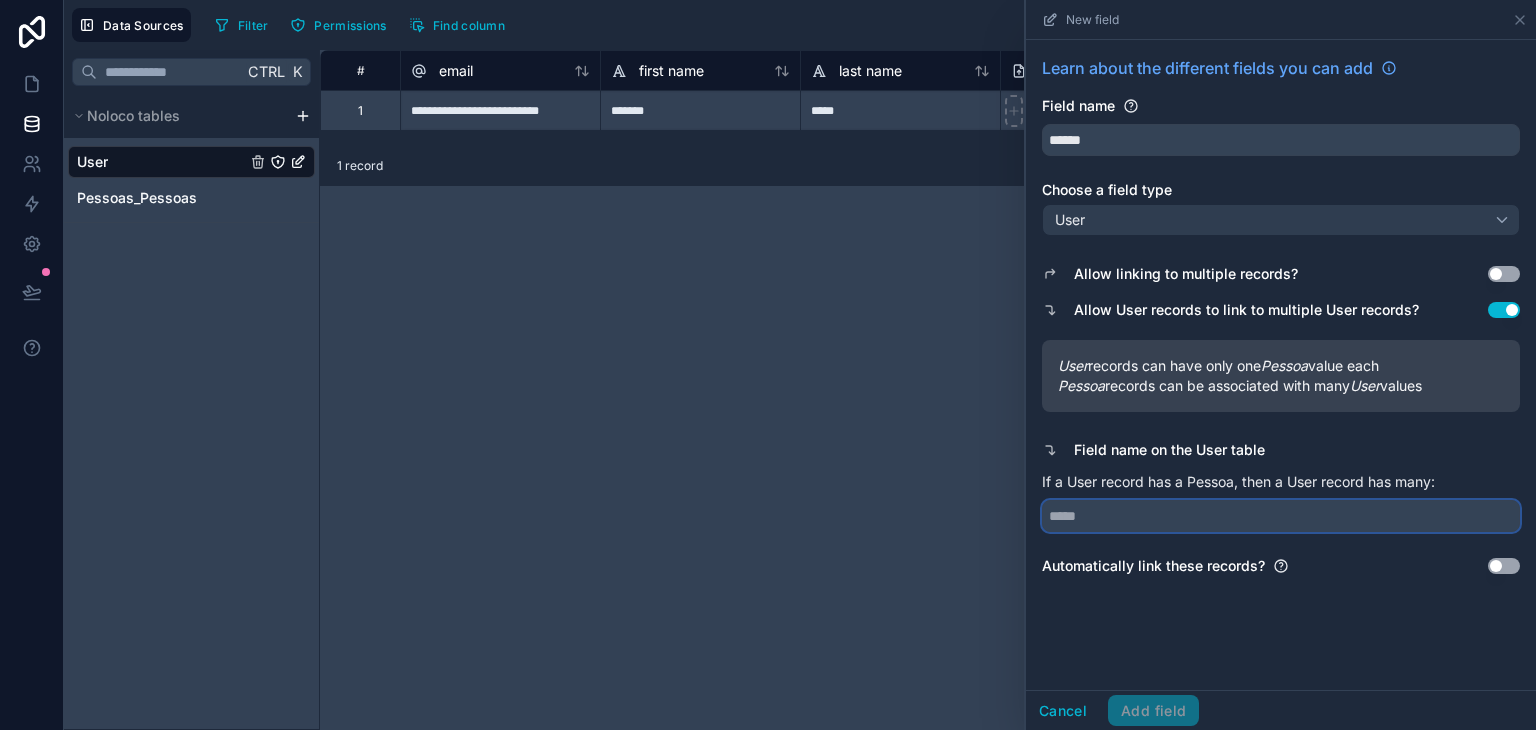 click at bounding box center (1281, 516) 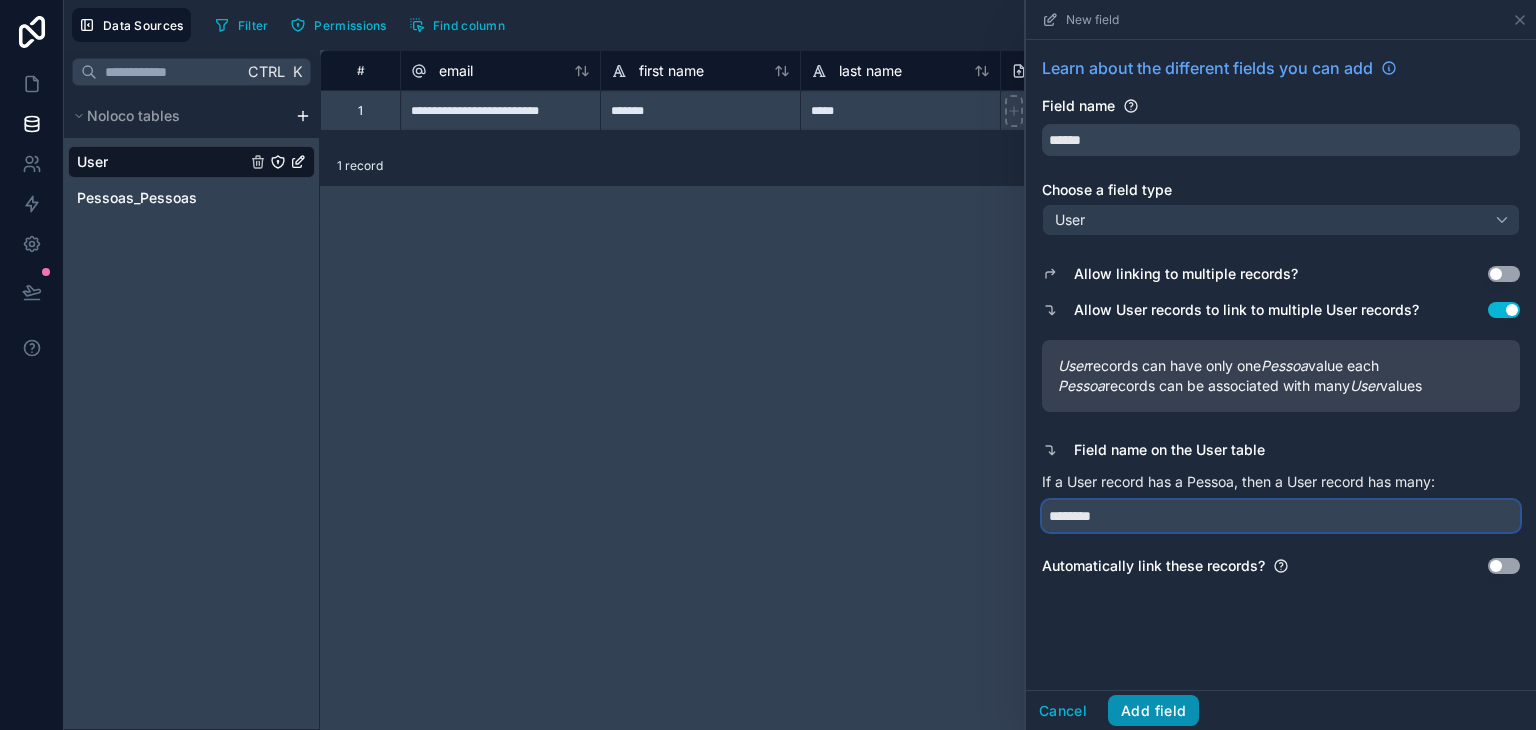 type on "********" 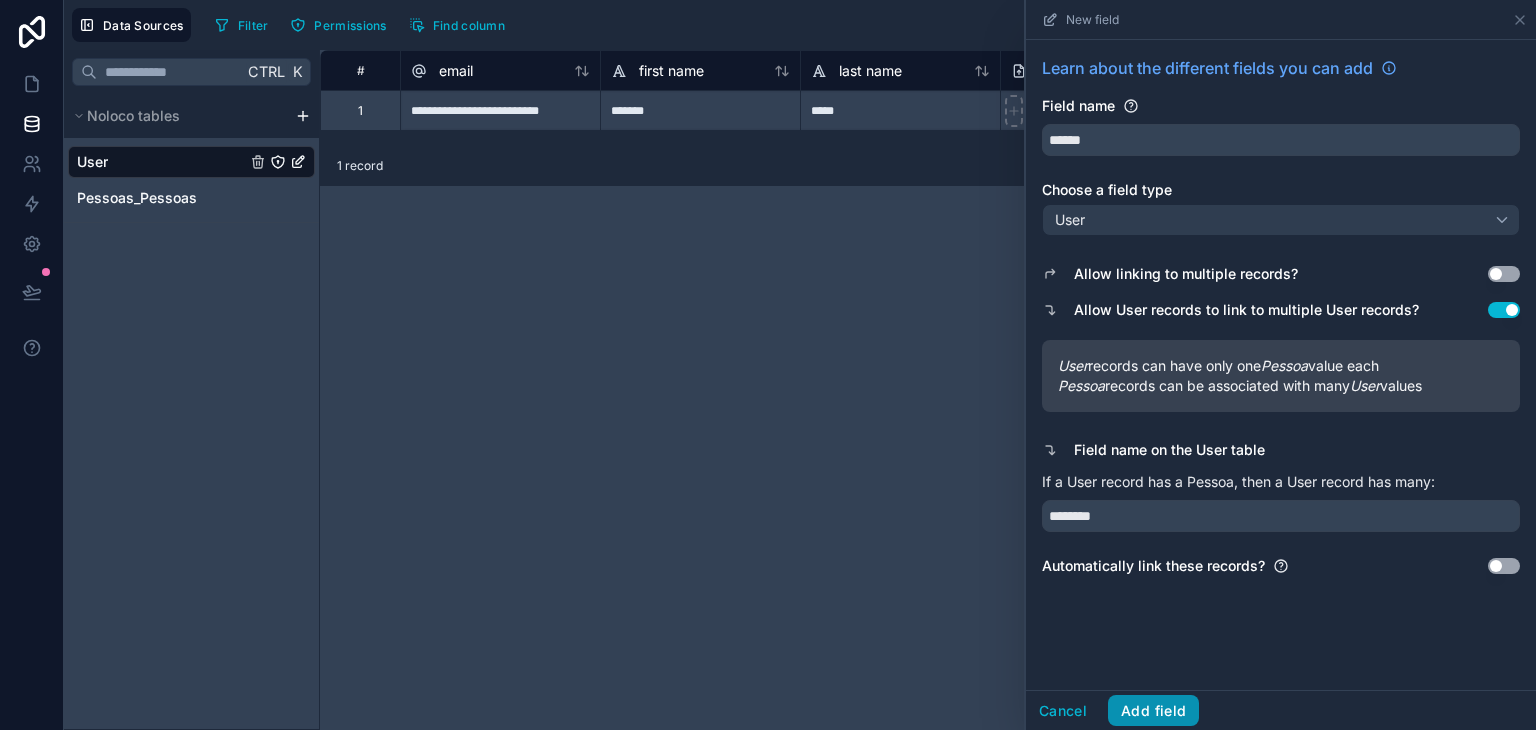 click on "Add field" at bounding box center [1153, 711] 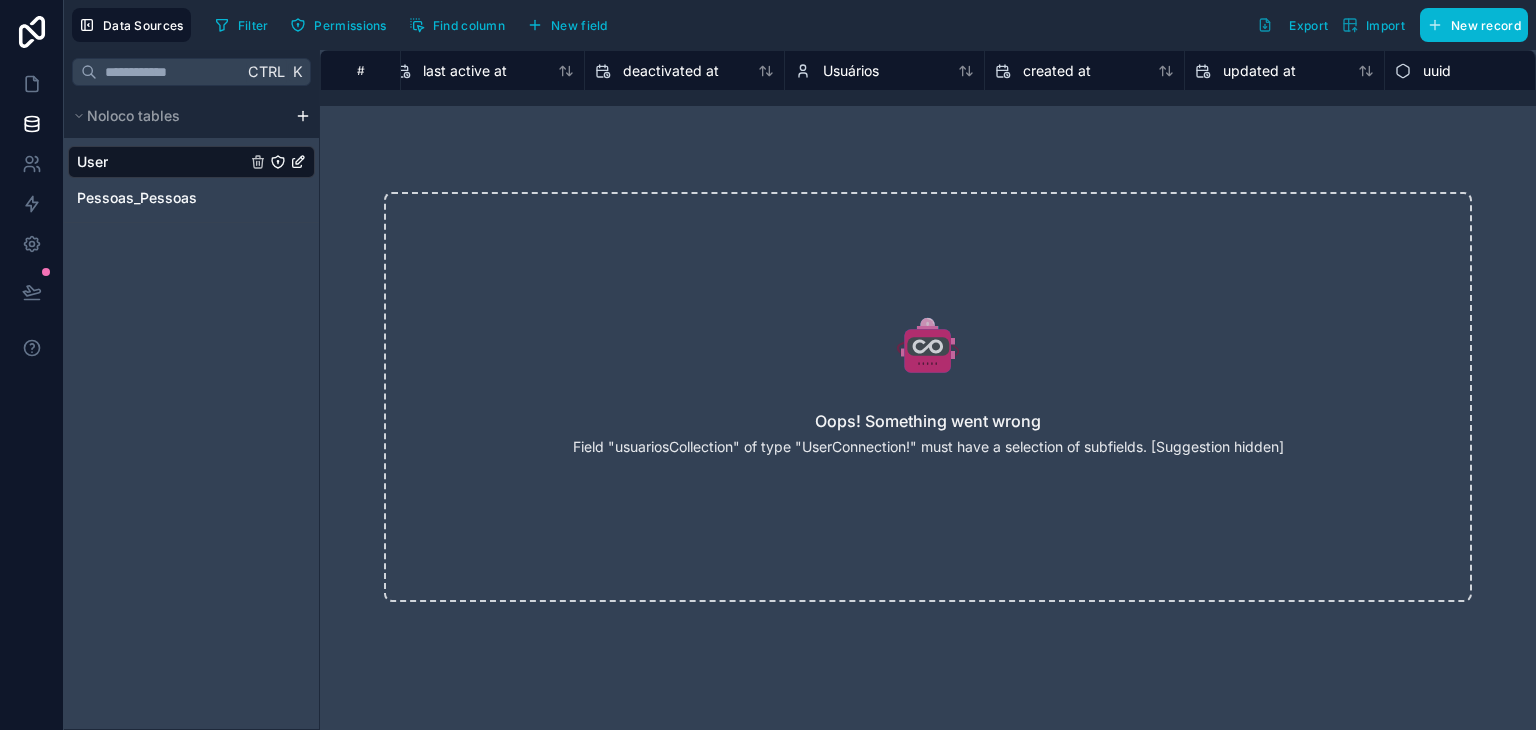 scroll, scrollTop: 0, scrollLeft: 1664, axis: horizontal 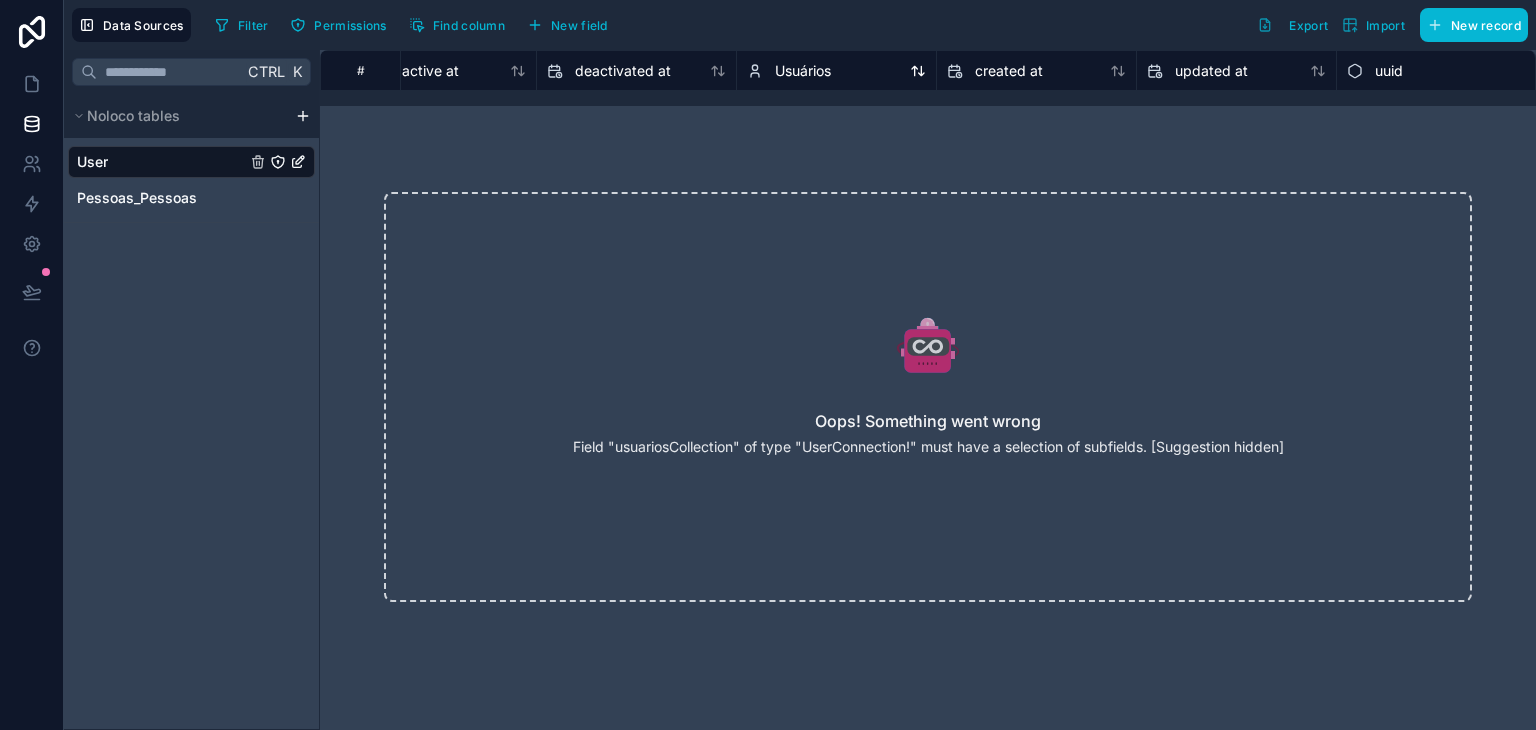click on "Usuários" at bounding box center (803, 71) 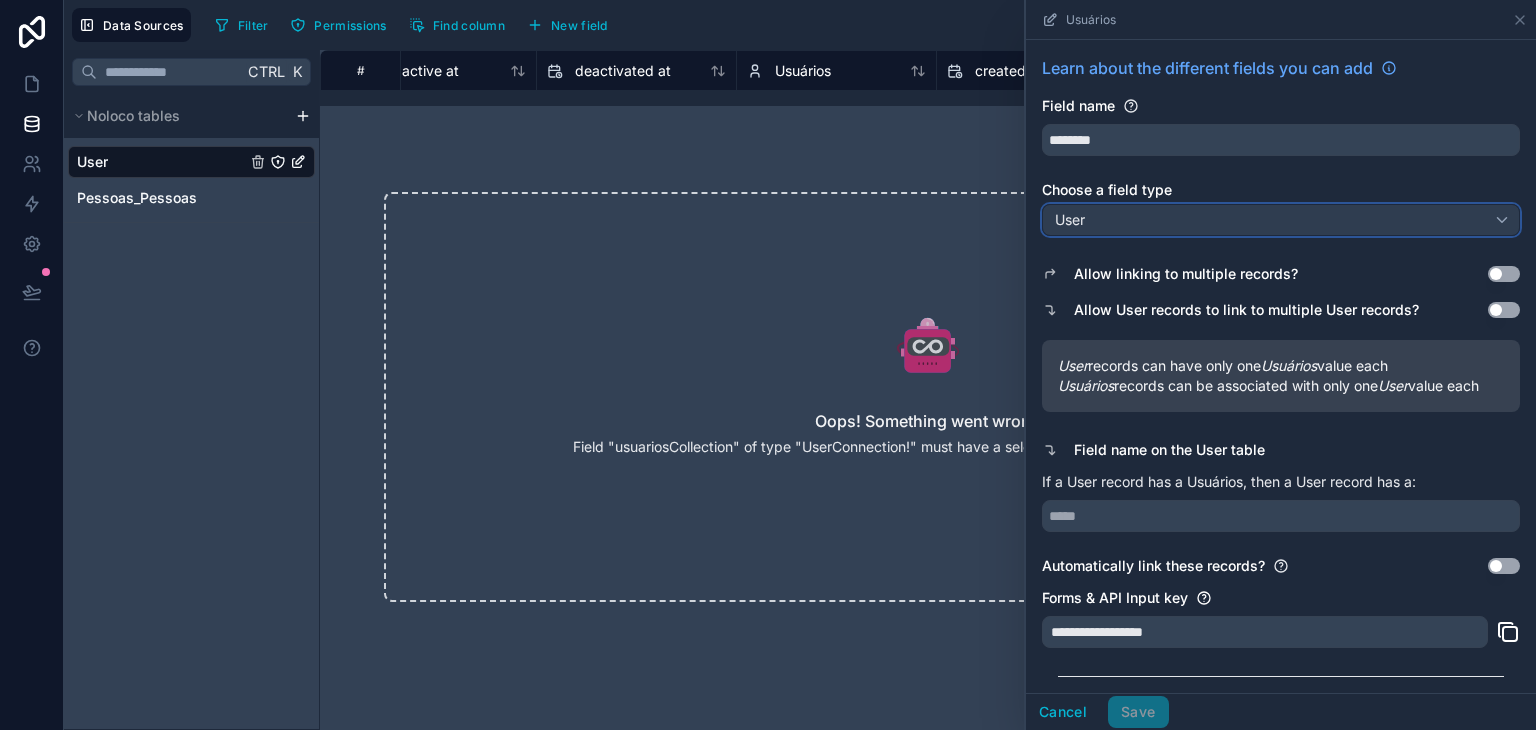 click on "User" at bounding box center [1281, 220] 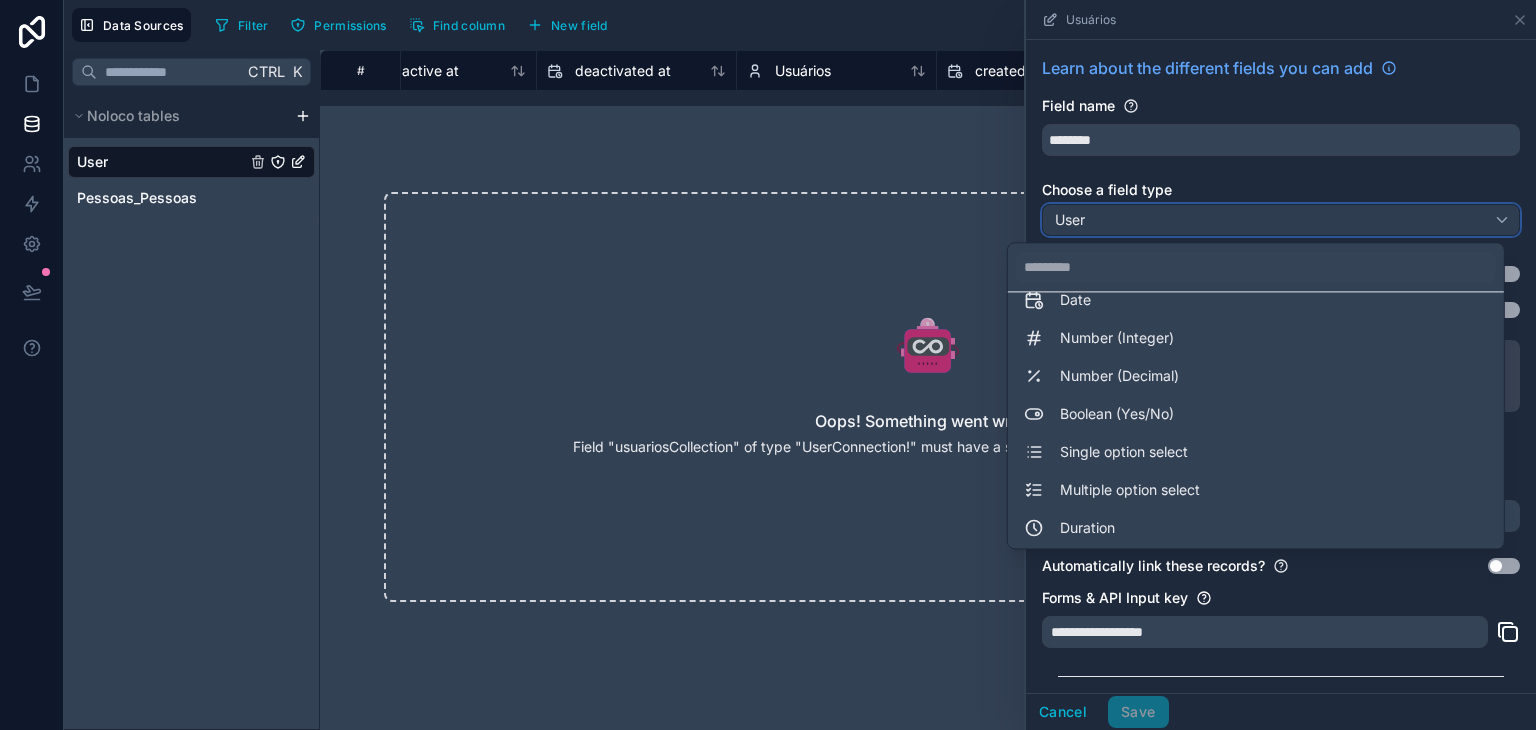 scroll, scrollTop: 548, scrollLeft: 0, axis: vertical 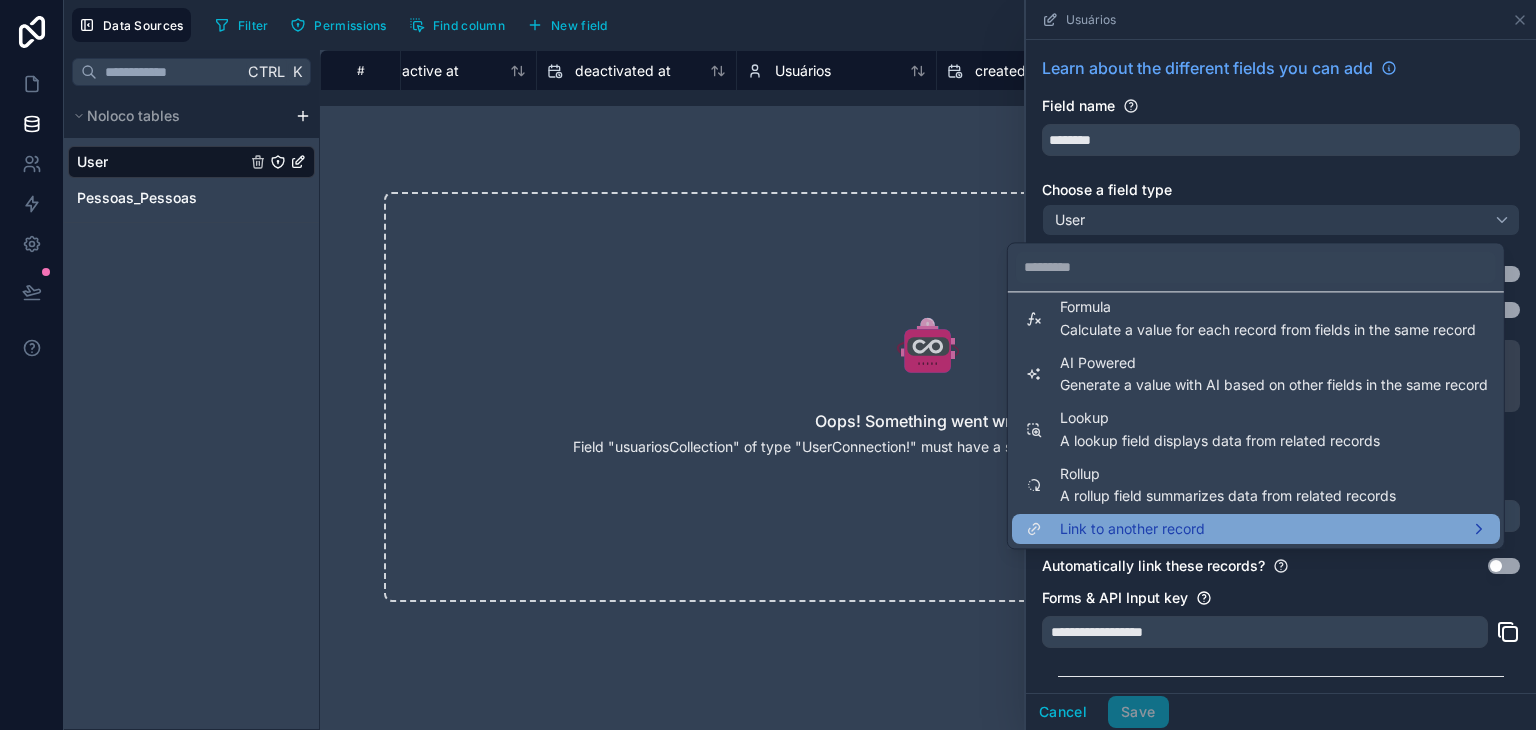 click on "Link to another record" at bounding box center [1132, 530] 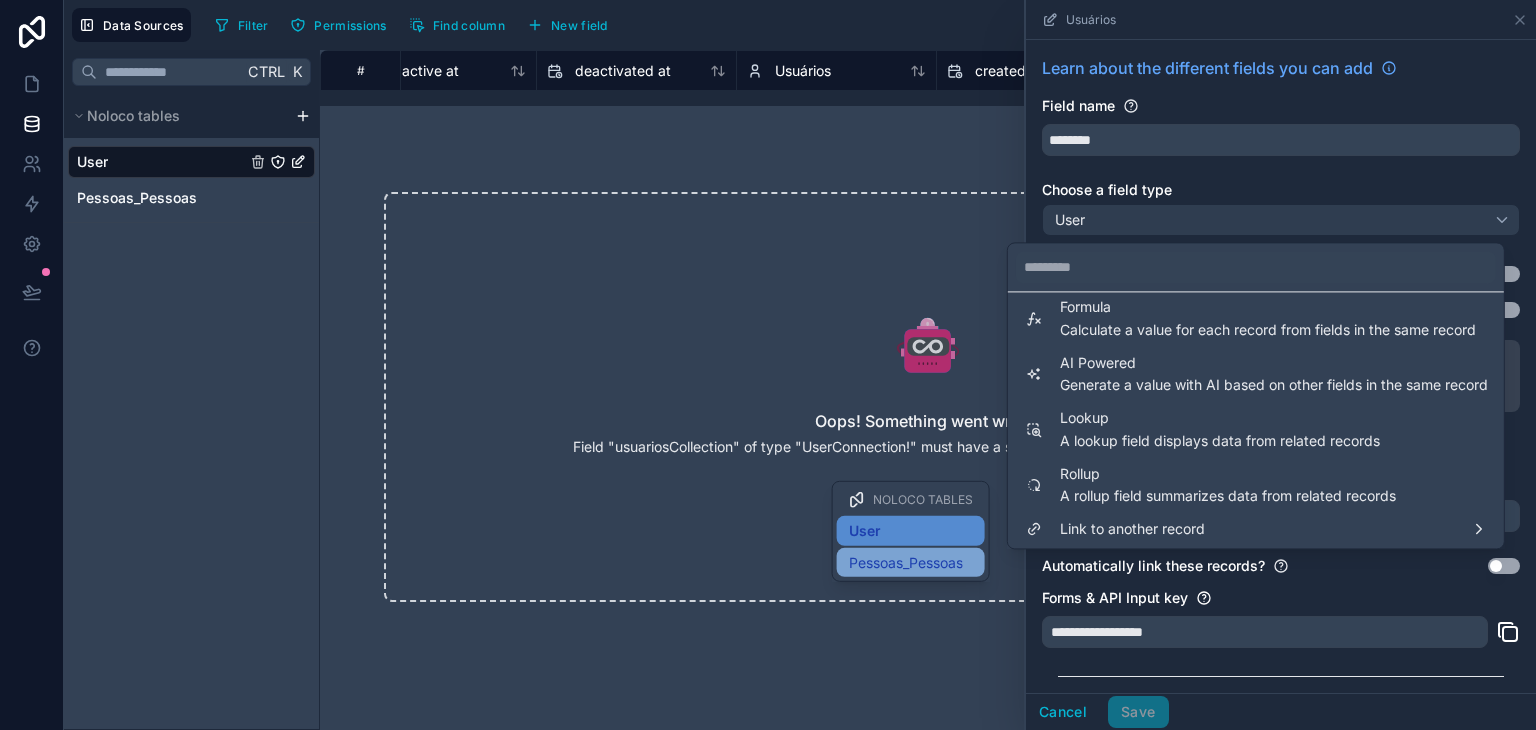 click on "Pessoas_Pessoas" at bounding box center (911, 562) 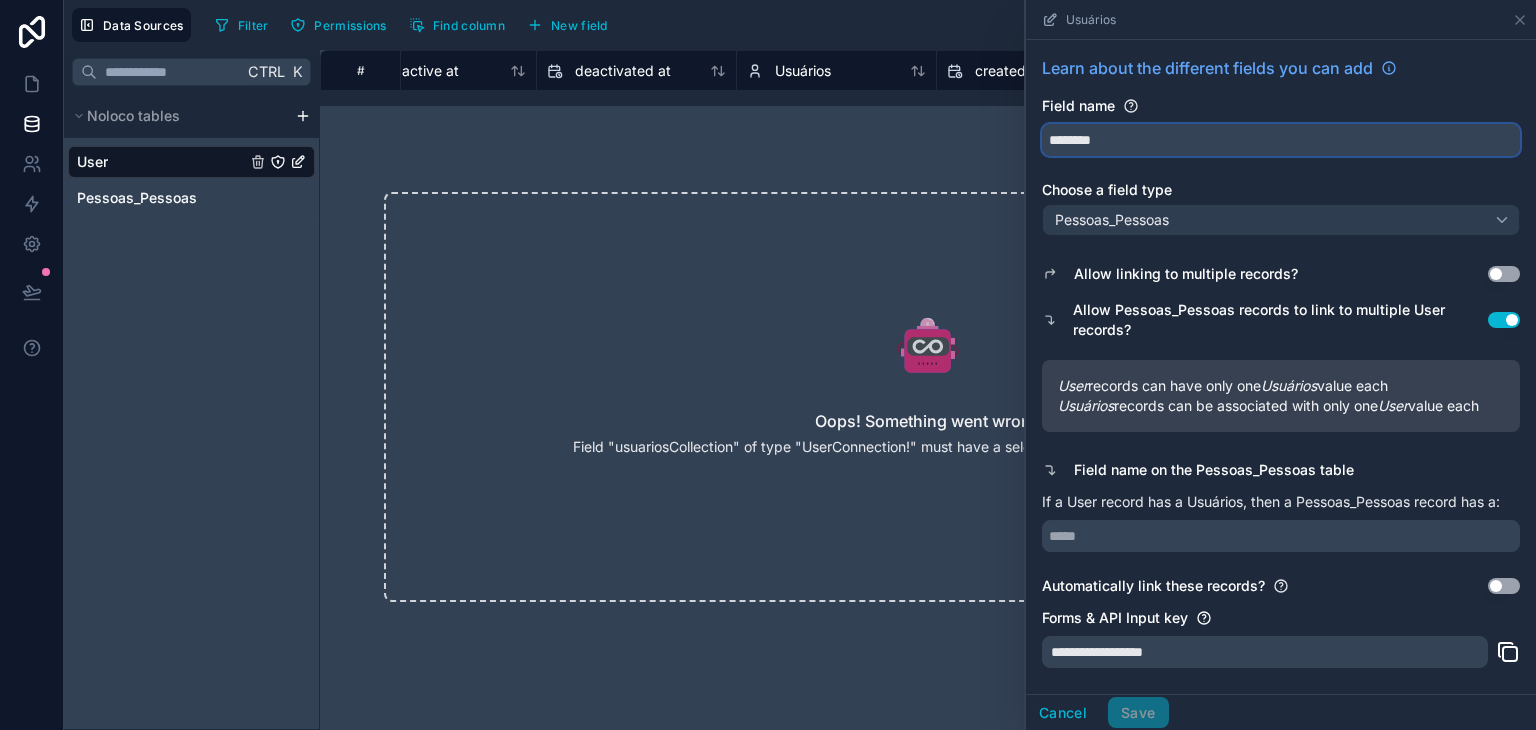 click on "********" at bounding box center [1281, 140] 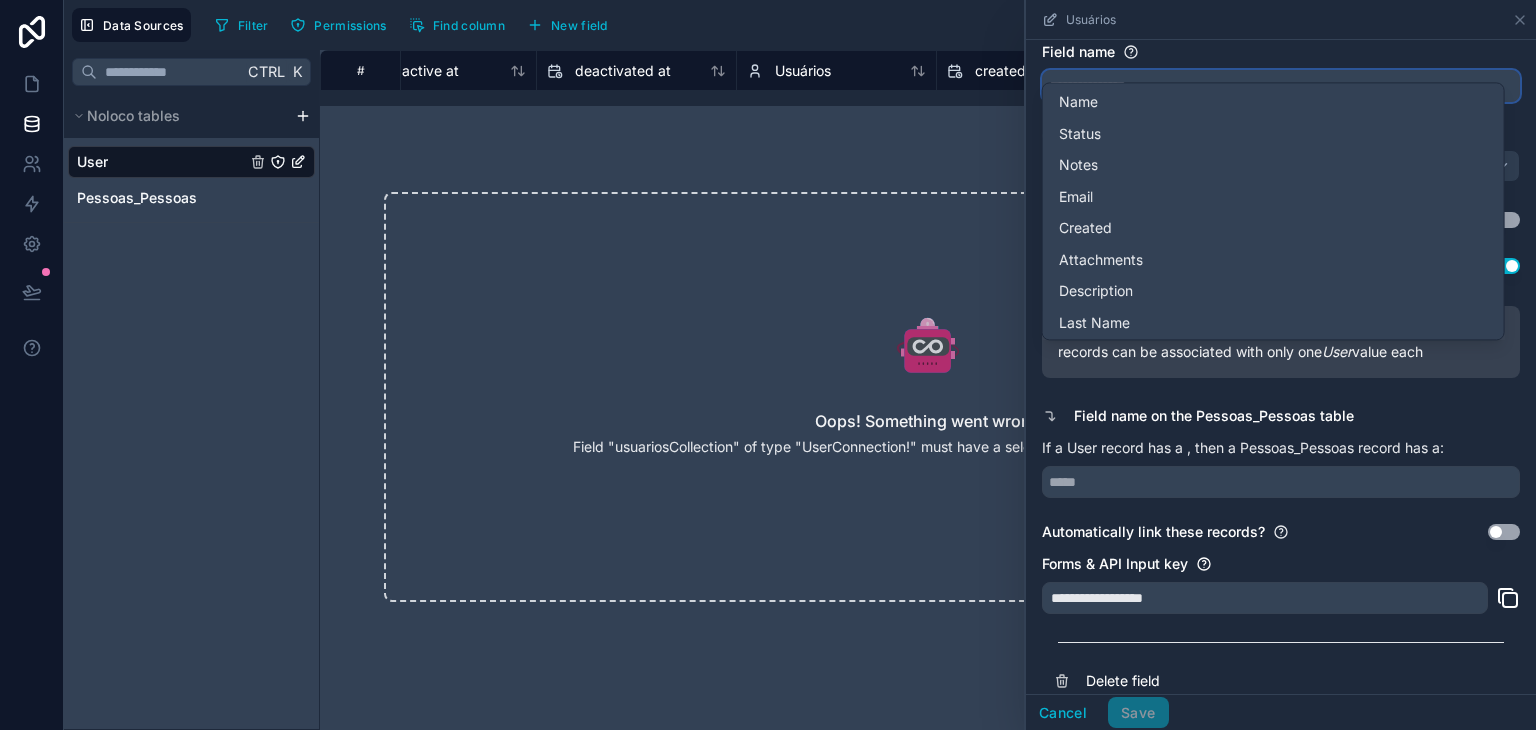 scroll, scrollTop: 79, scrollLeft: 0, axis: vertical 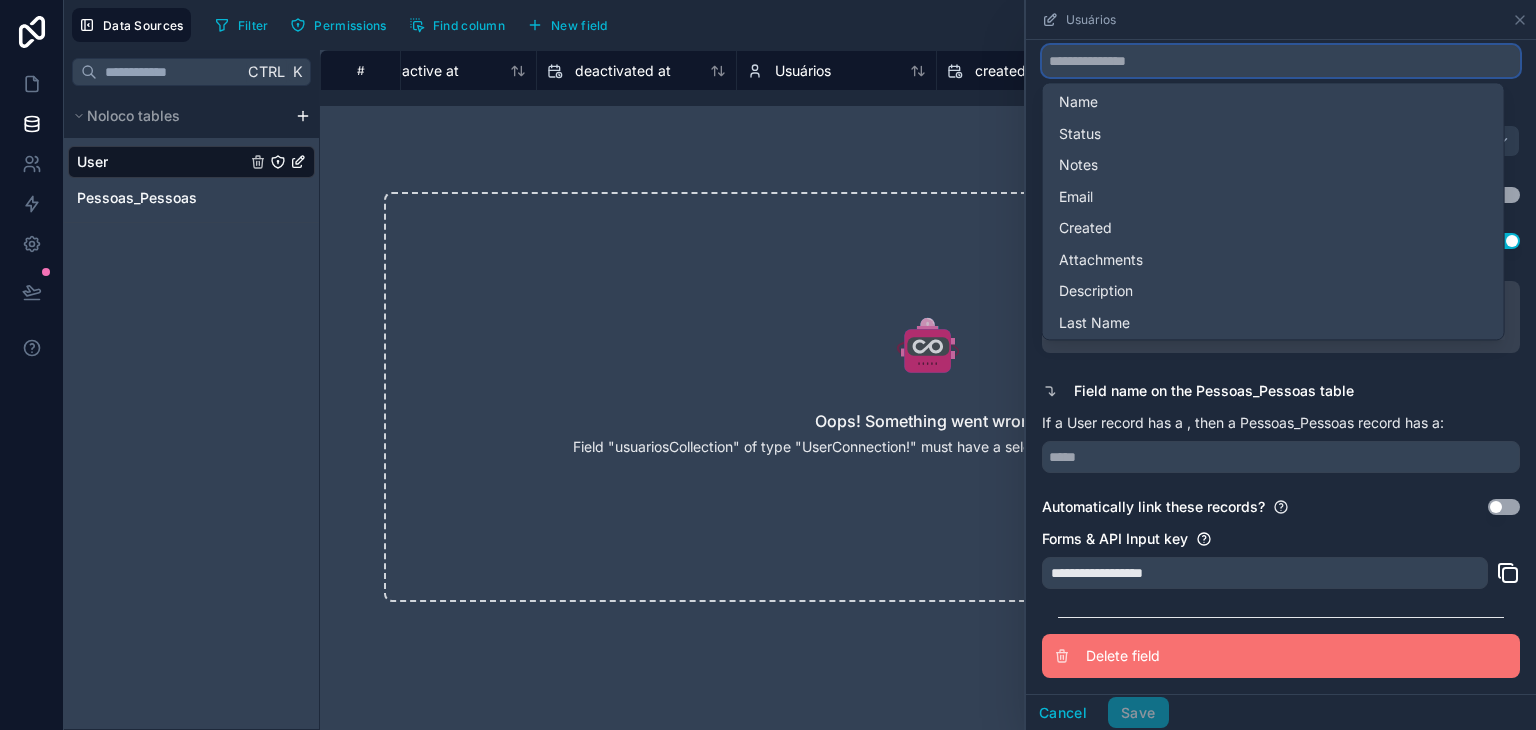 type 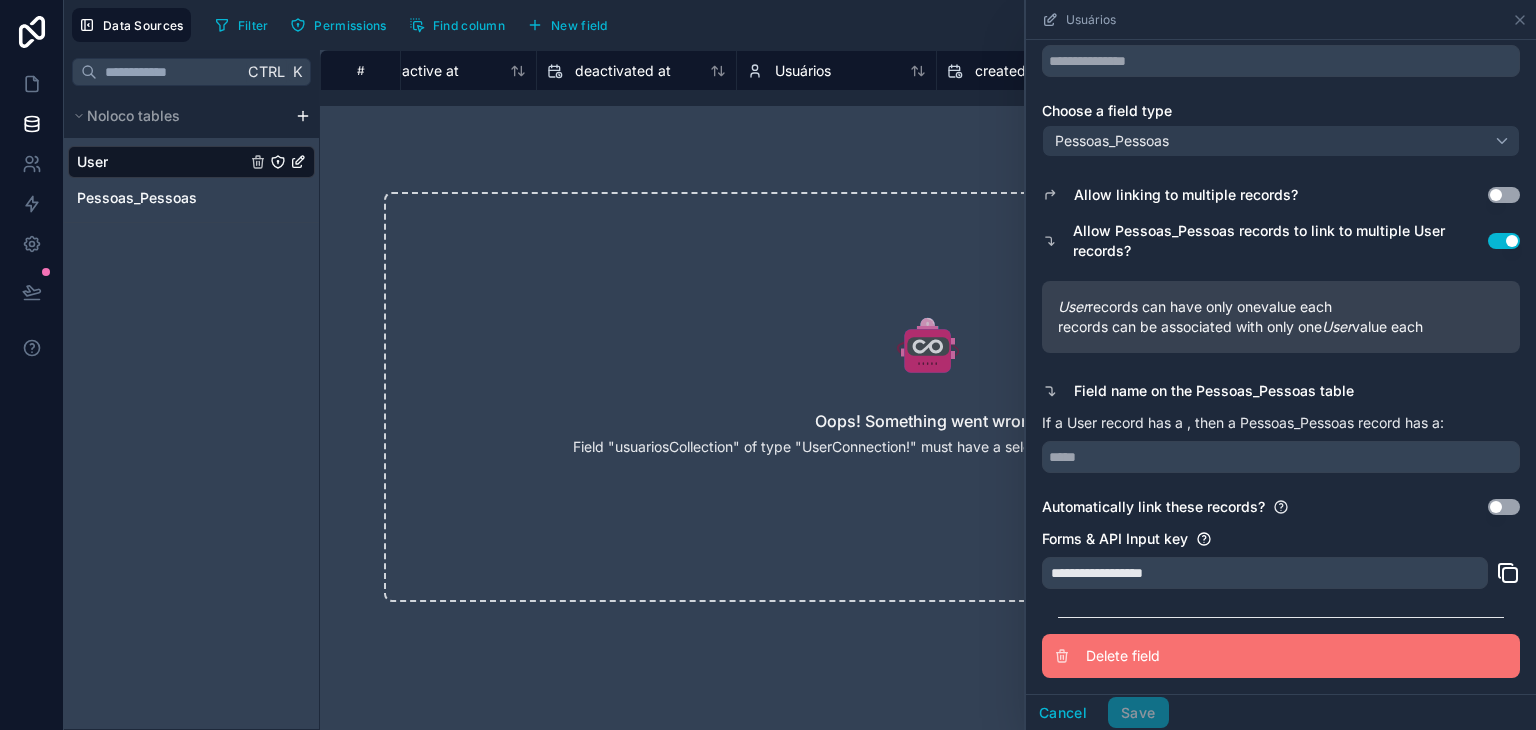 click on "Delete field" at bounding box center [1230, 656] 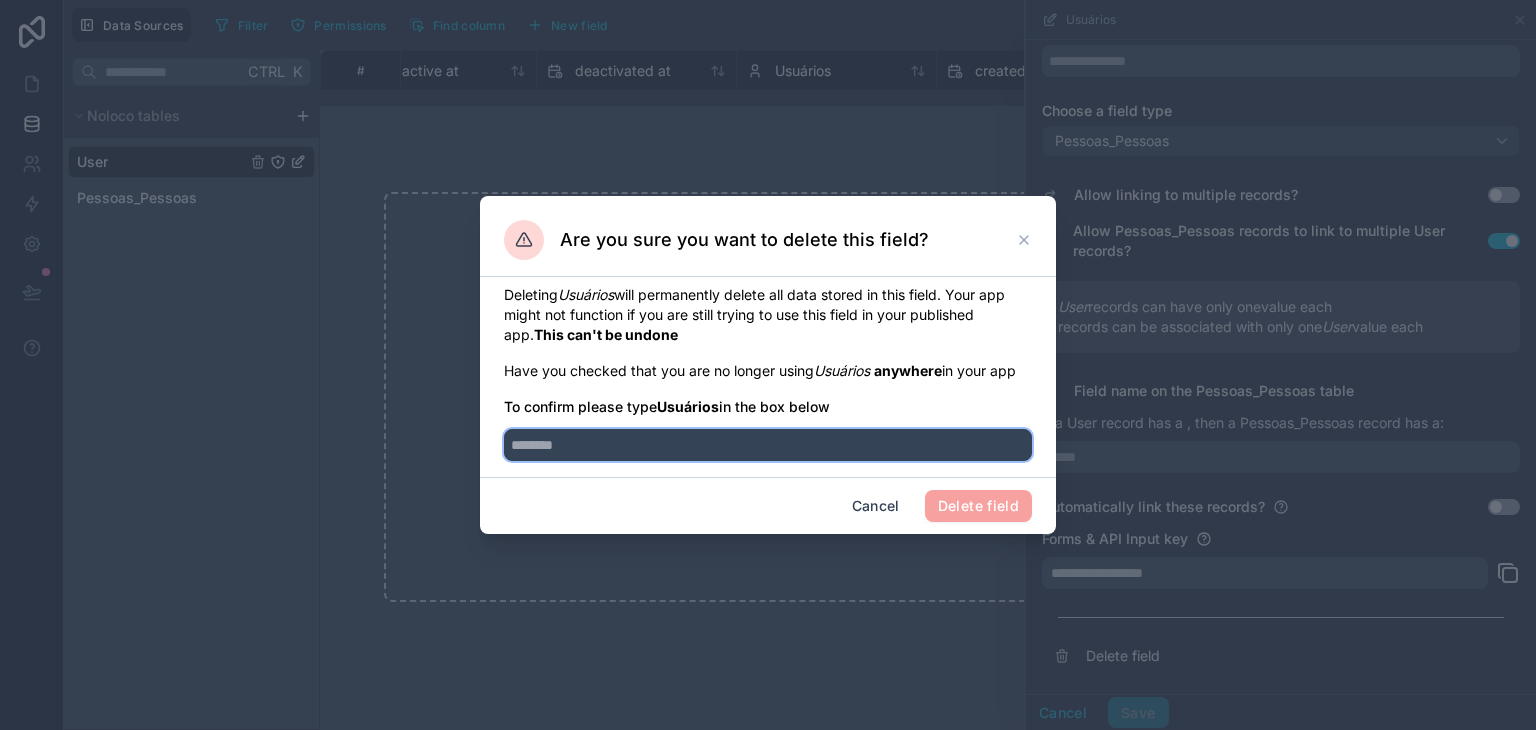 click at bounding box center [768, 445] 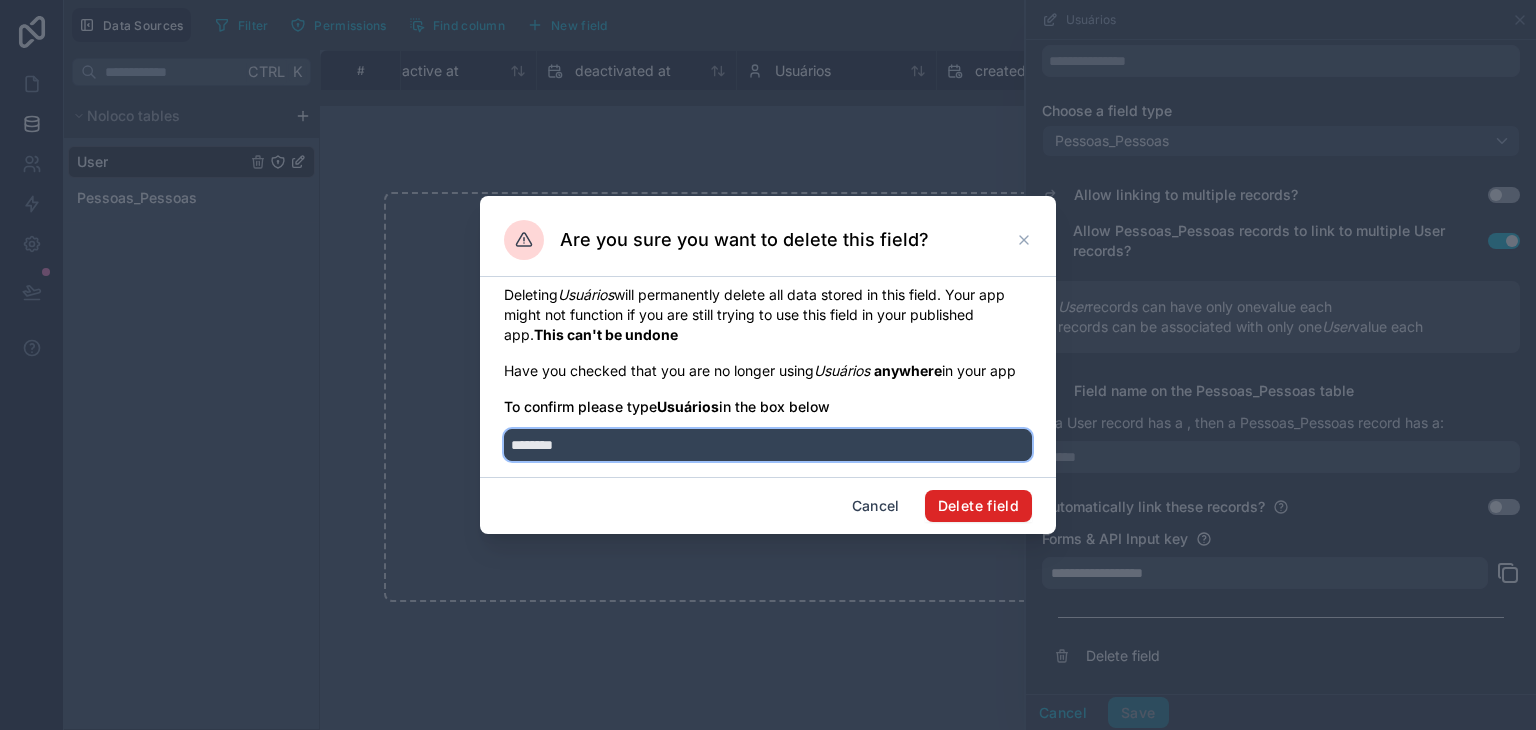 type on "********" 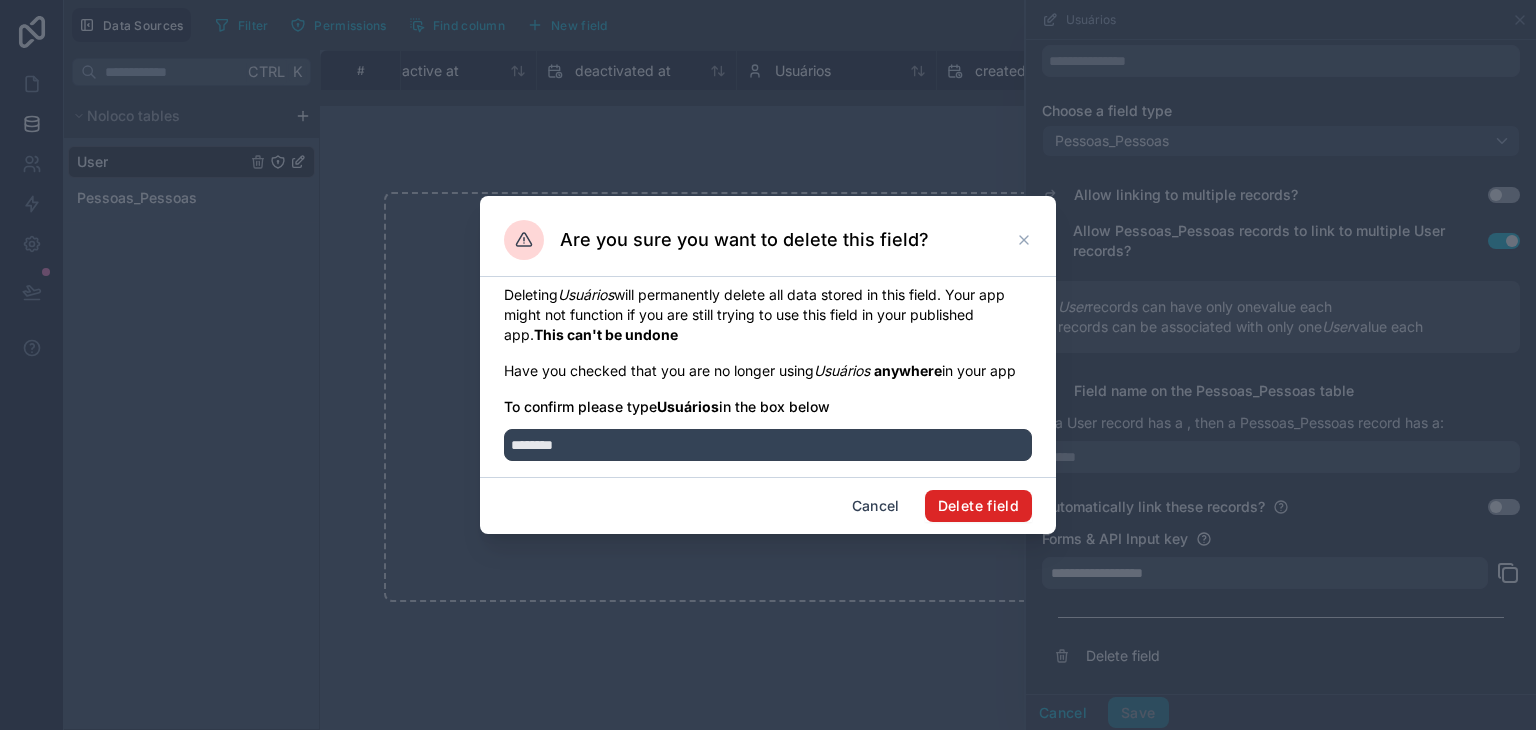 click on "Delete field" at bounding box center (978, 506) 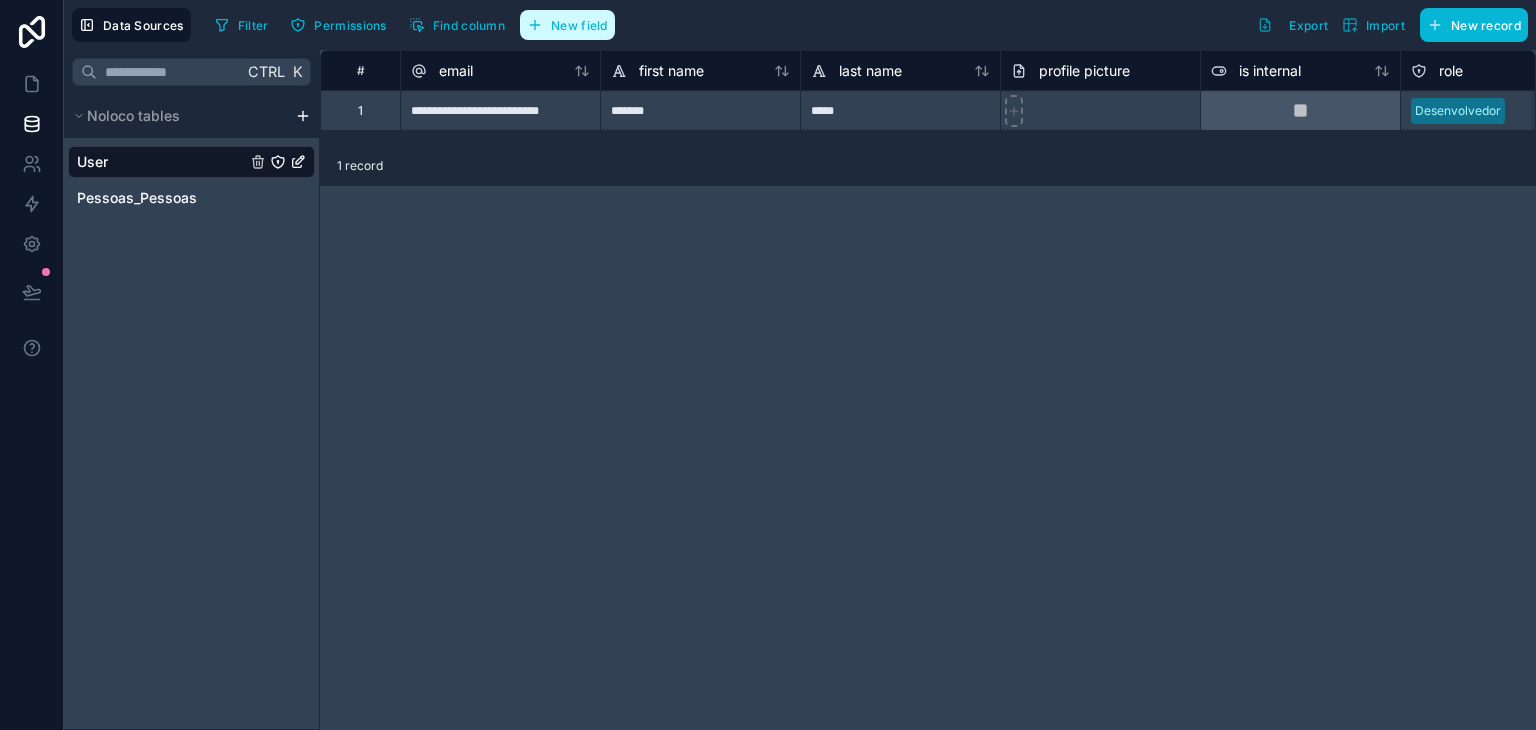 click on "New field" at bounding box center [579, 25] 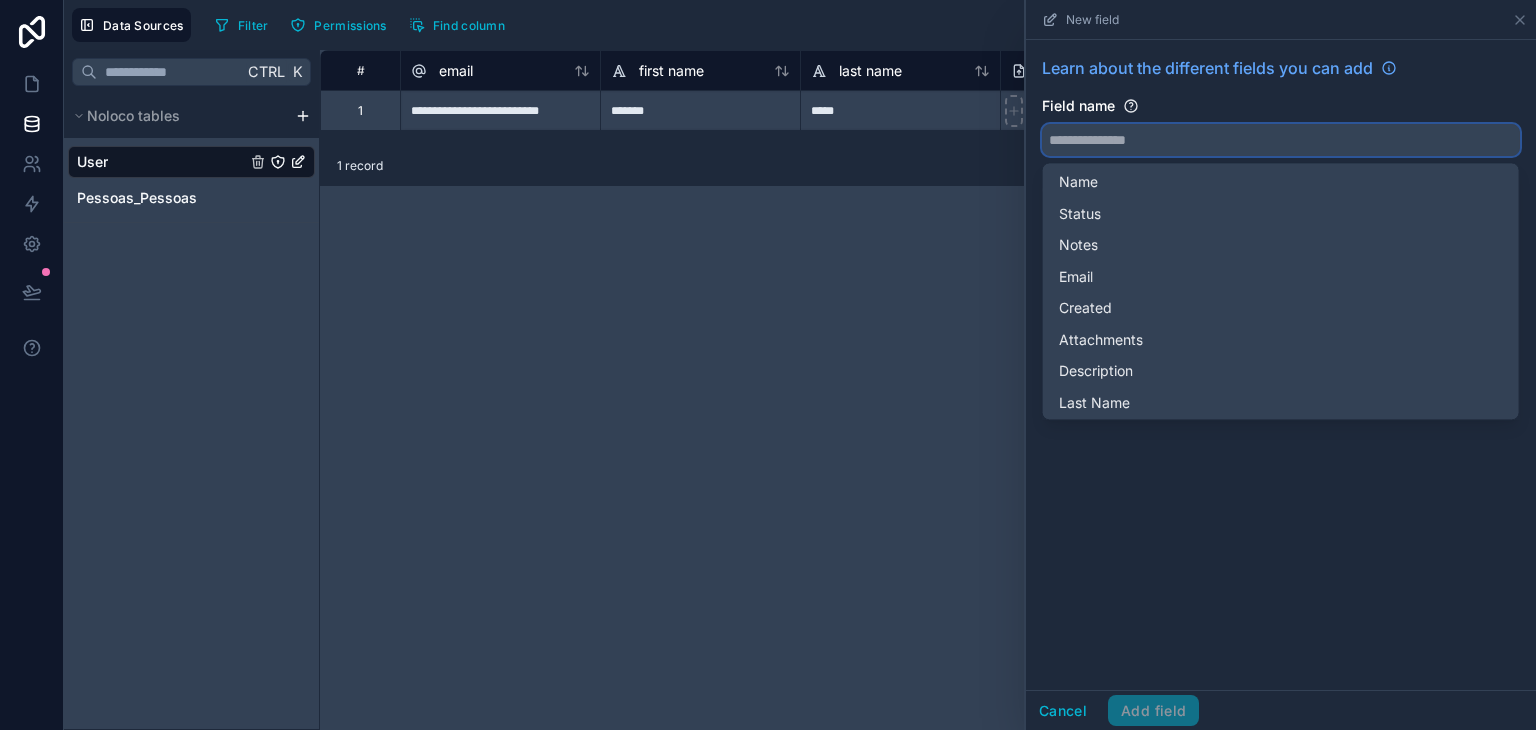 click at bounding box center (1281, 140) 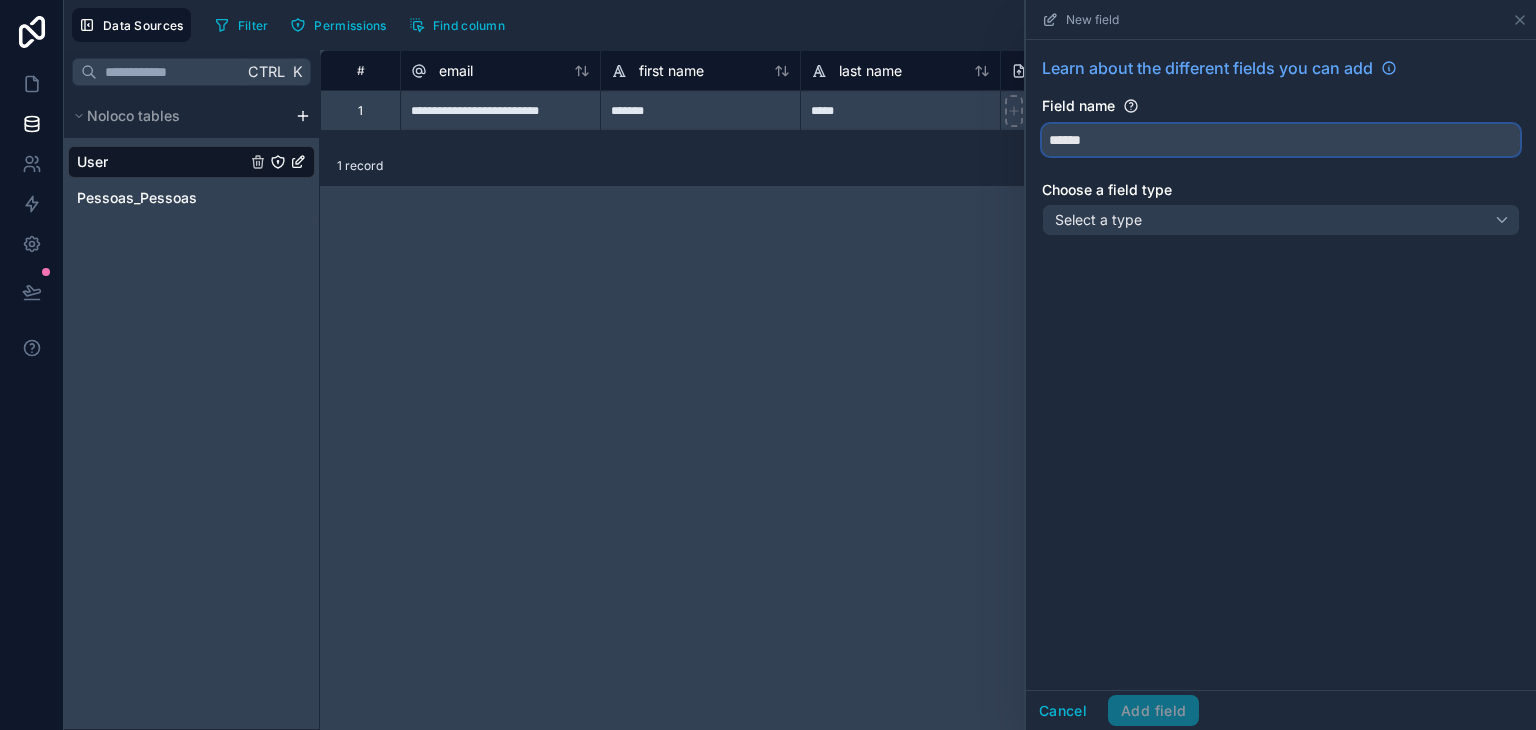 type on "******" 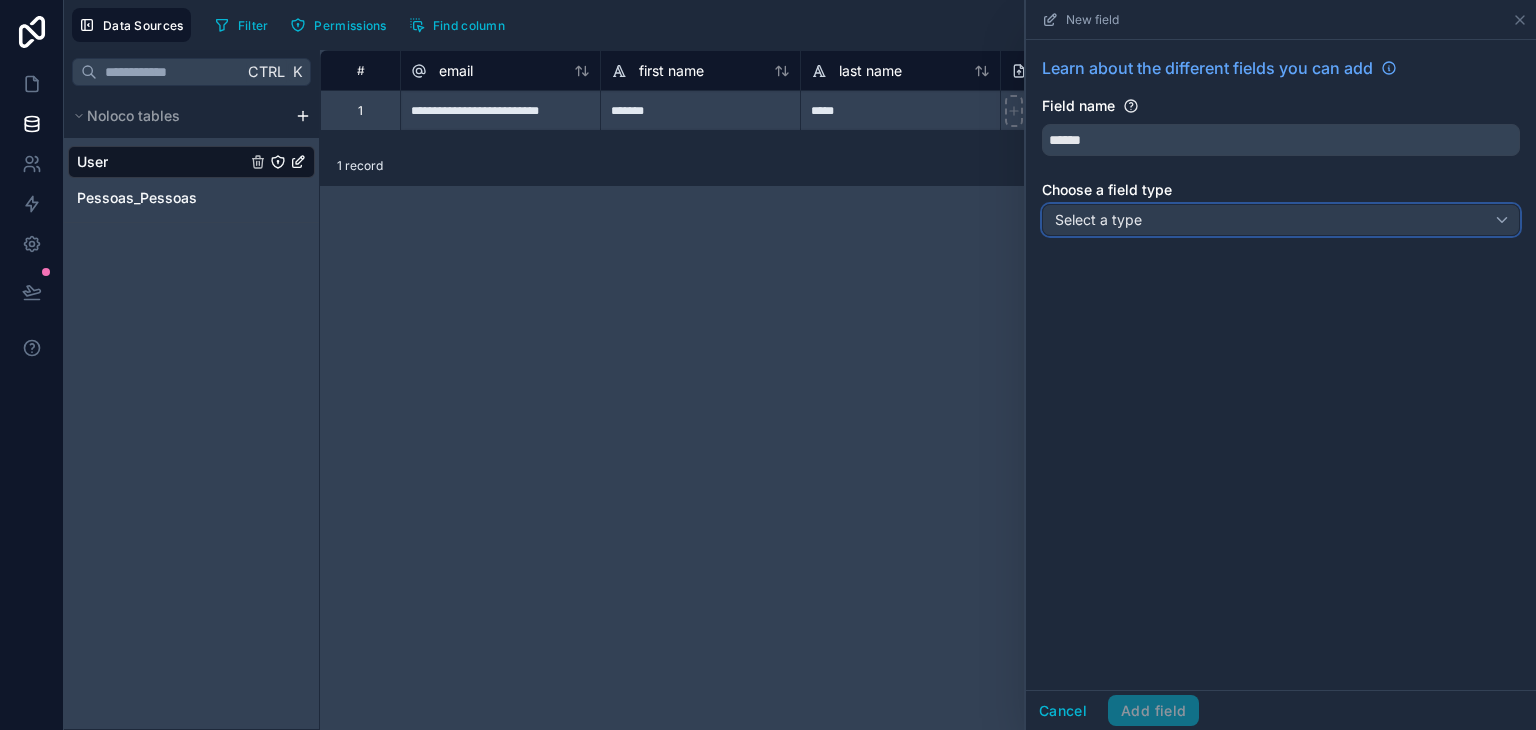 click on "Select a type" at bounding box center [1281, 220] 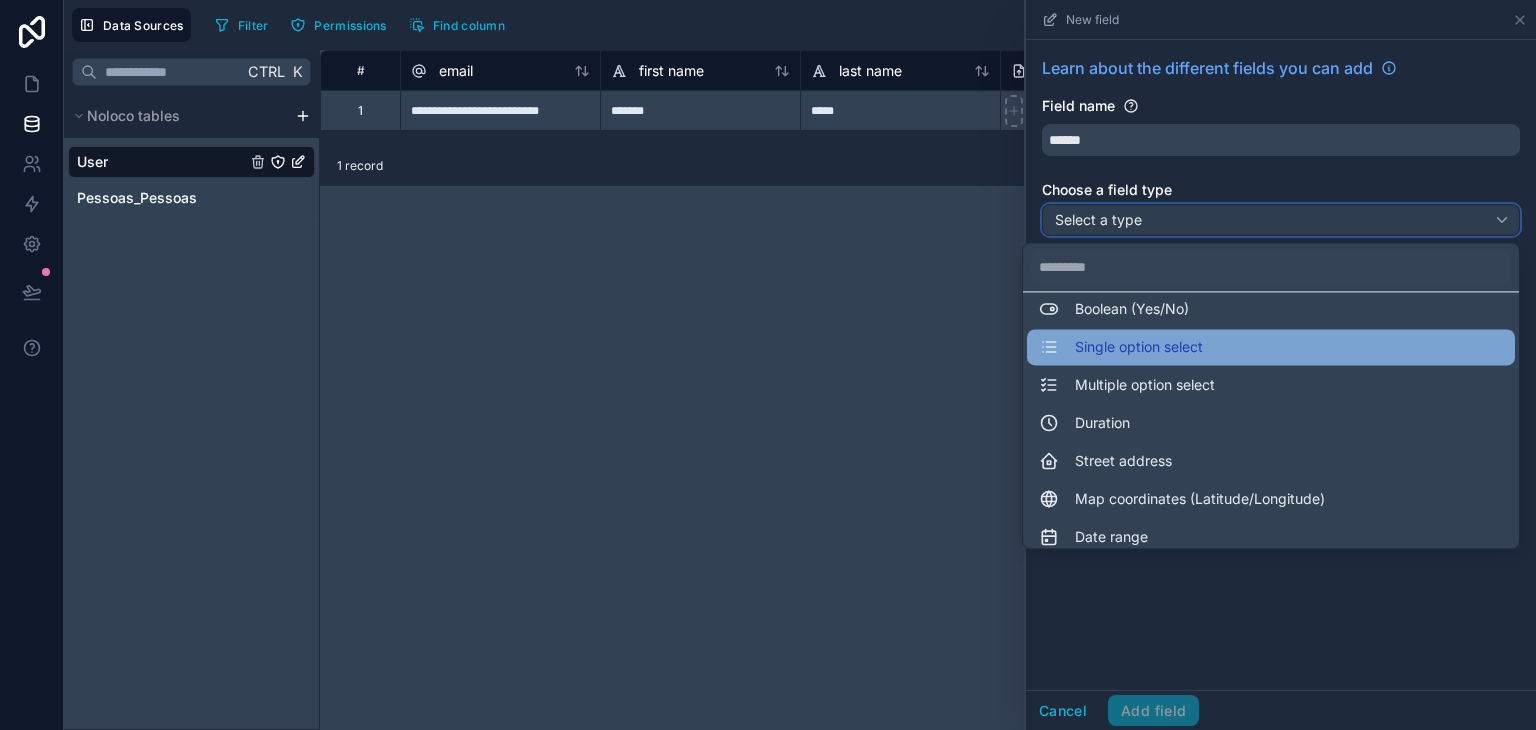 scroll, scrollTop: 548, scrollLeft: 0, axis: vertical 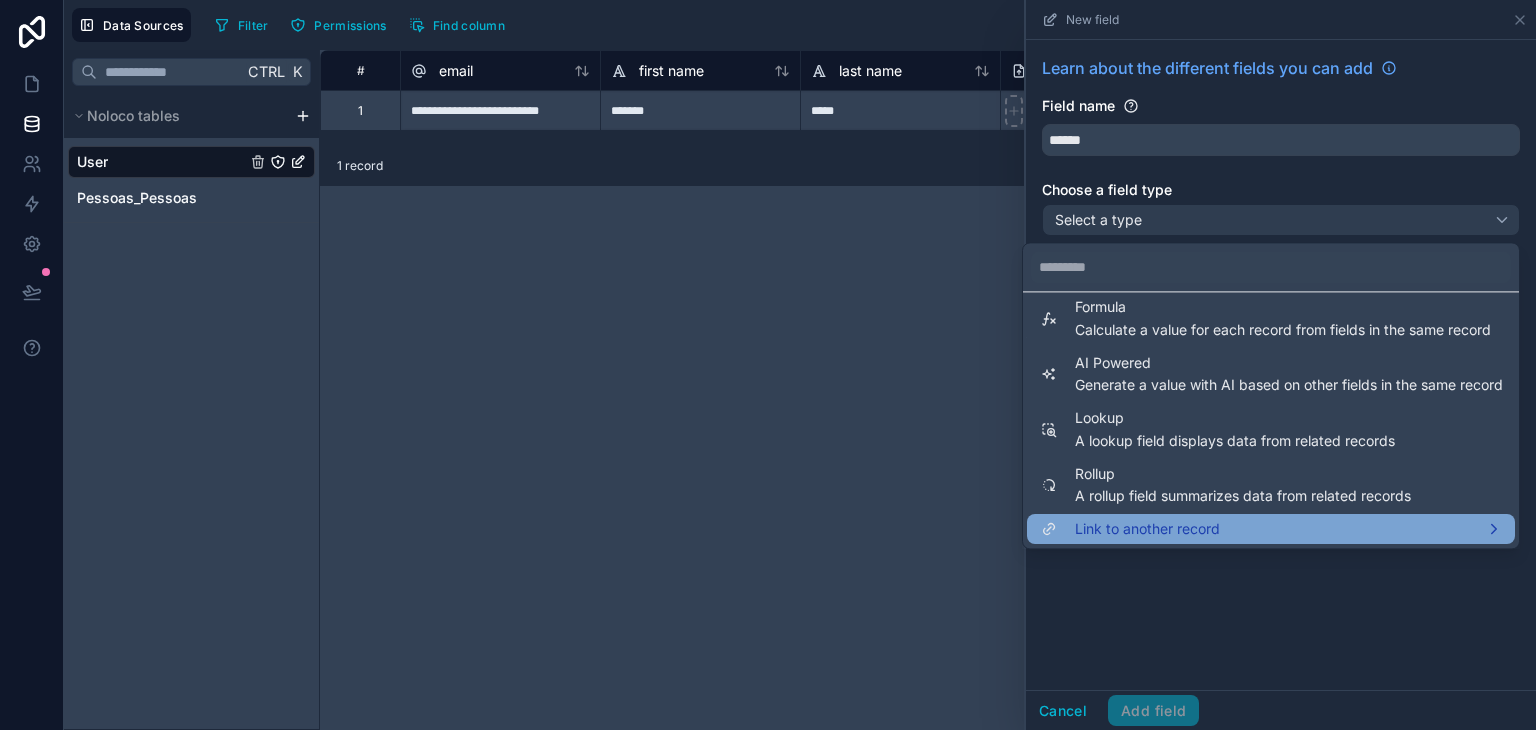 click on "Link to another record" at bounding box center [1271, 529] 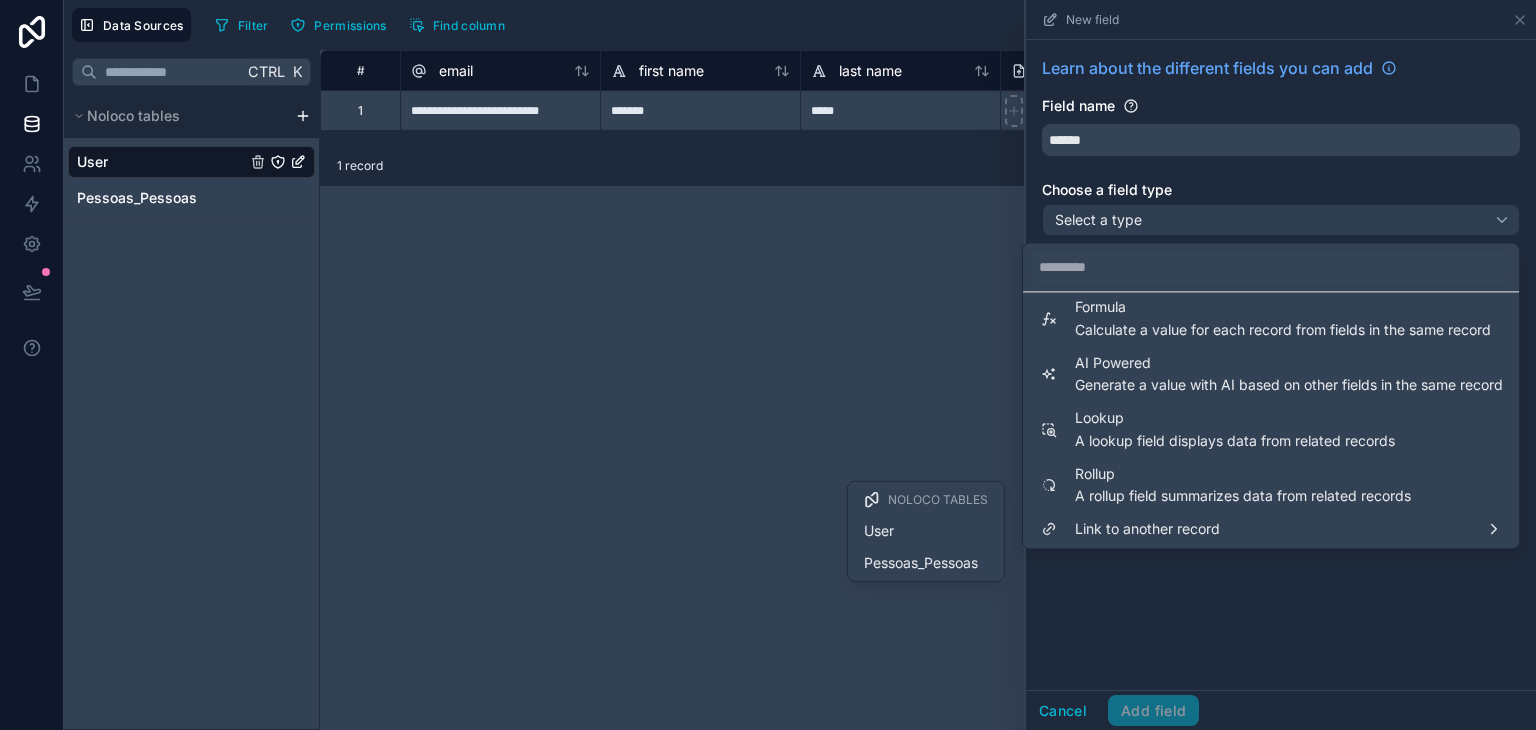 click on "Pessoas_Pessoas" at bounding box center (926, 562) 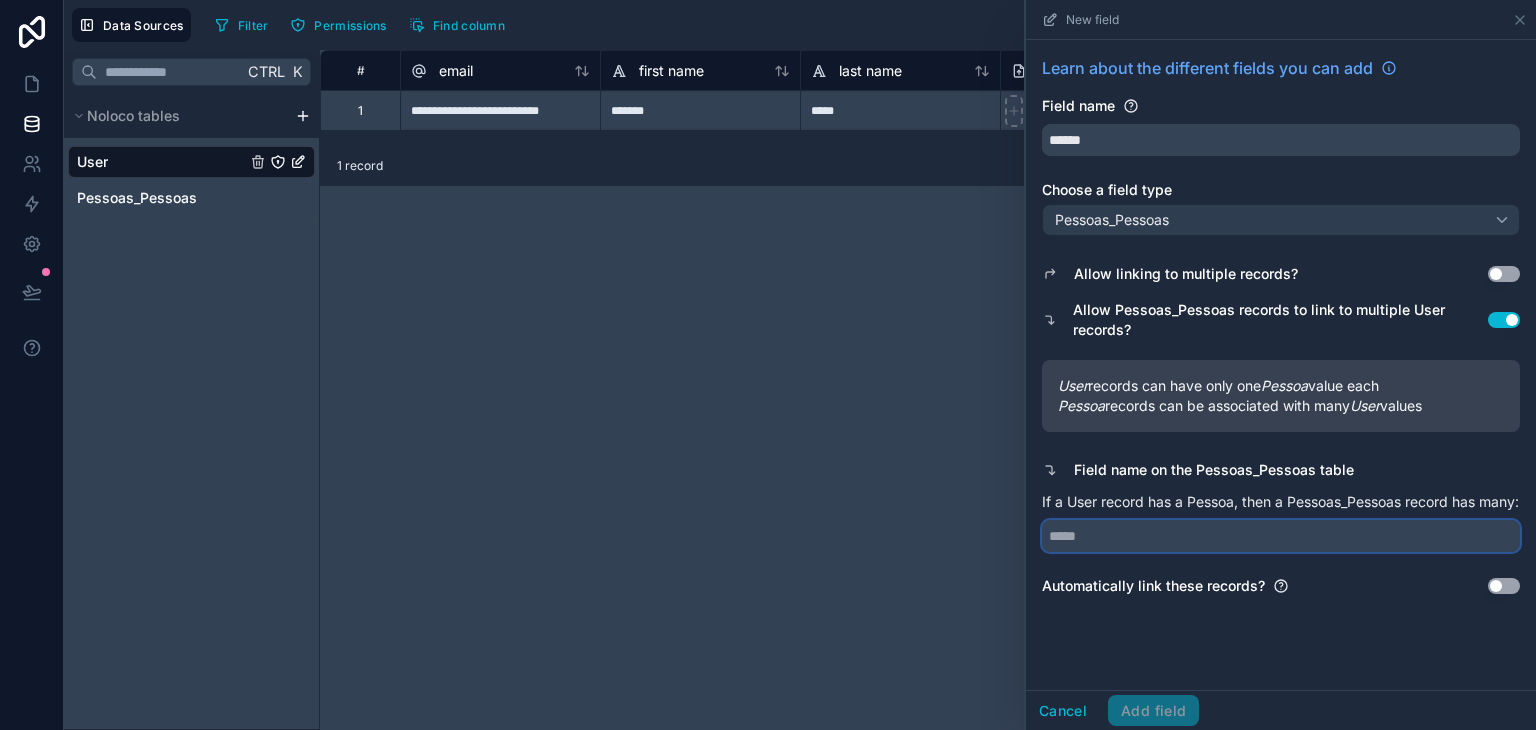 click at bounding box center [1281, 536] 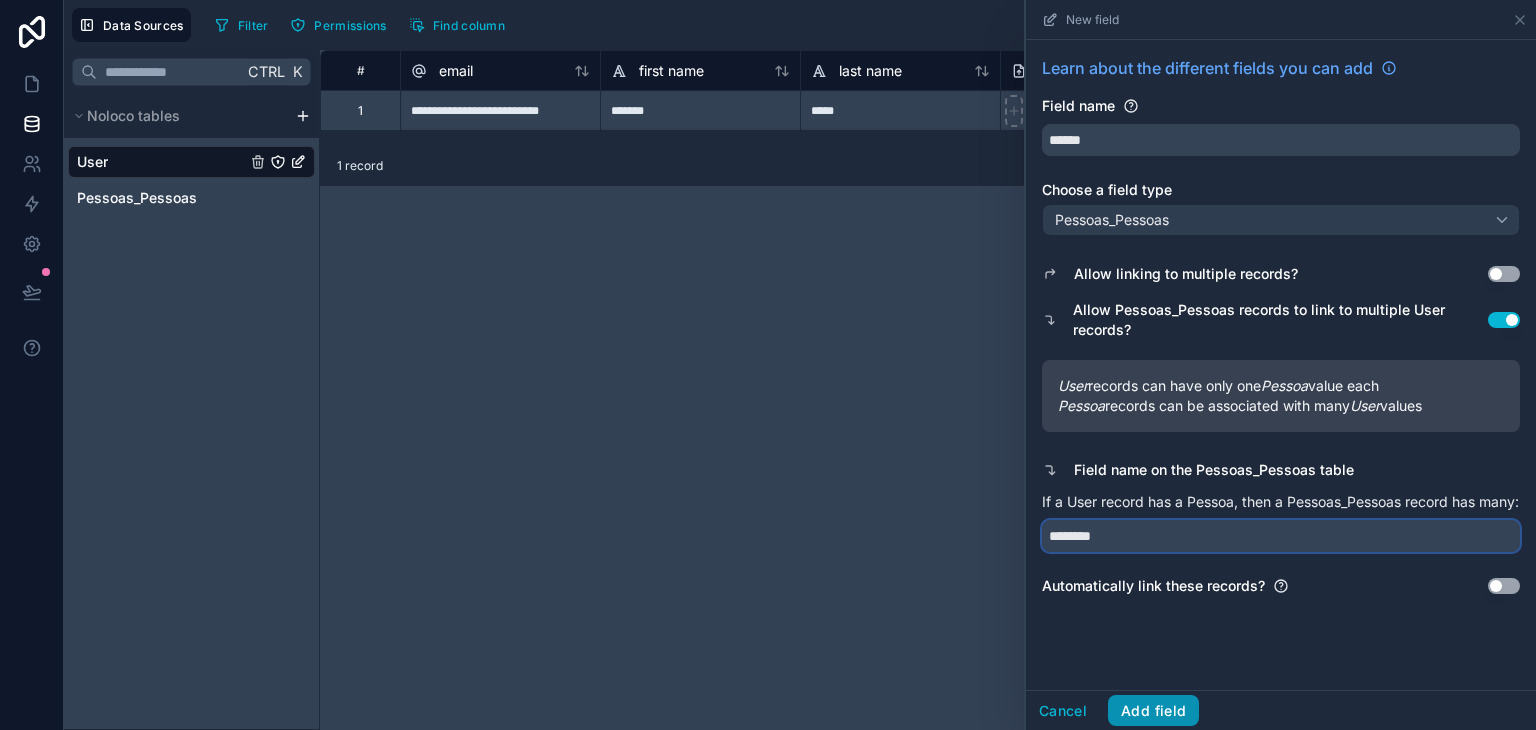 type on "********" 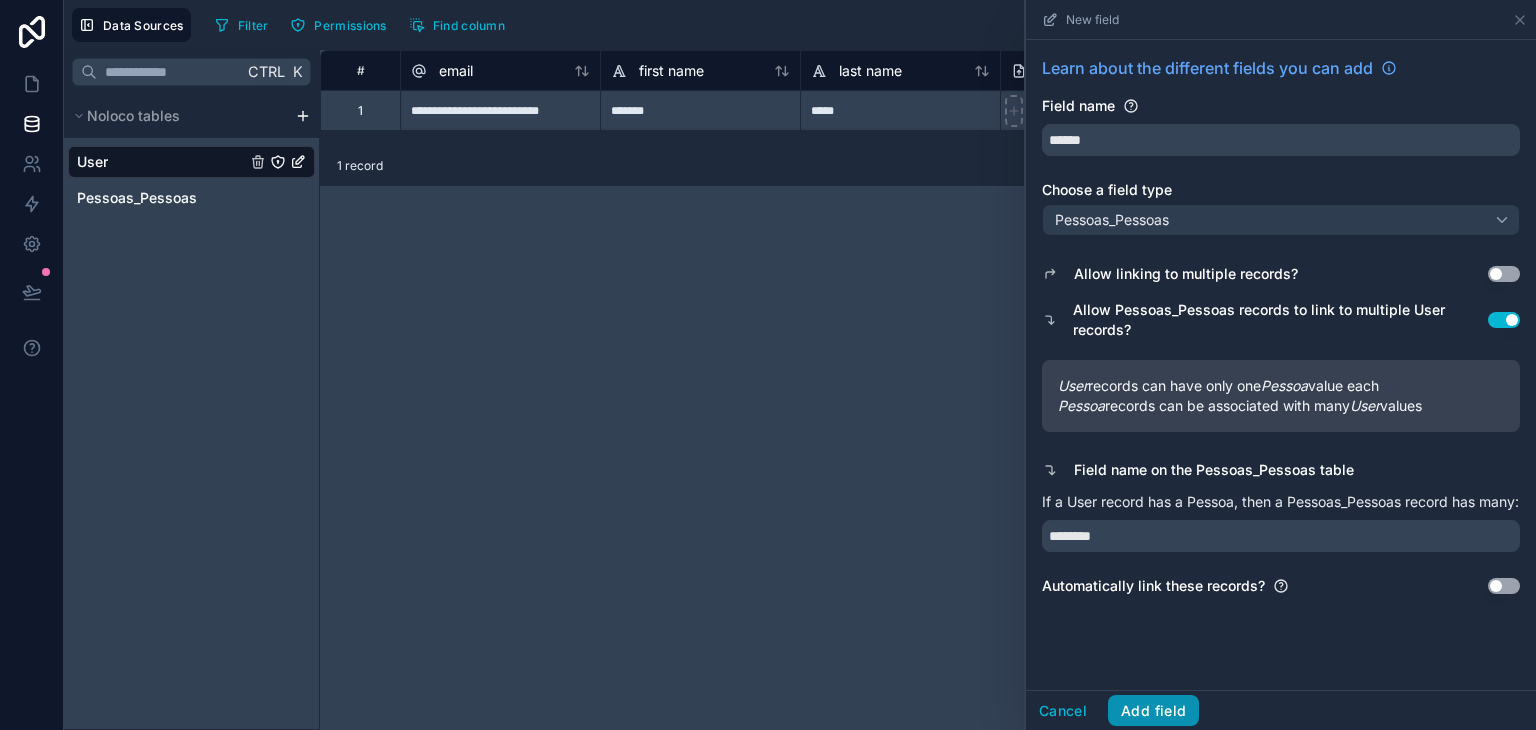 click on "Add field" at bounding box center (1153, 711) 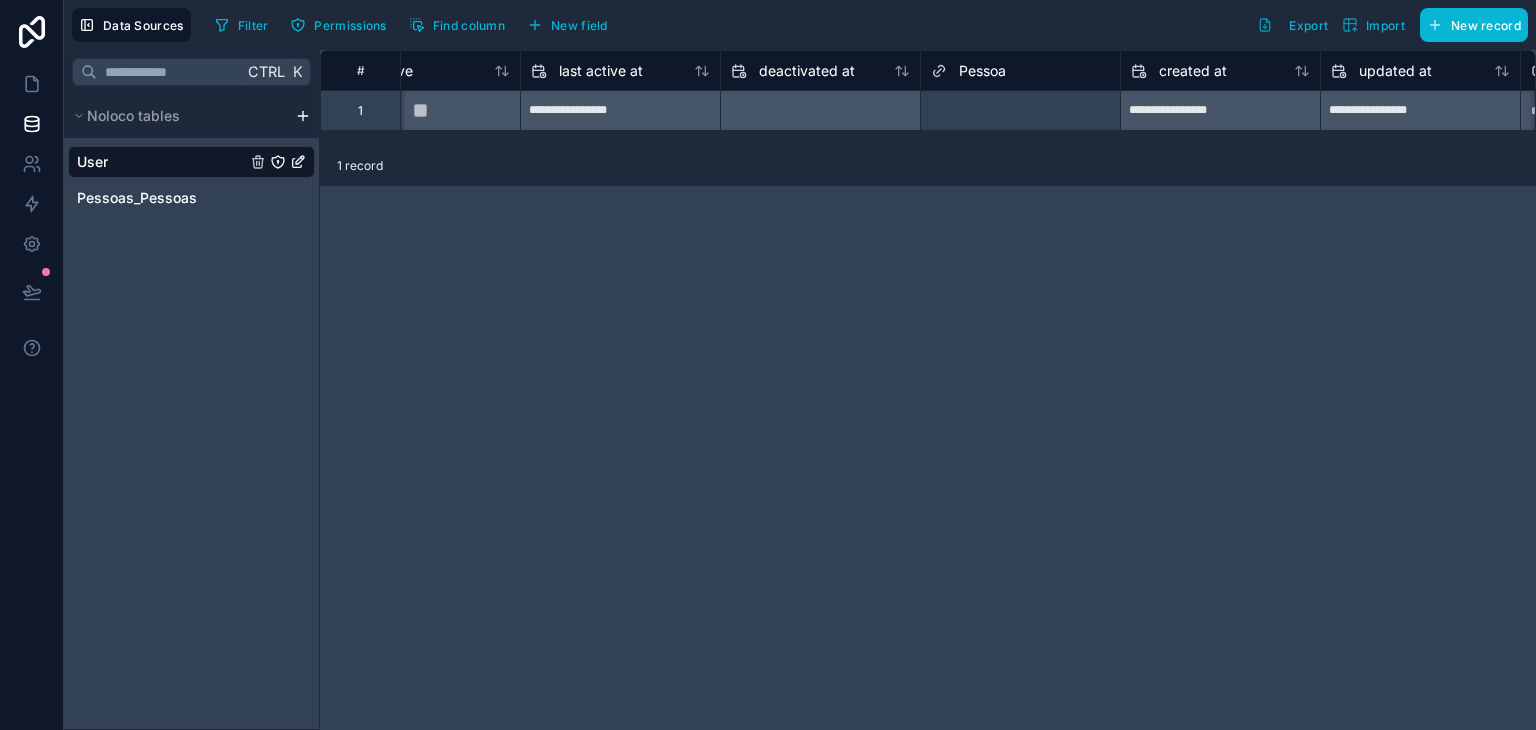scroll, scrollTop: 0, scrollLeft: 1664, axis: horizontal 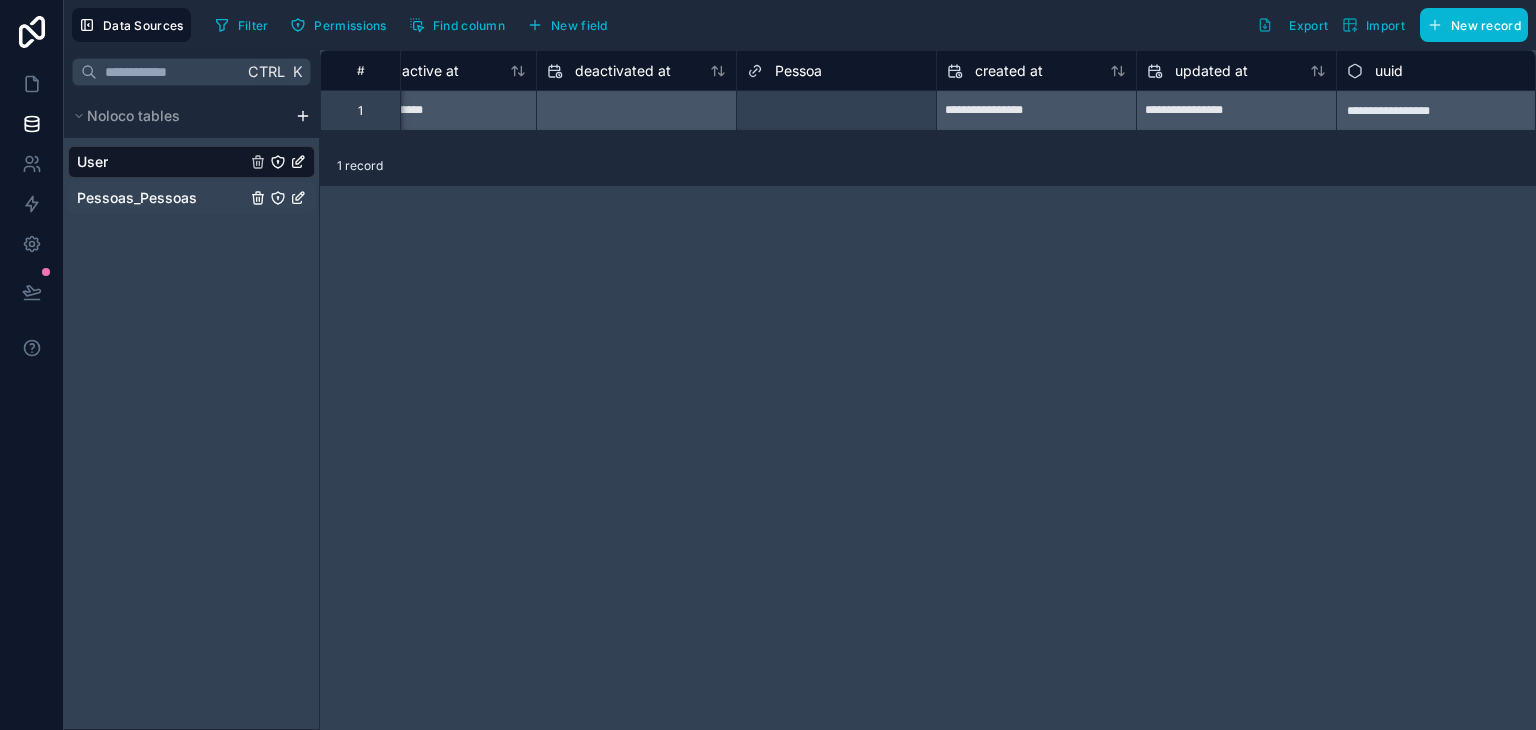 click on "Pessoas_Pessoas" at bounding box center (191, 198) 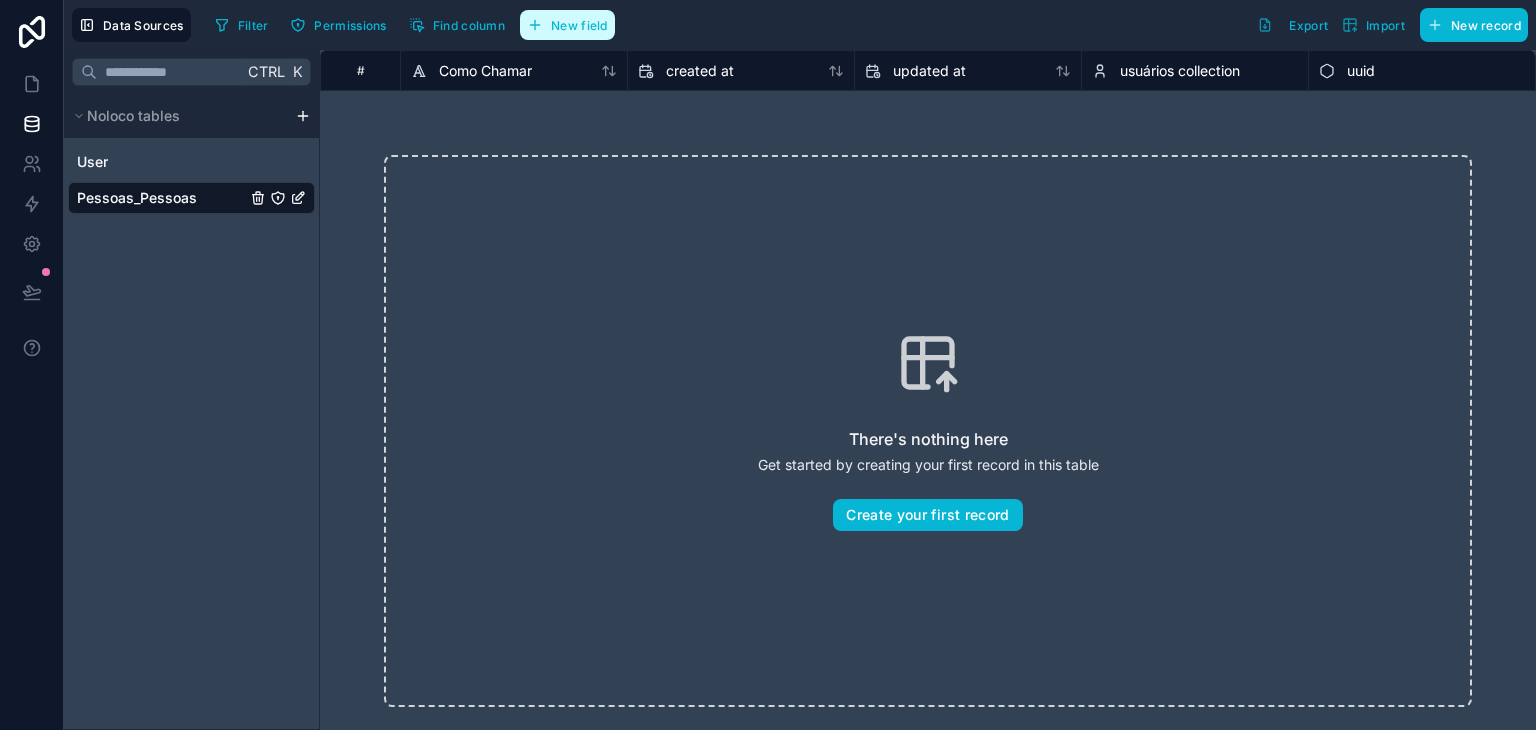 click on "New field" at bounding box center (579, 25) 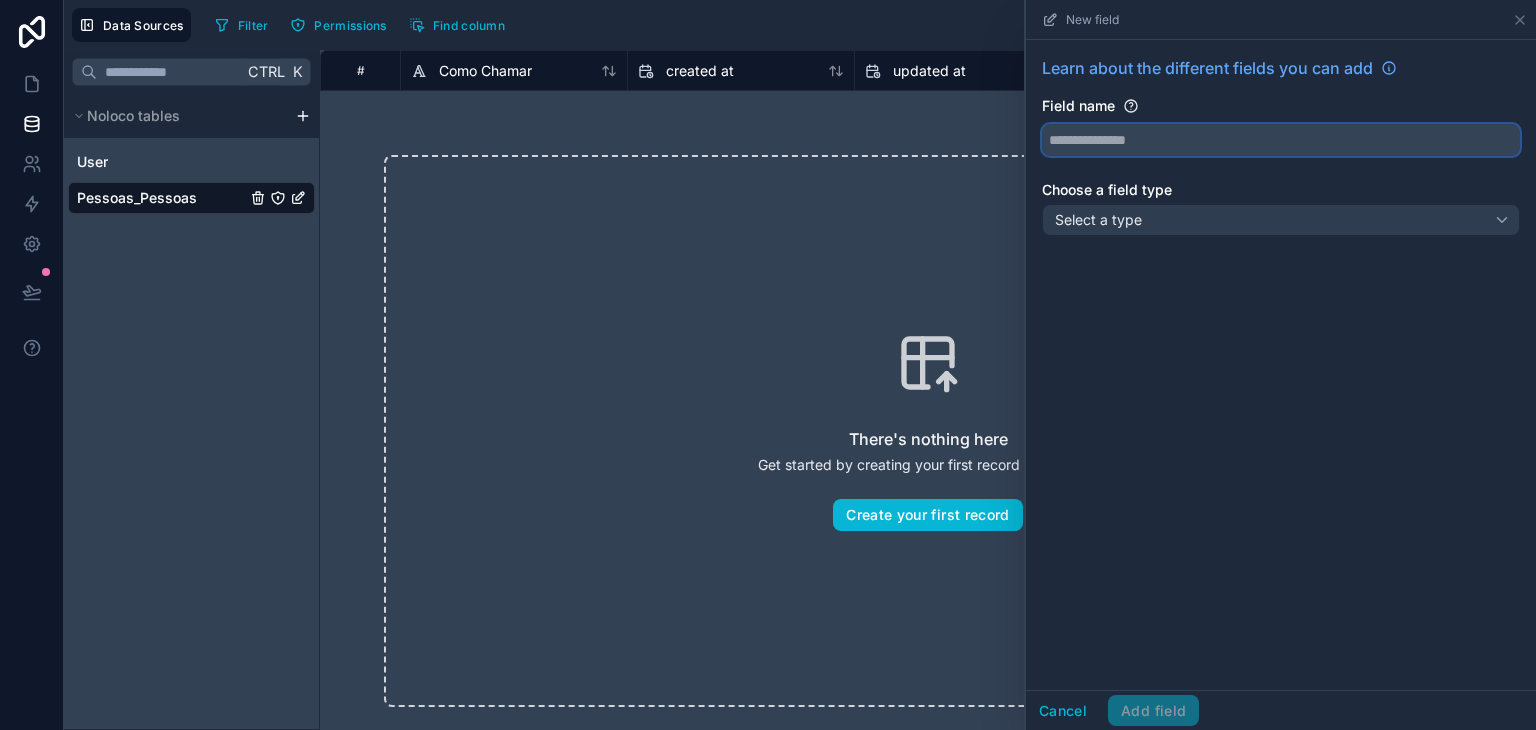 click at bounding box center [1281, 140] 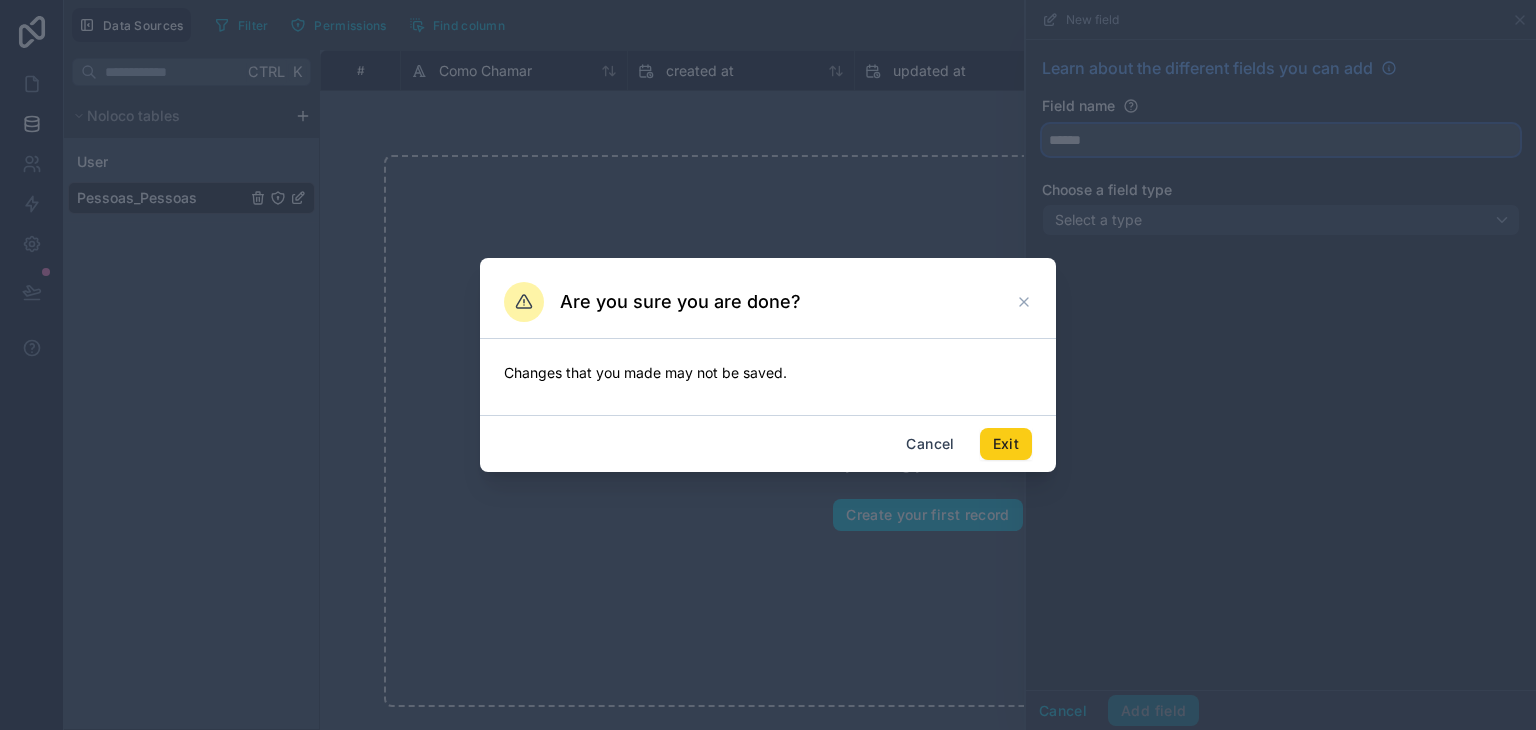 type on "******" 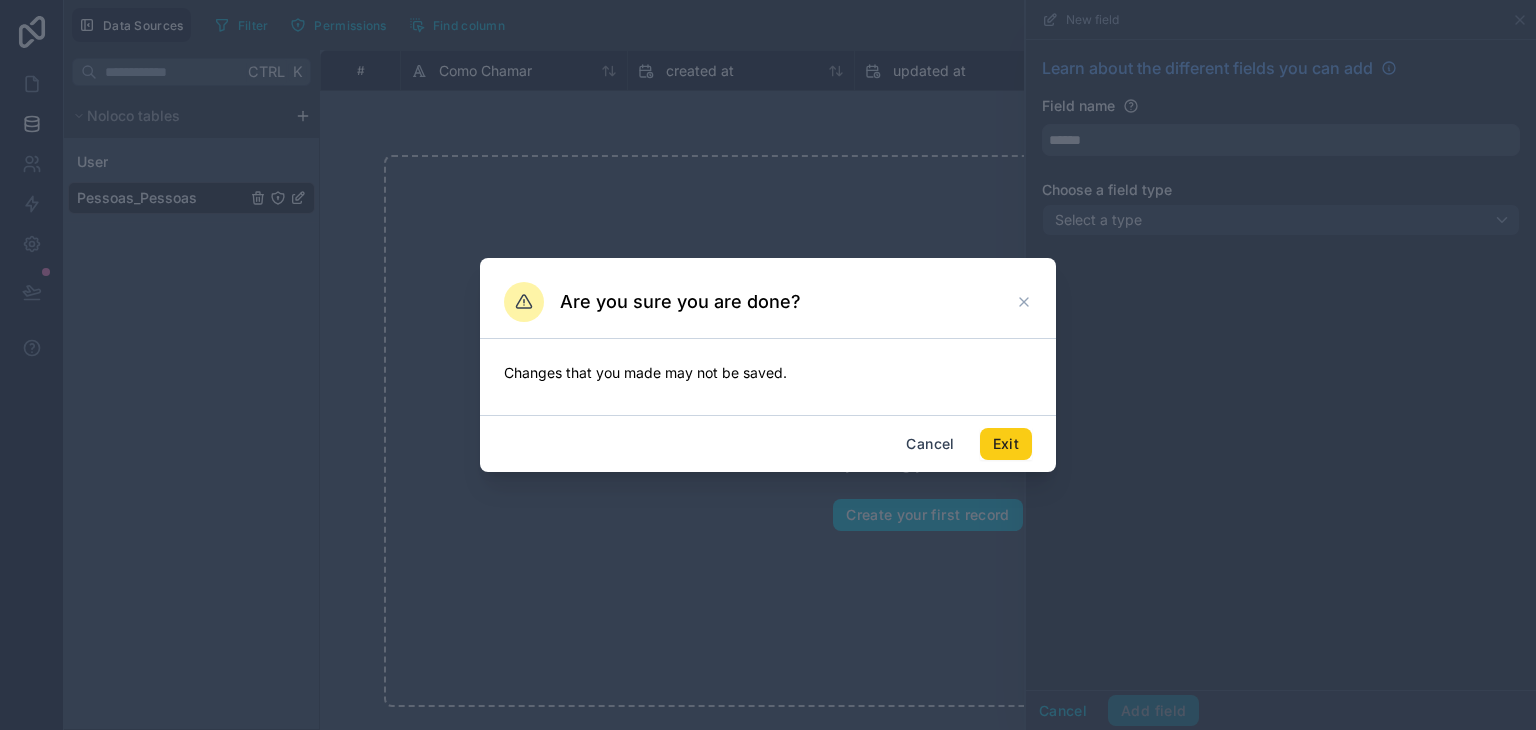 click on "Exit" at bounding box center [1006, 444] 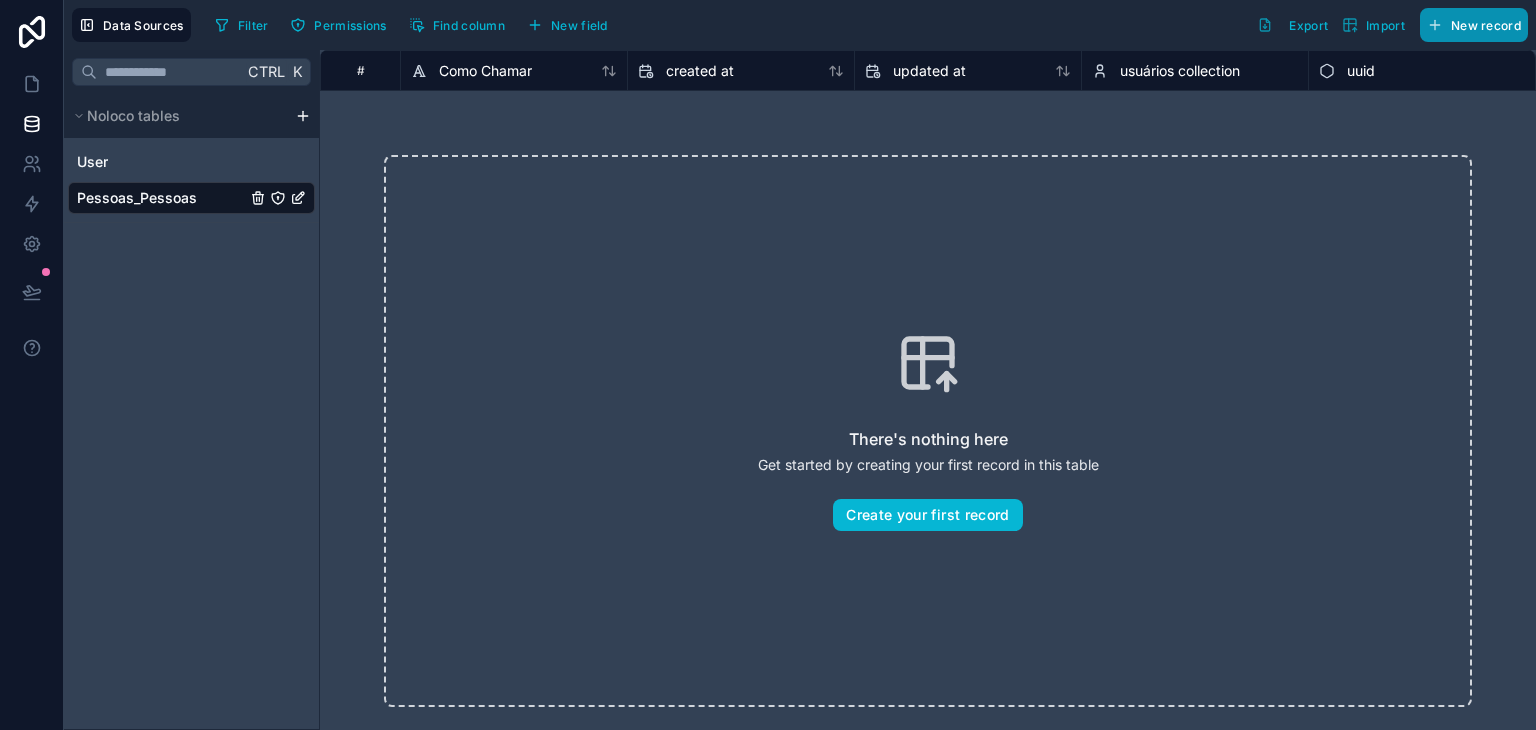 click on "New record" at bounding box center (1474, 25) 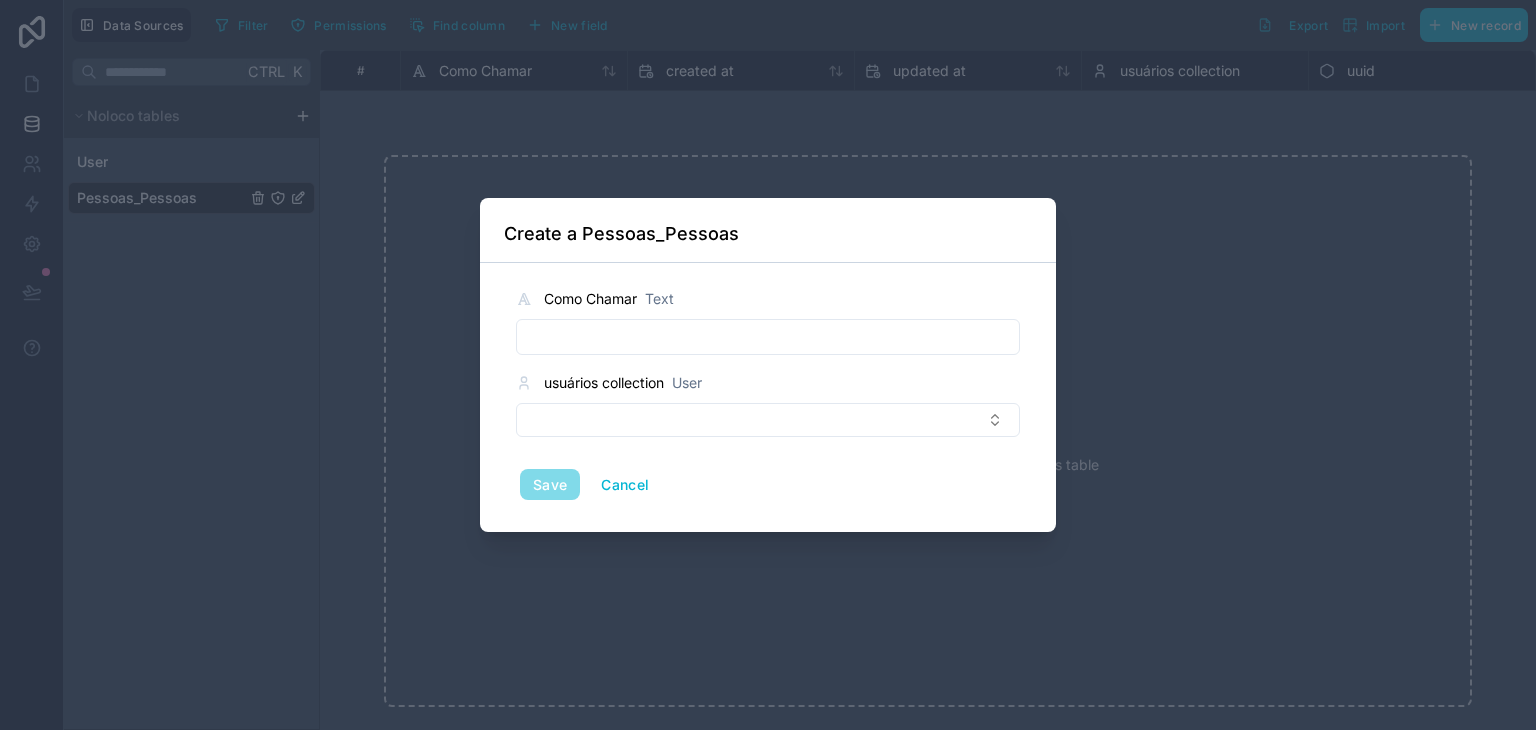 click at bounding box center (768, 337) 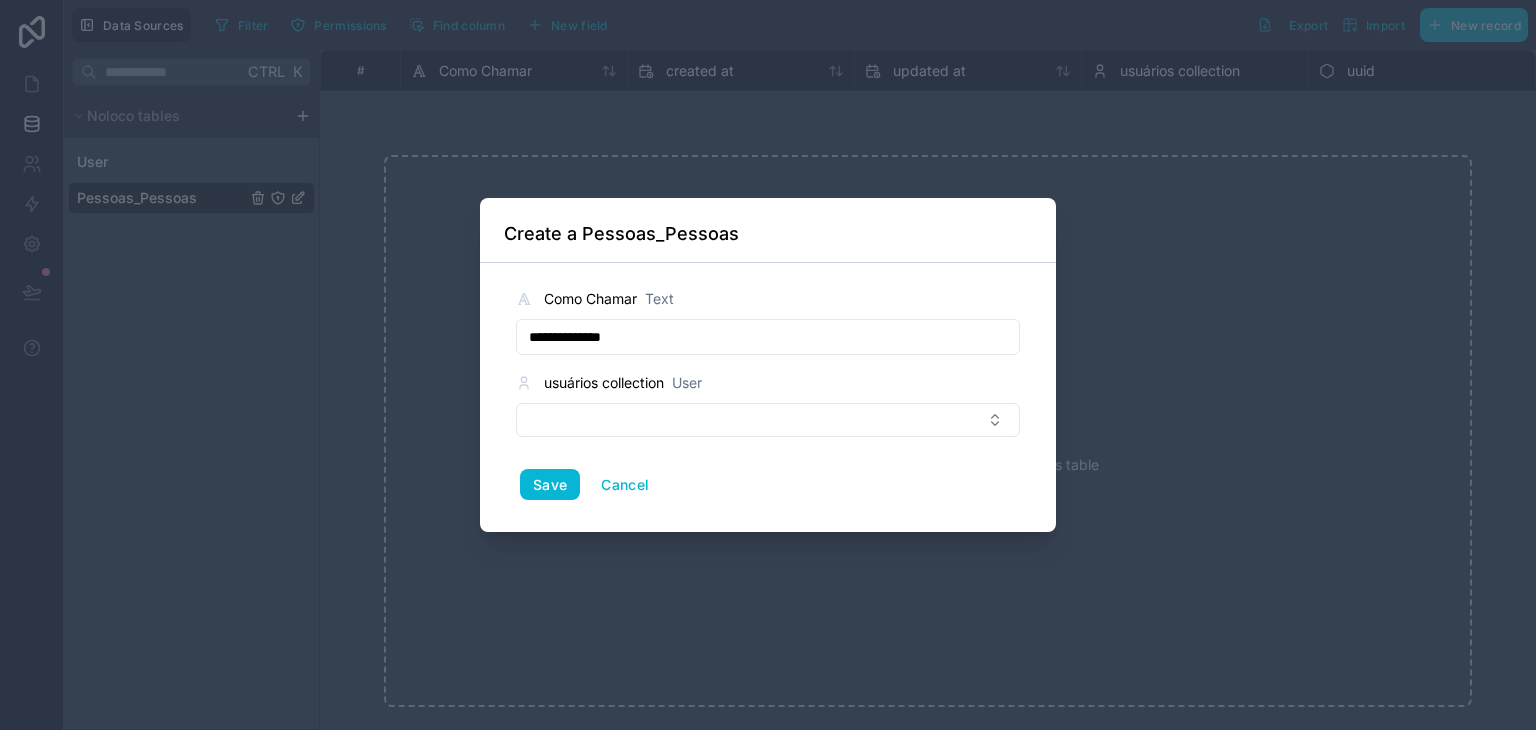 type on "**********" 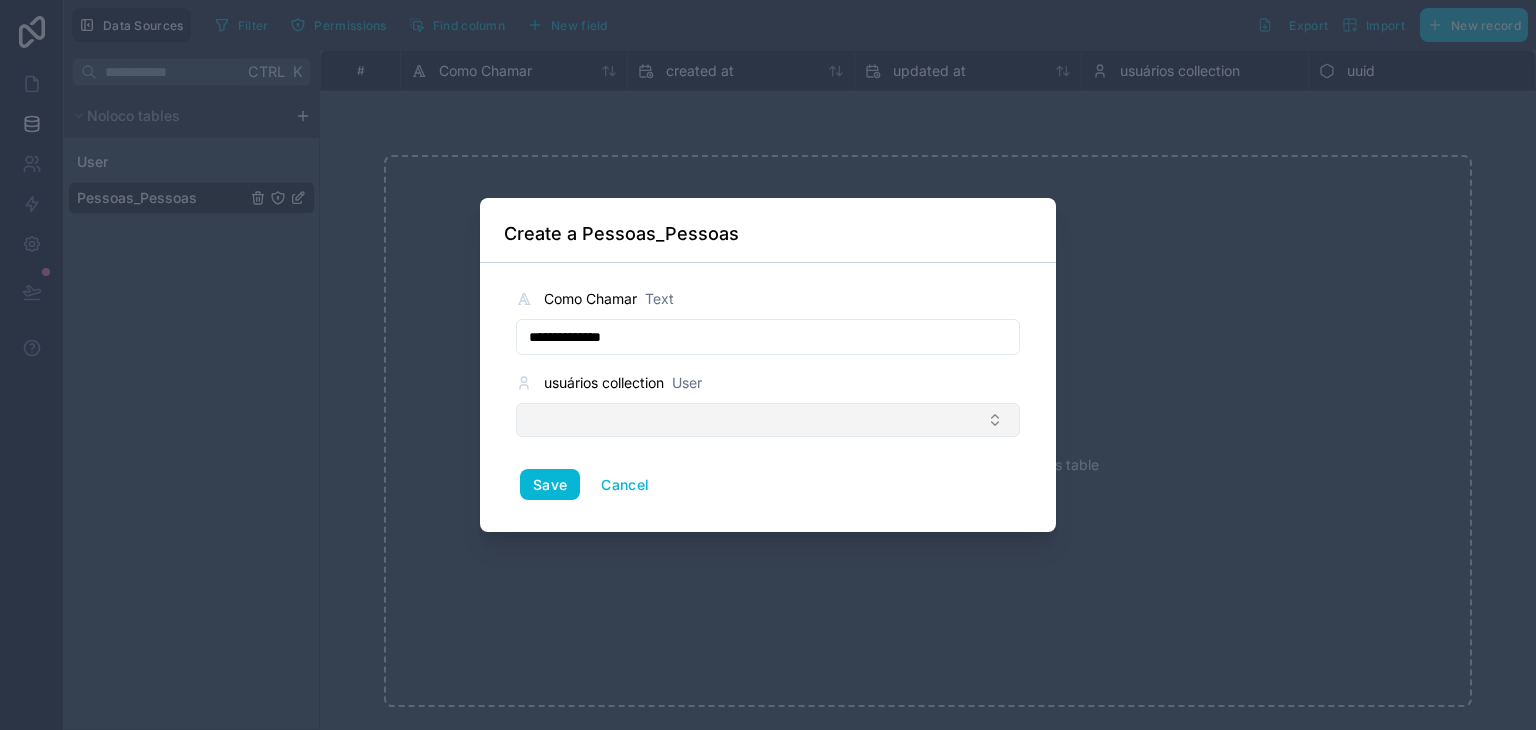 click at bounding box center [768, 420] 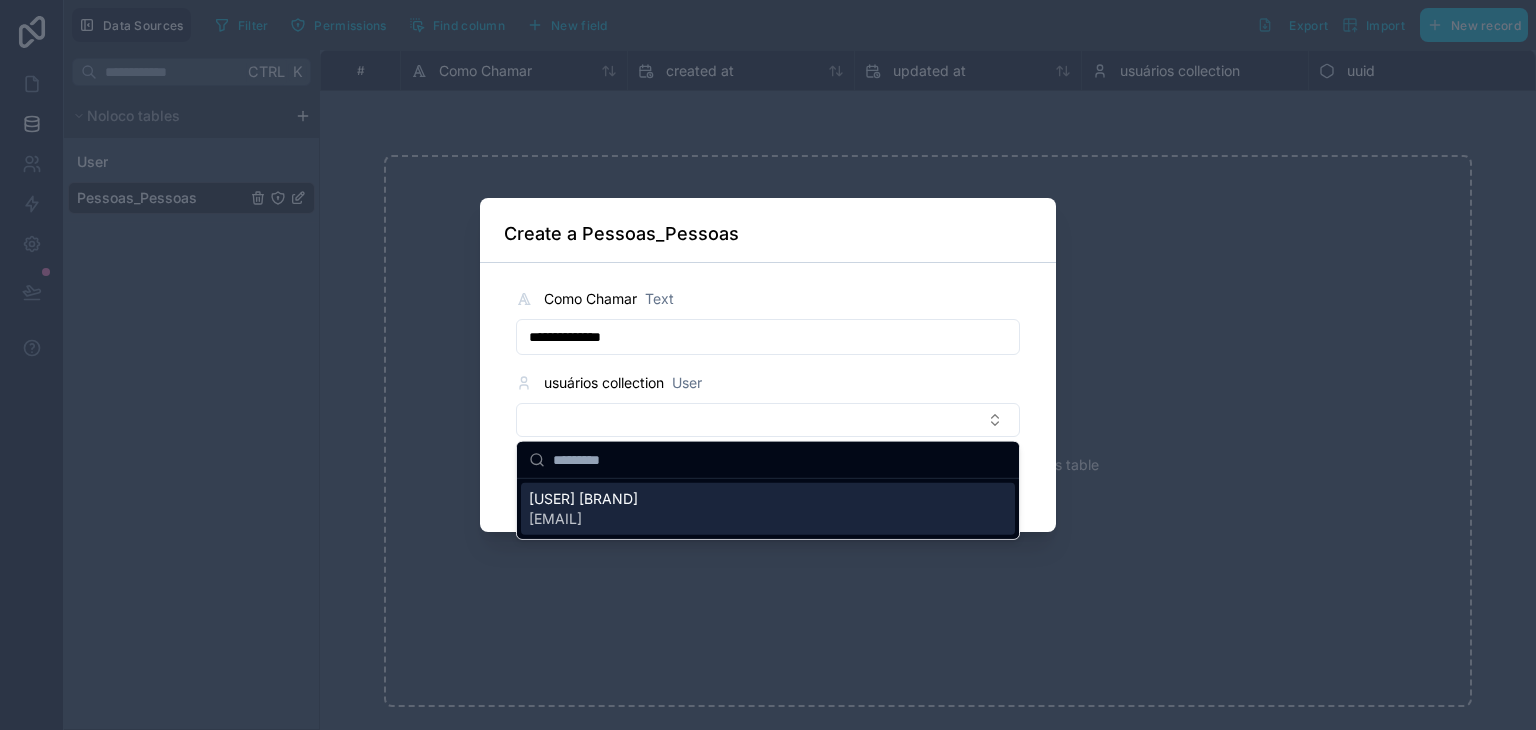click on "[USER] [BRAND]" at bounding box center [583, 499] 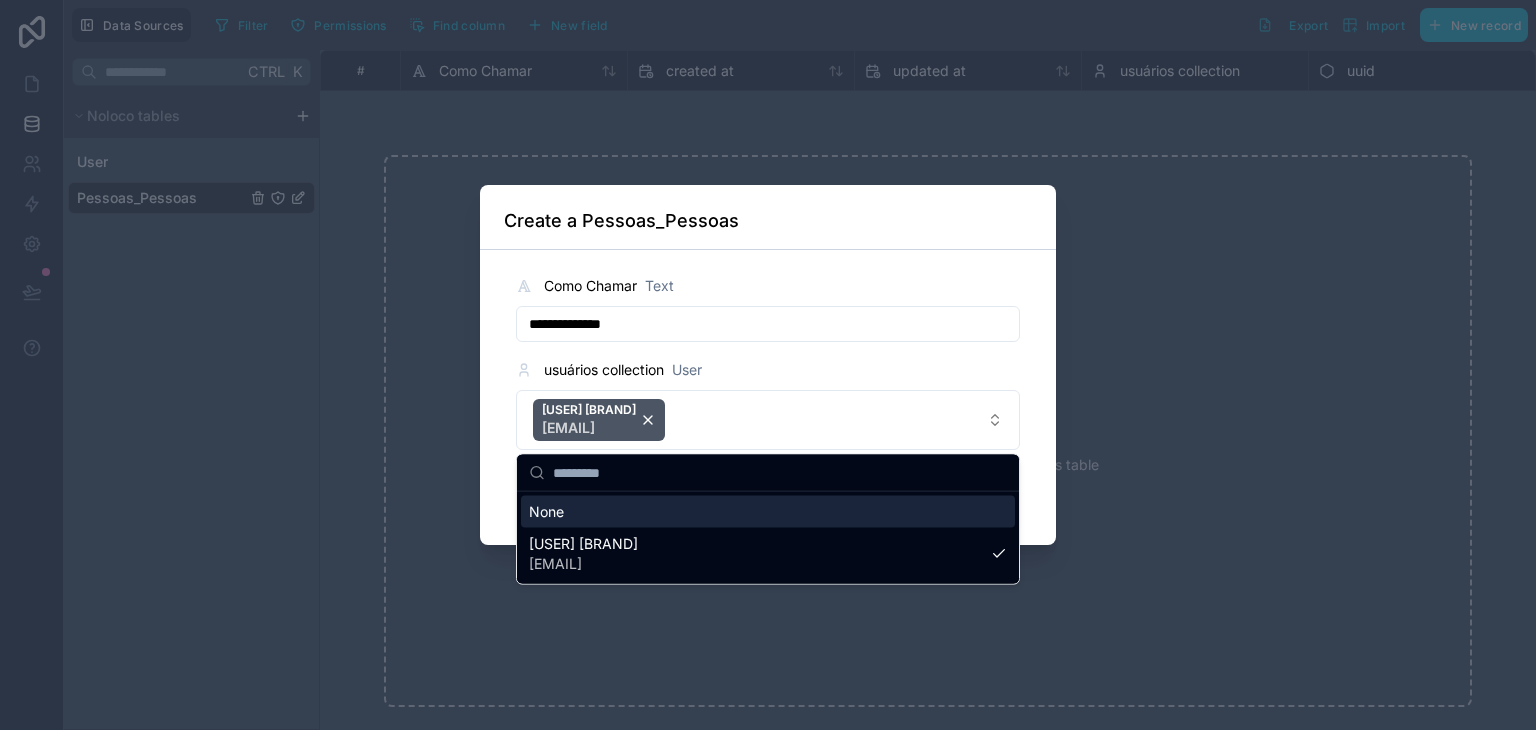 click on "usuários collection User" at bounding box center [768, 370] 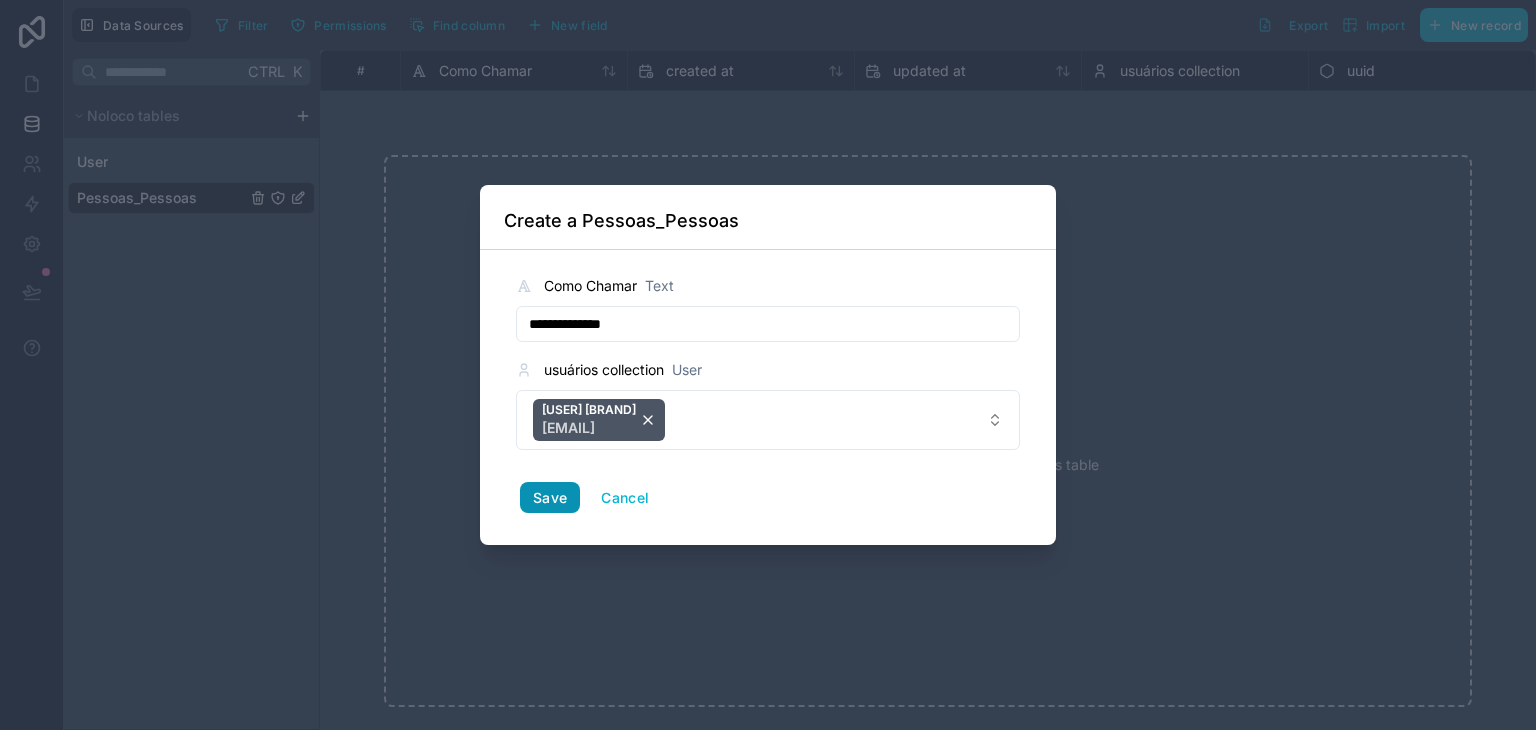 click on "Save" at bounding box center (550, 498) 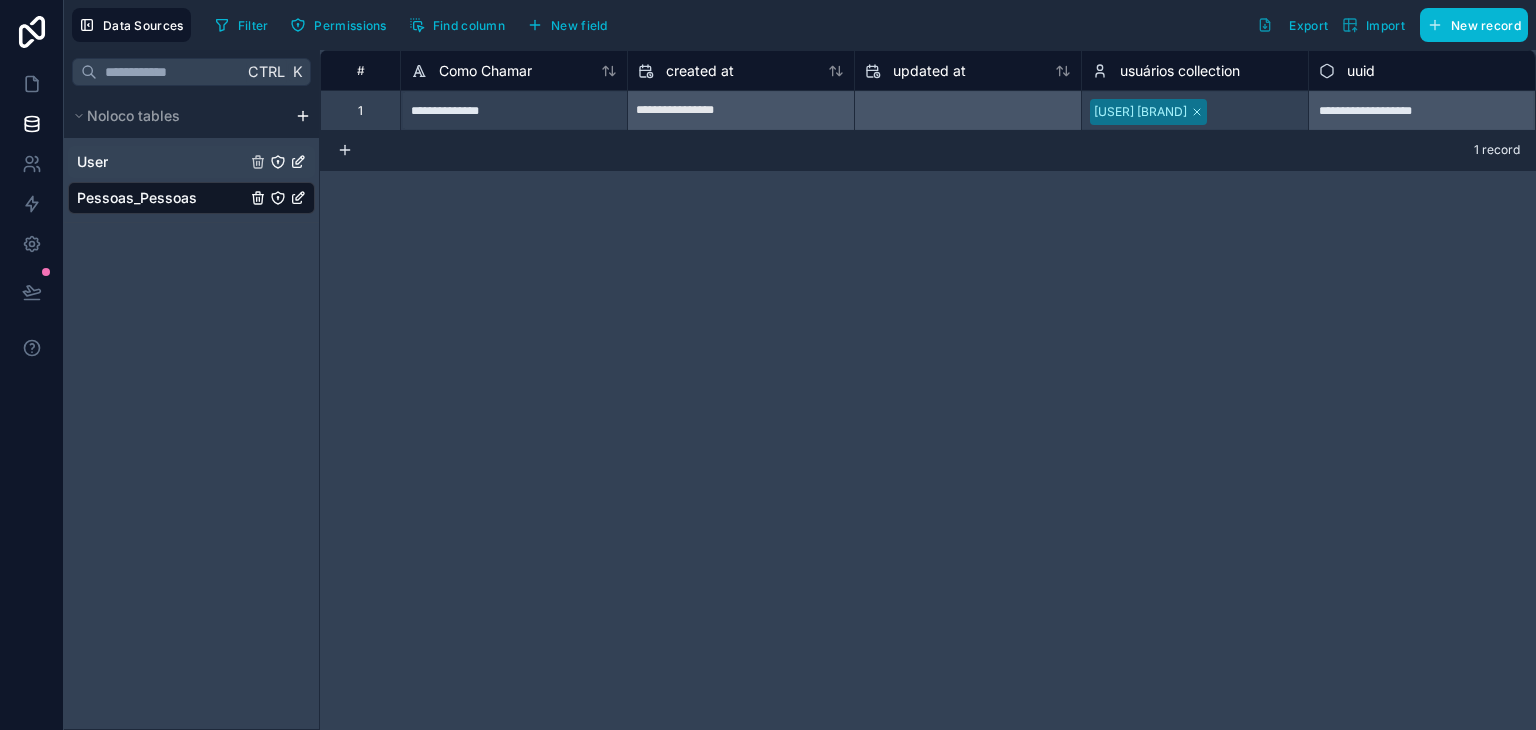 click on "User" at bounding box center [191, 162] 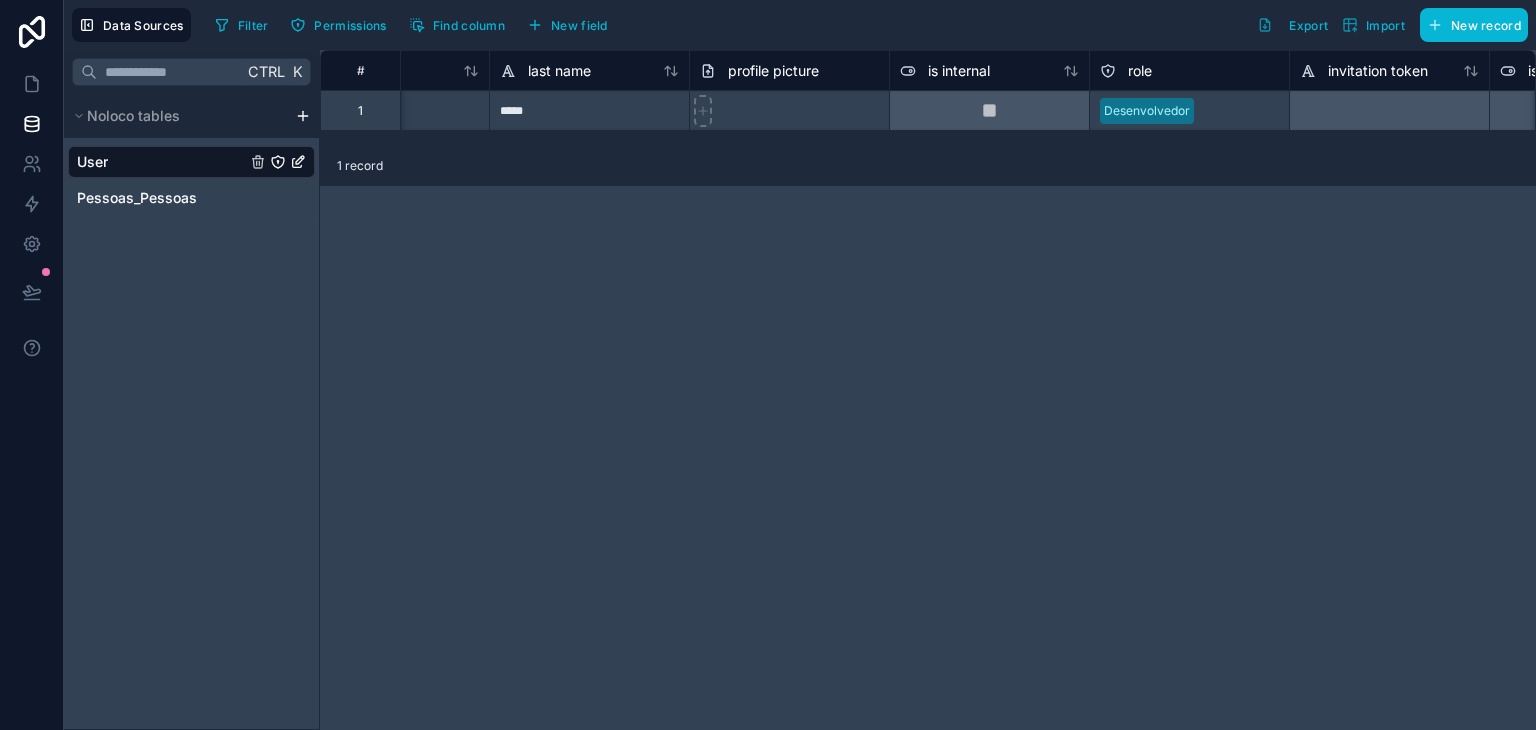 scroll, scrollTop: 0, scrollLeft: 0, axis: both 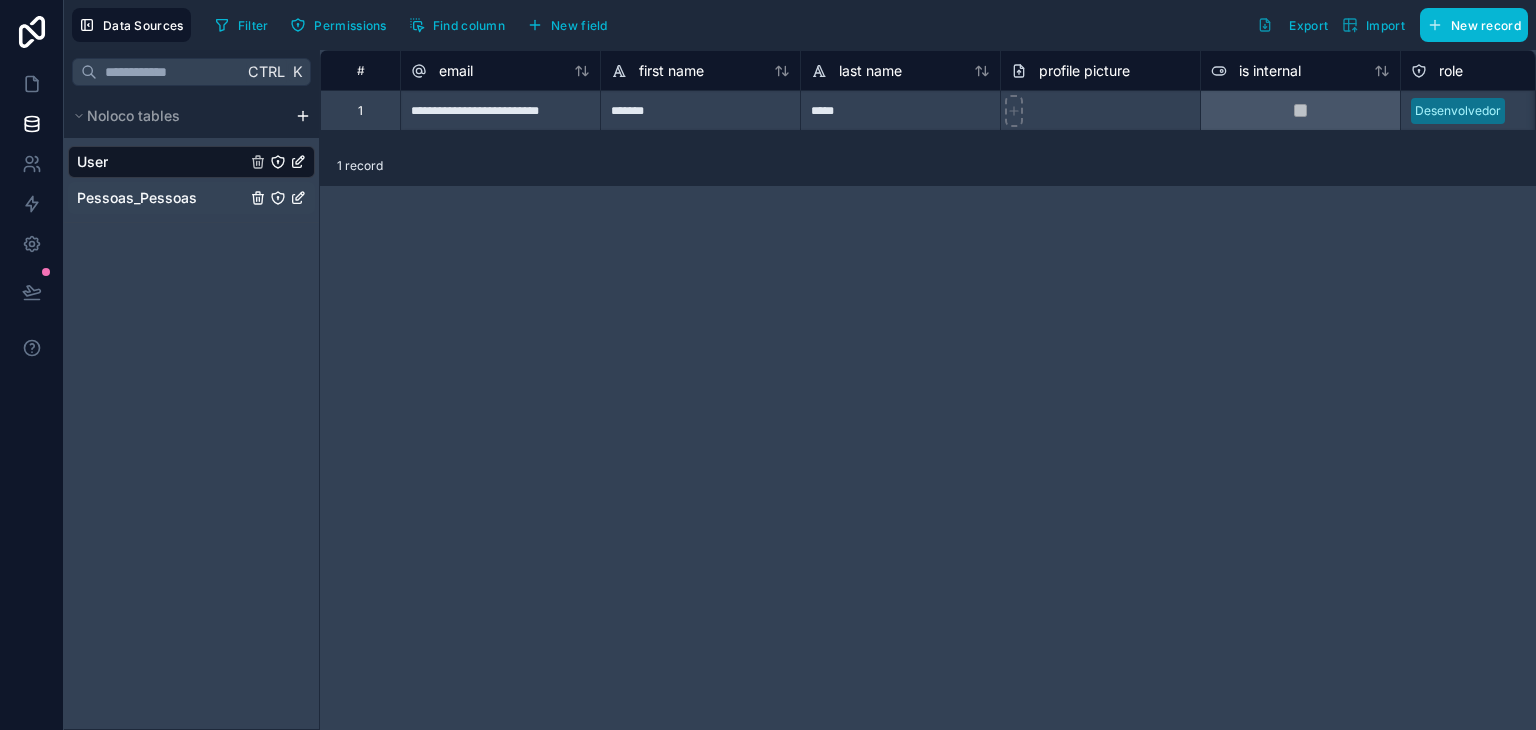 click on "Pessoas_Pessoas" at bounding box center [191, 198] 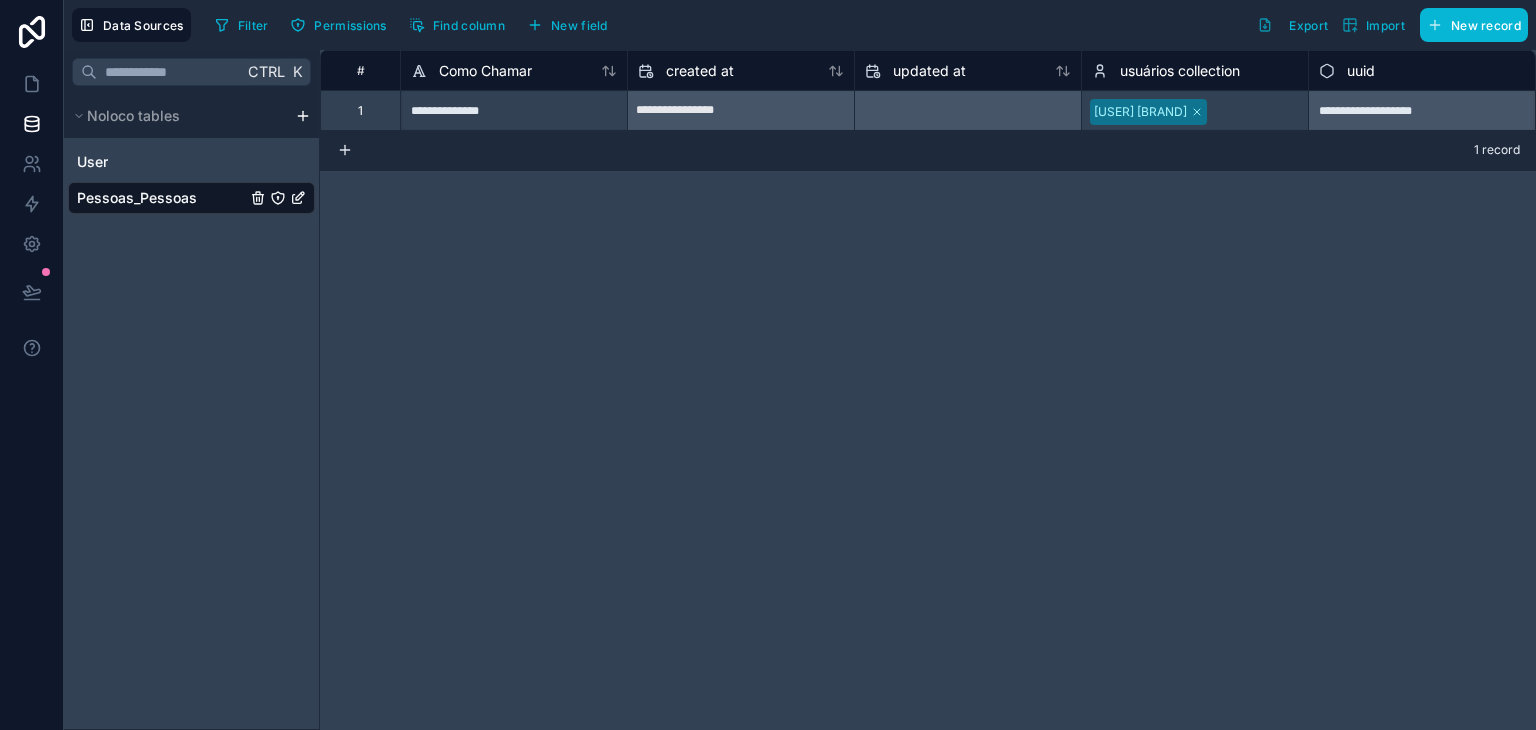 click on "**********" at bounding box center (768, 365) 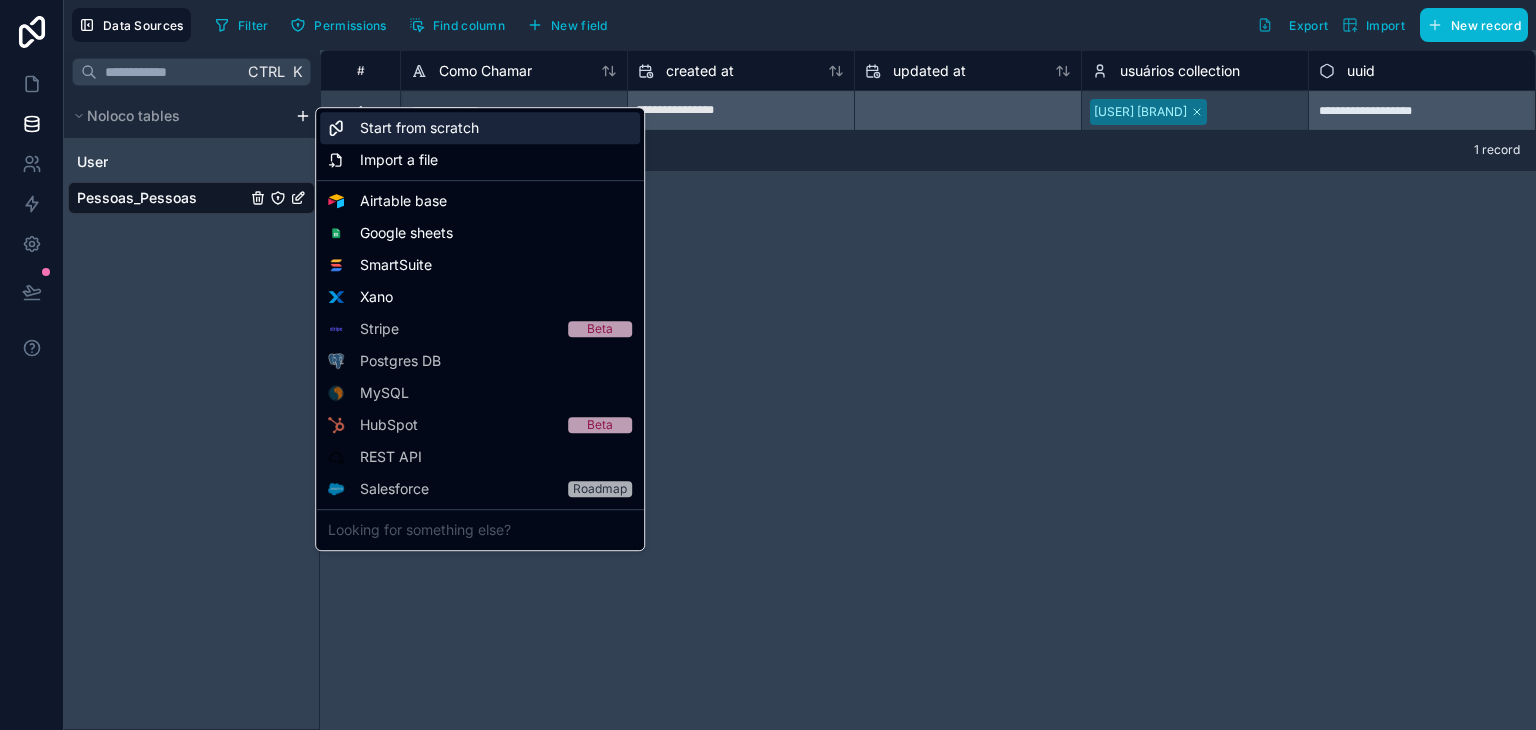 click on "Start from scratch" at bounding box center (419, 128) 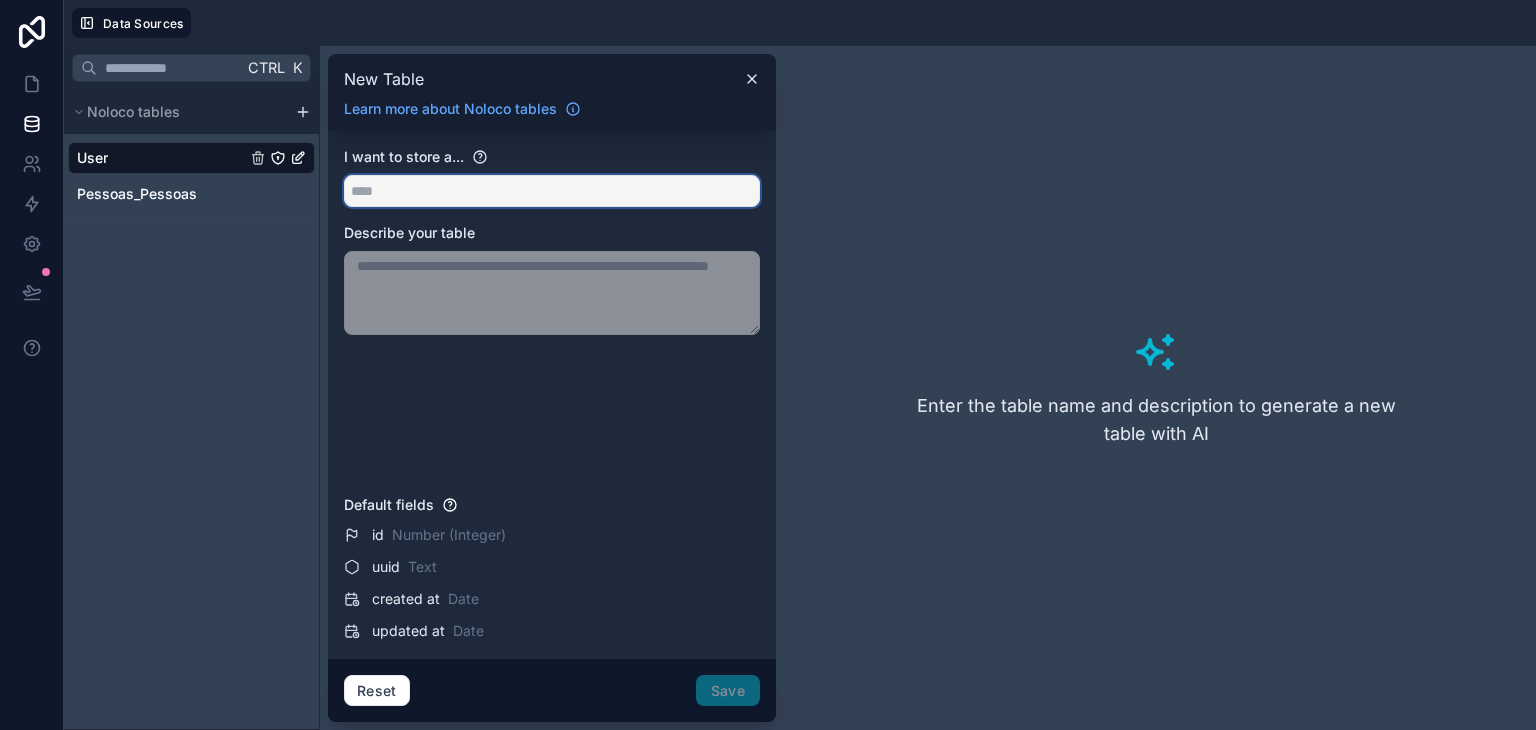 click at bounding box center [552, 191] 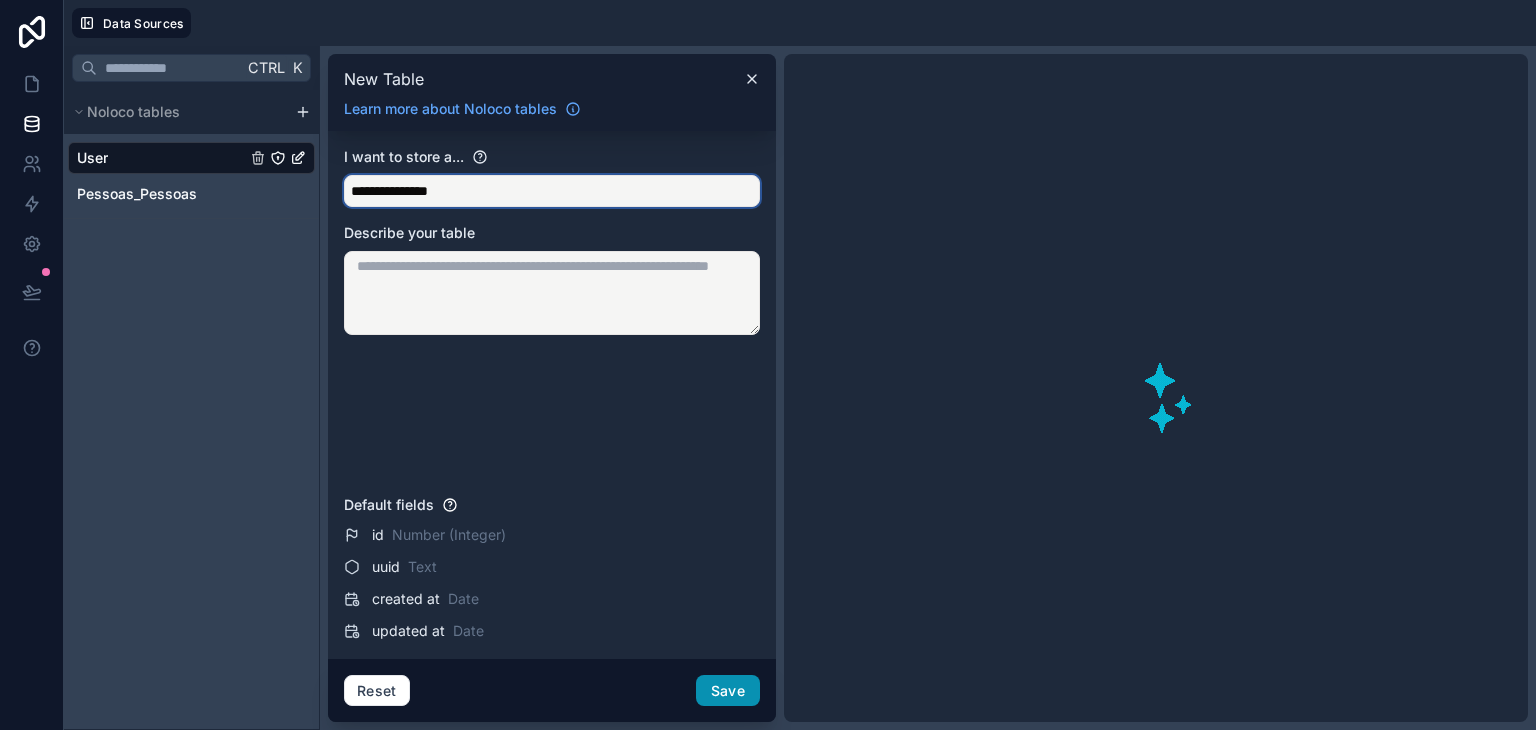 type on "**********" 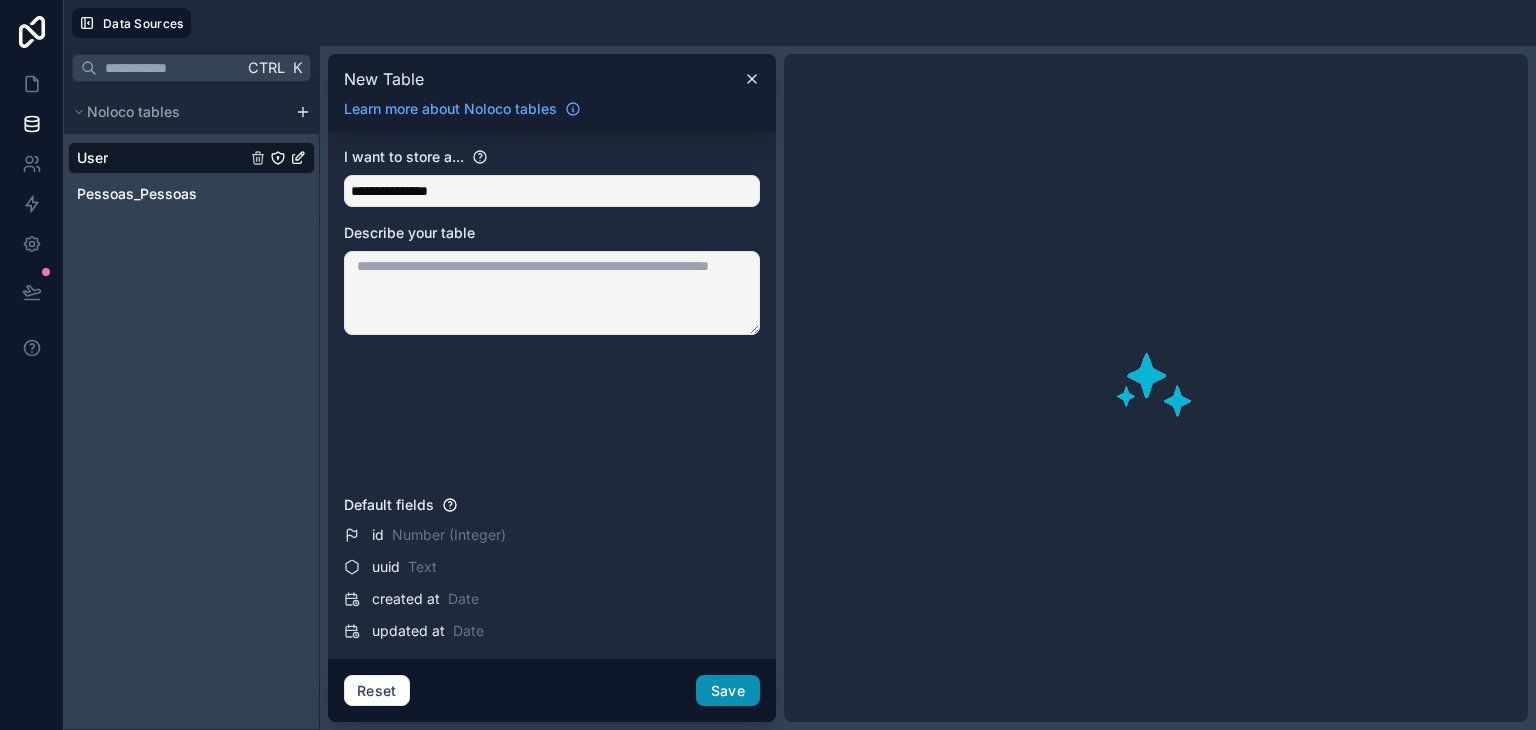 click on "Save" at bounding box center [728, 691] 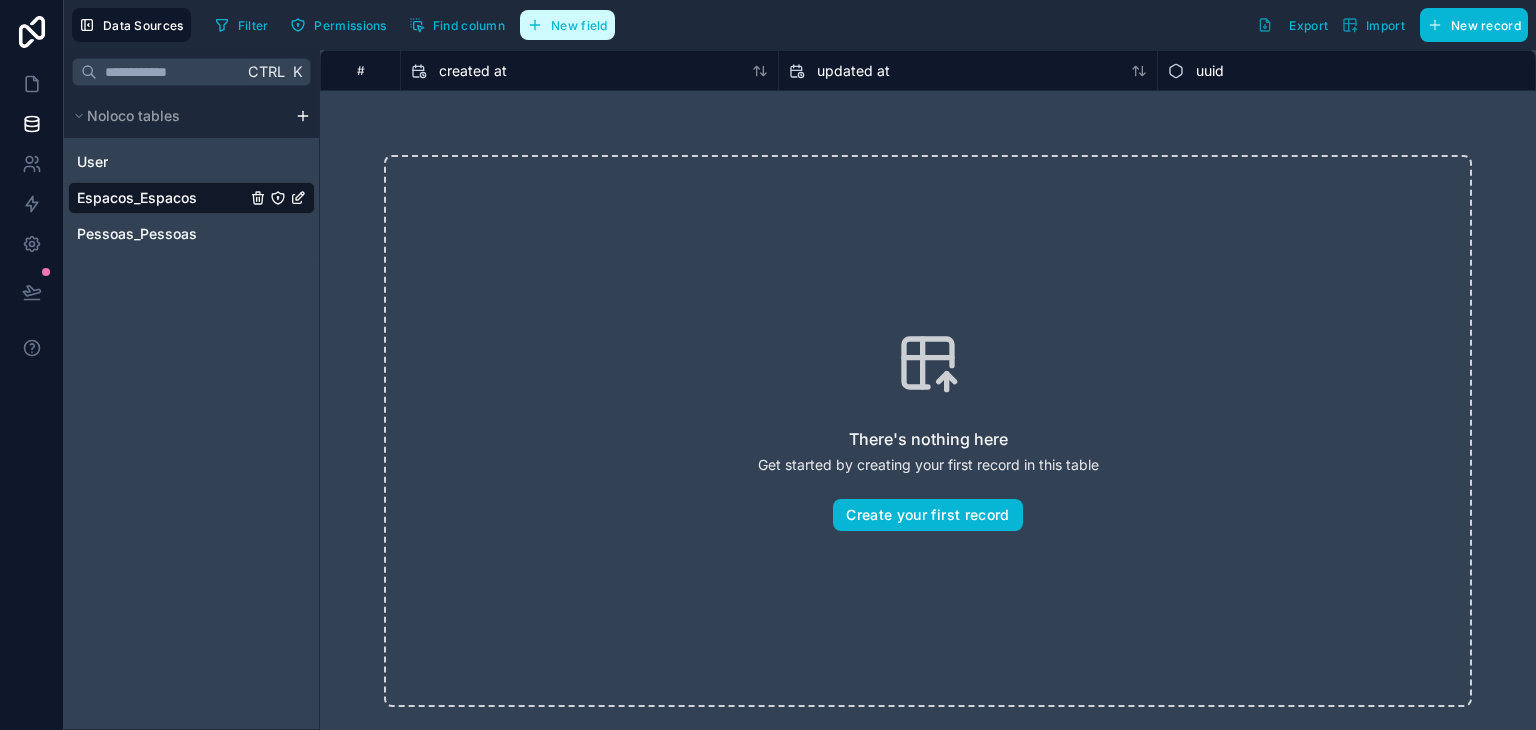 click on "New field" at bounding box center [579, 25] 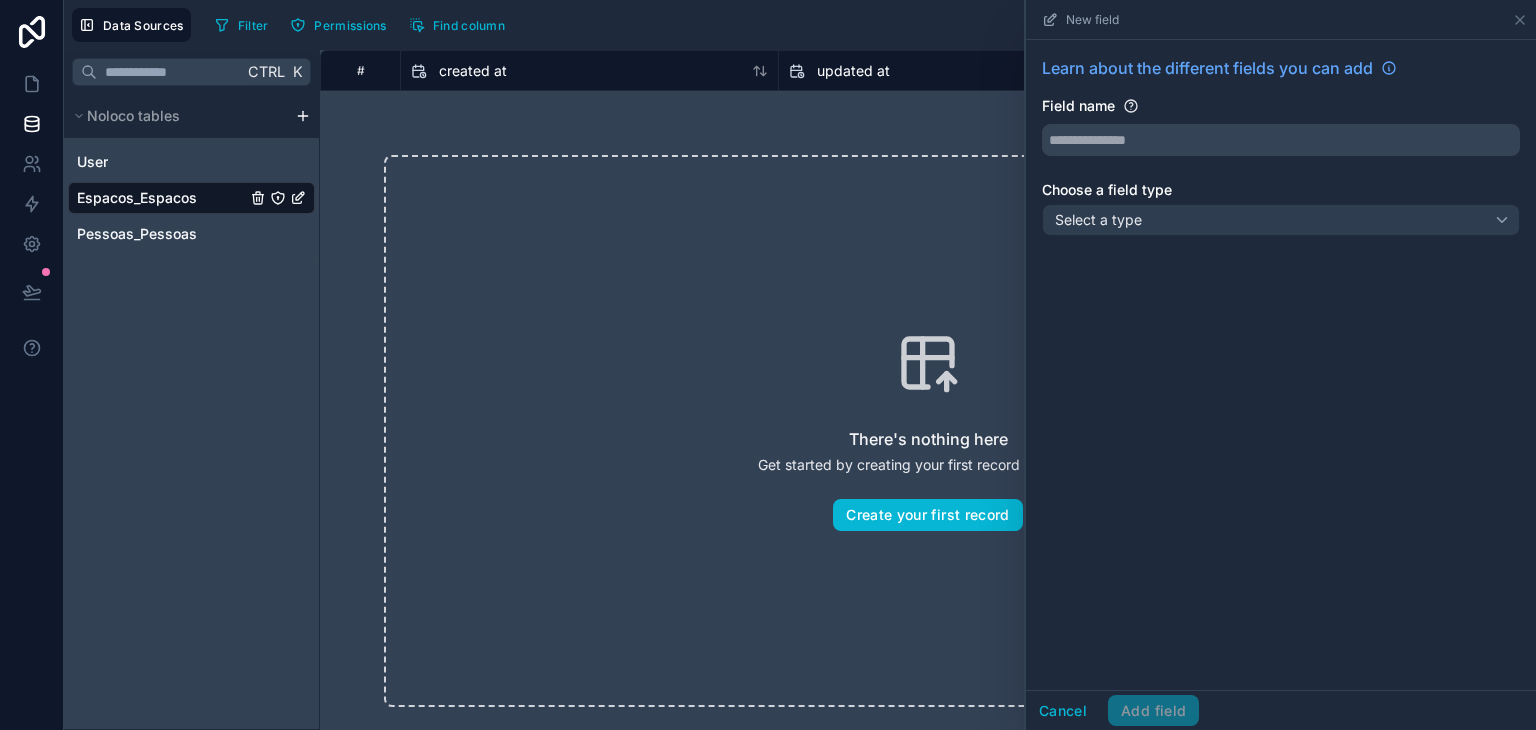 click on "Learn about the different fields you can add Field name Choose a field type Select a type" at bounding box center [1281, 150] 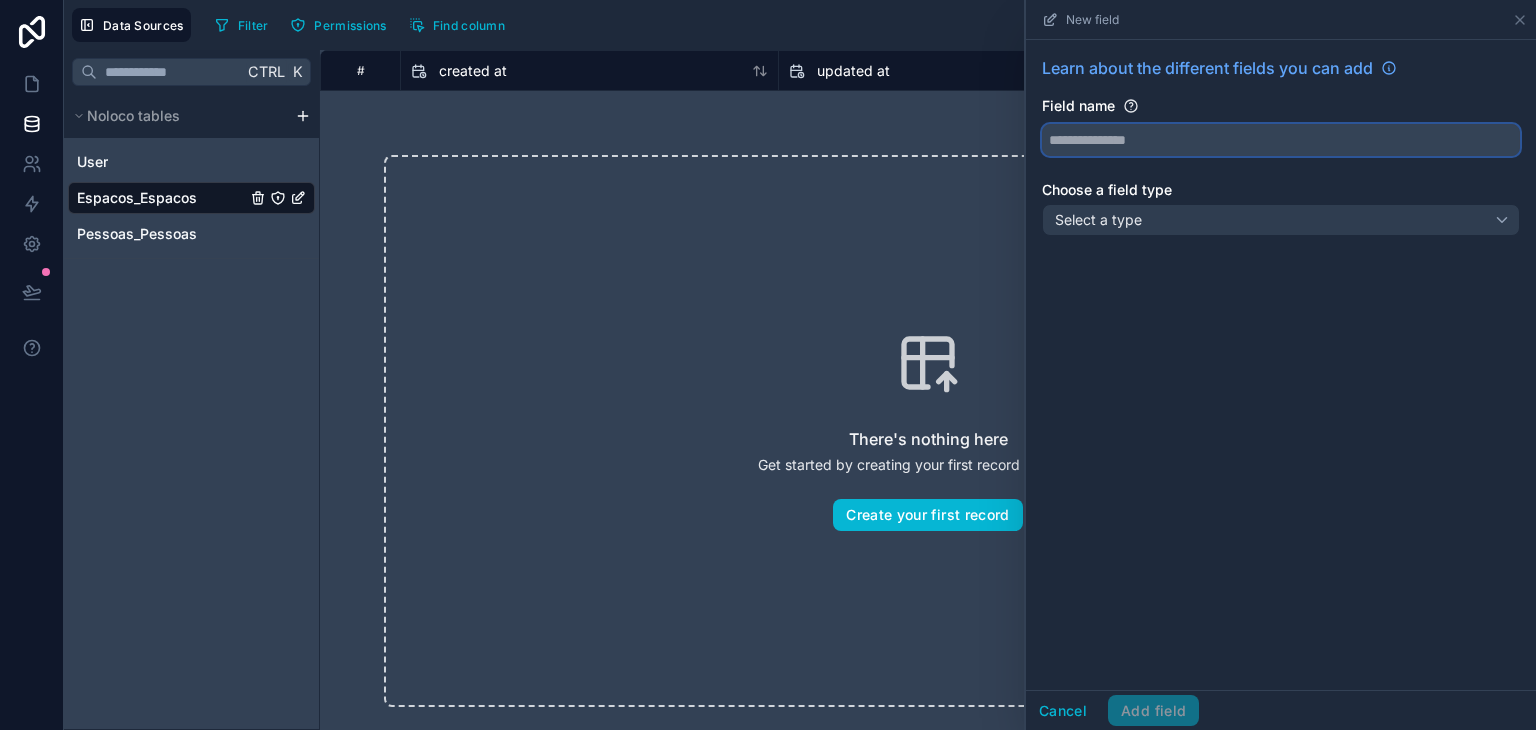 click at bounding box center (1281, 140) 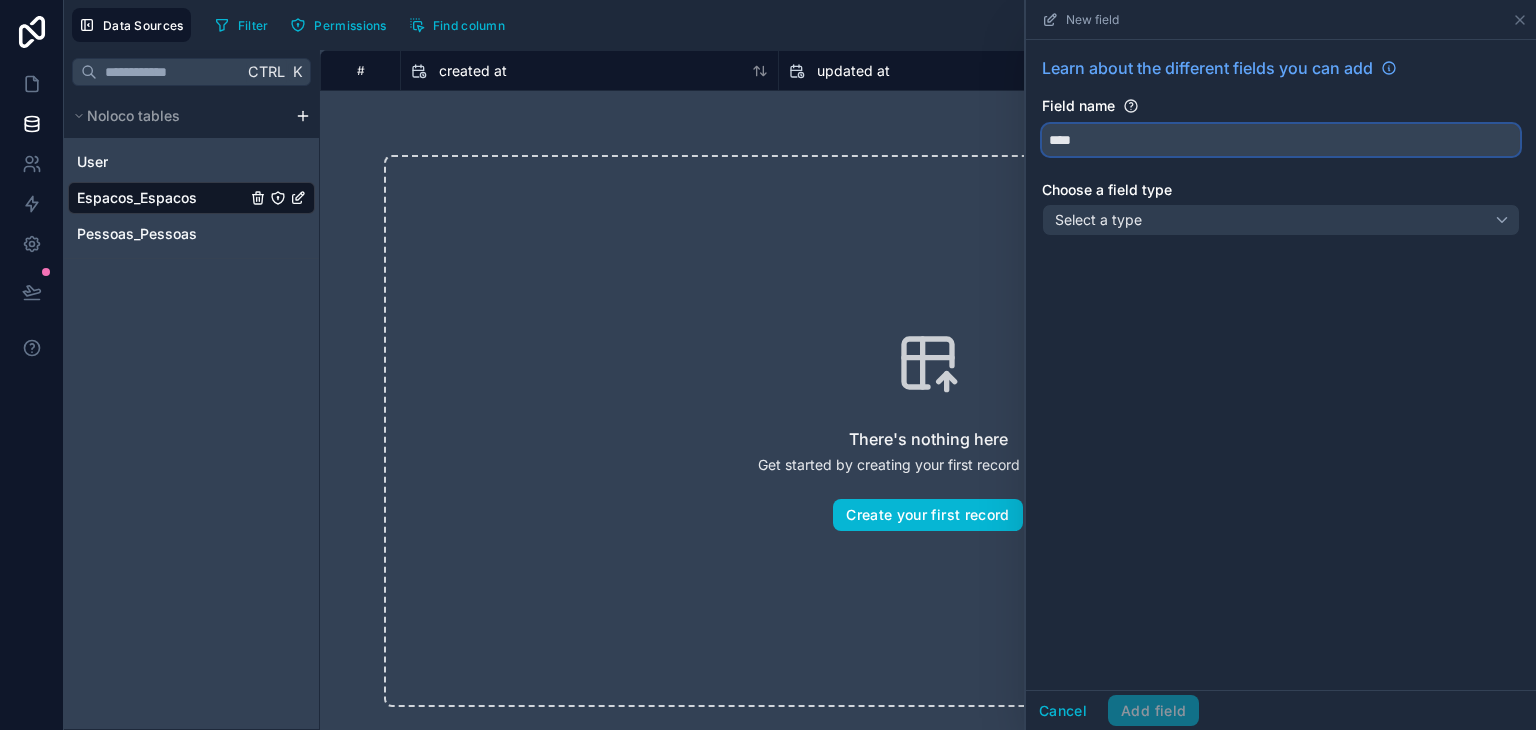 type on "****" 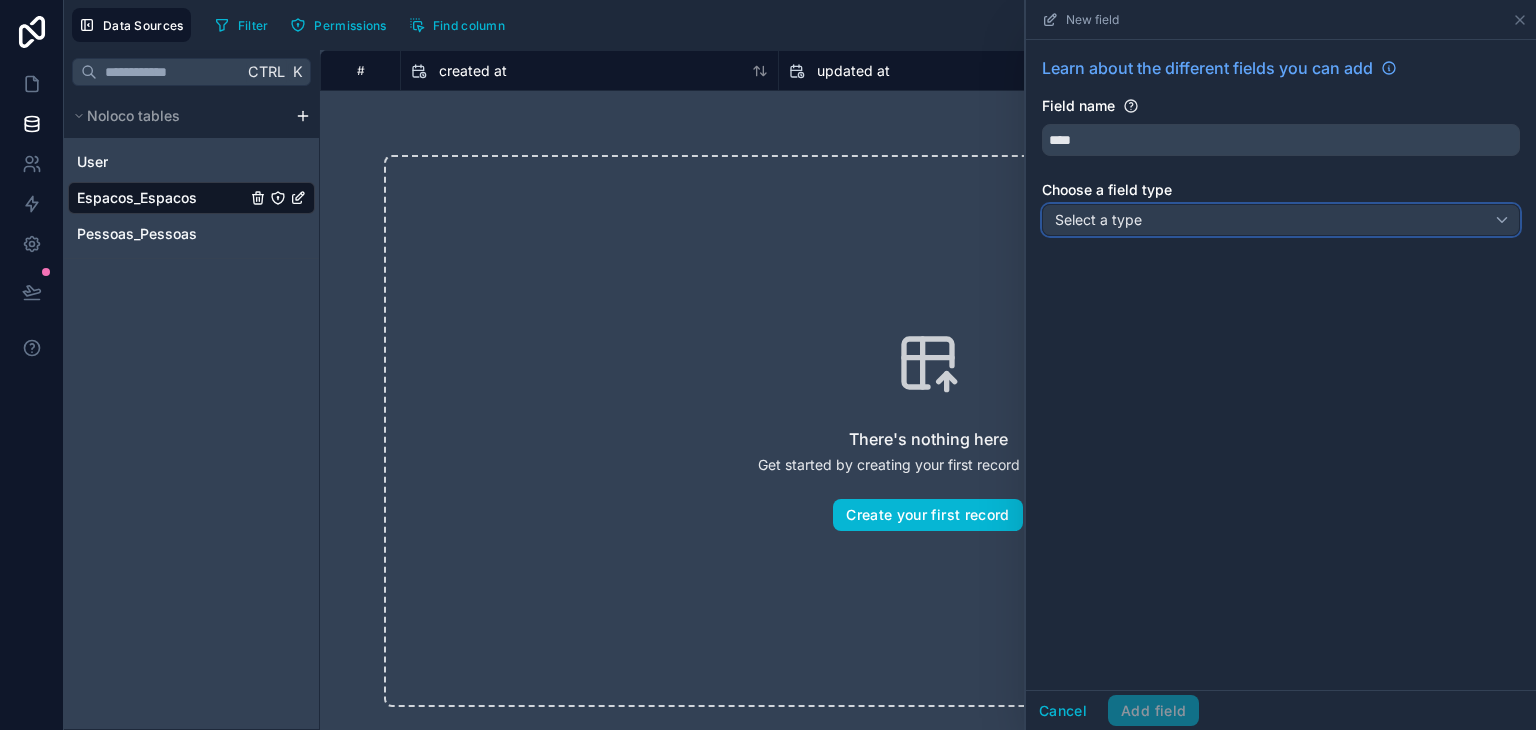 click on "Select a type" at bounding box center (1281, 220) 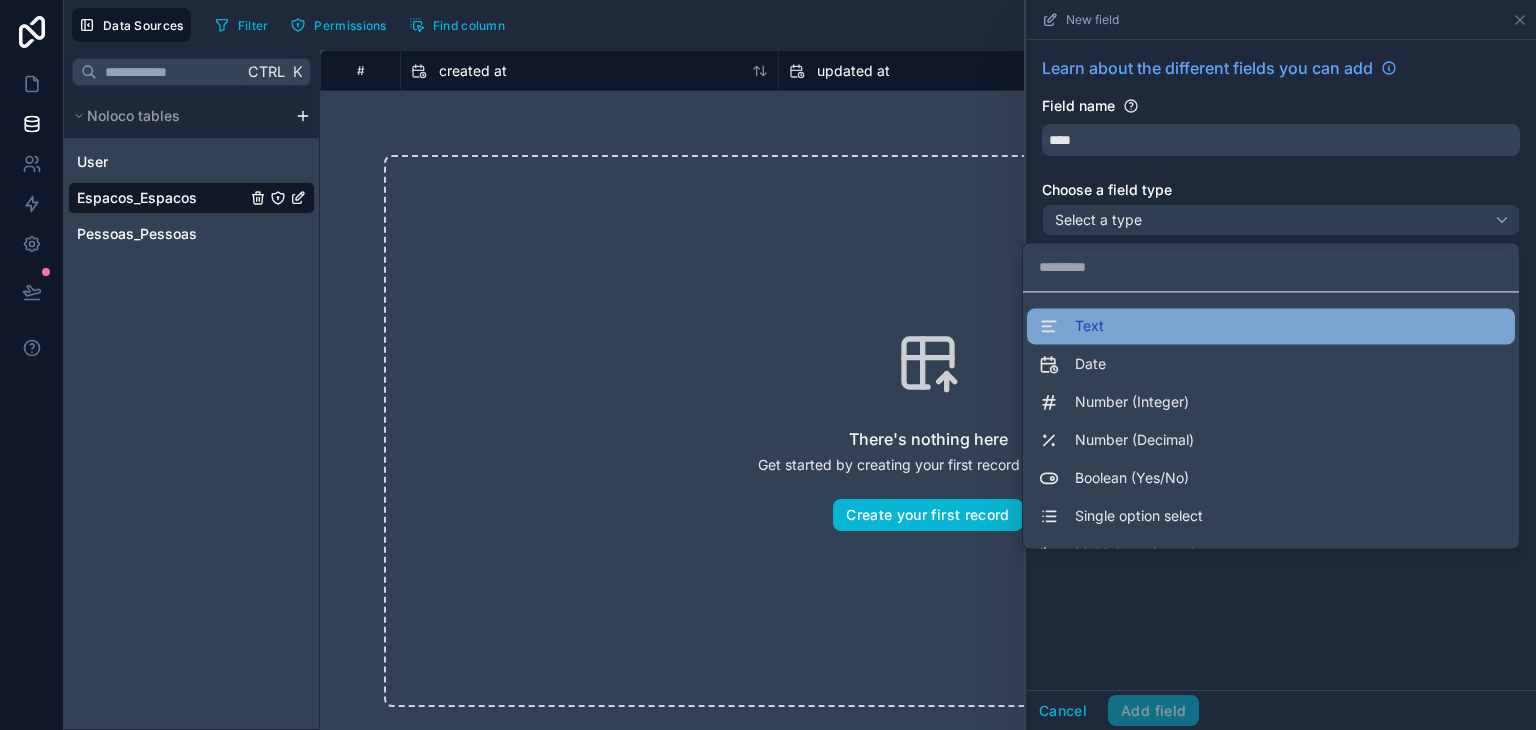 click on "Text" at bounding box center [1271, 326] 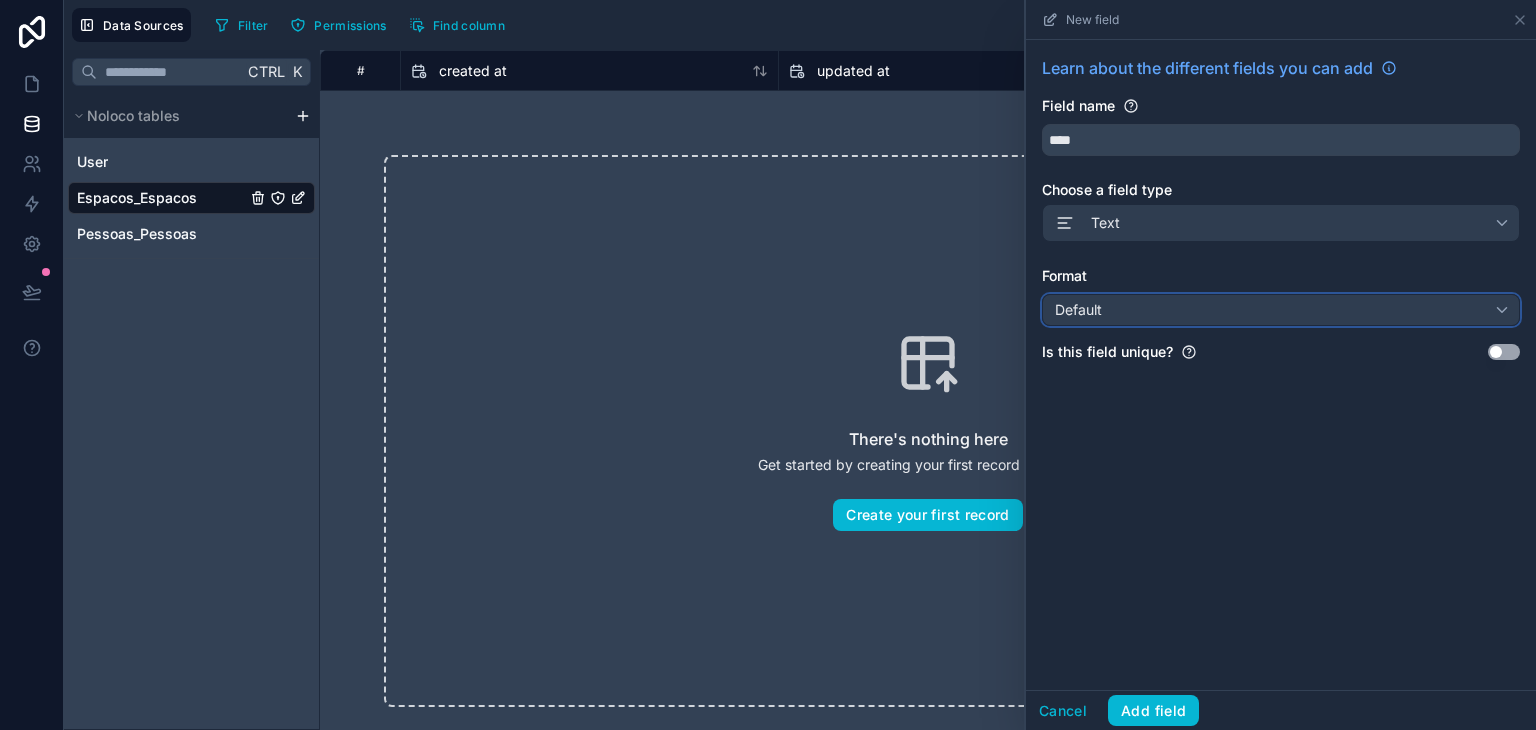 click on "Default" at bounding box center (1281, 310) 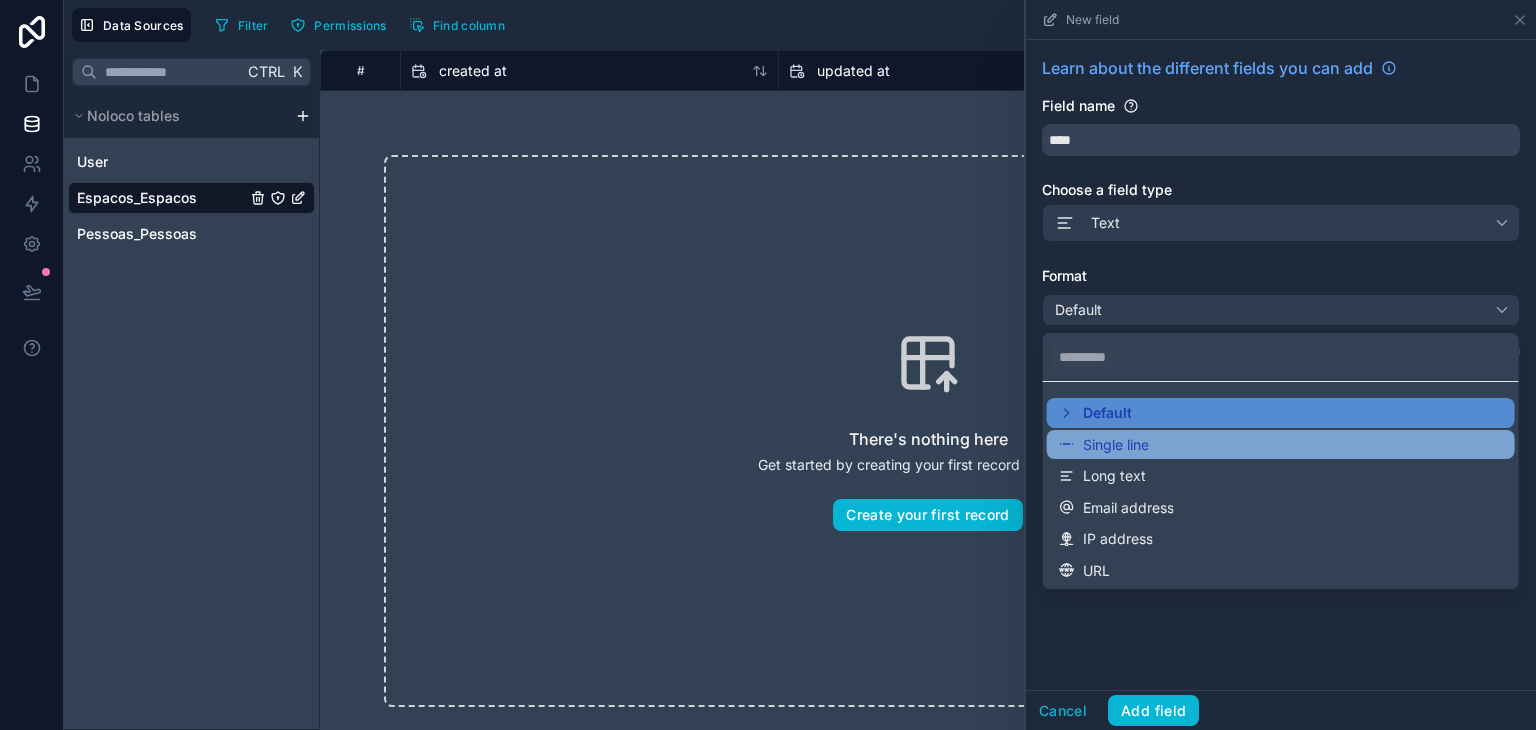 click on "Single line" at bounding box center [1116, 445] 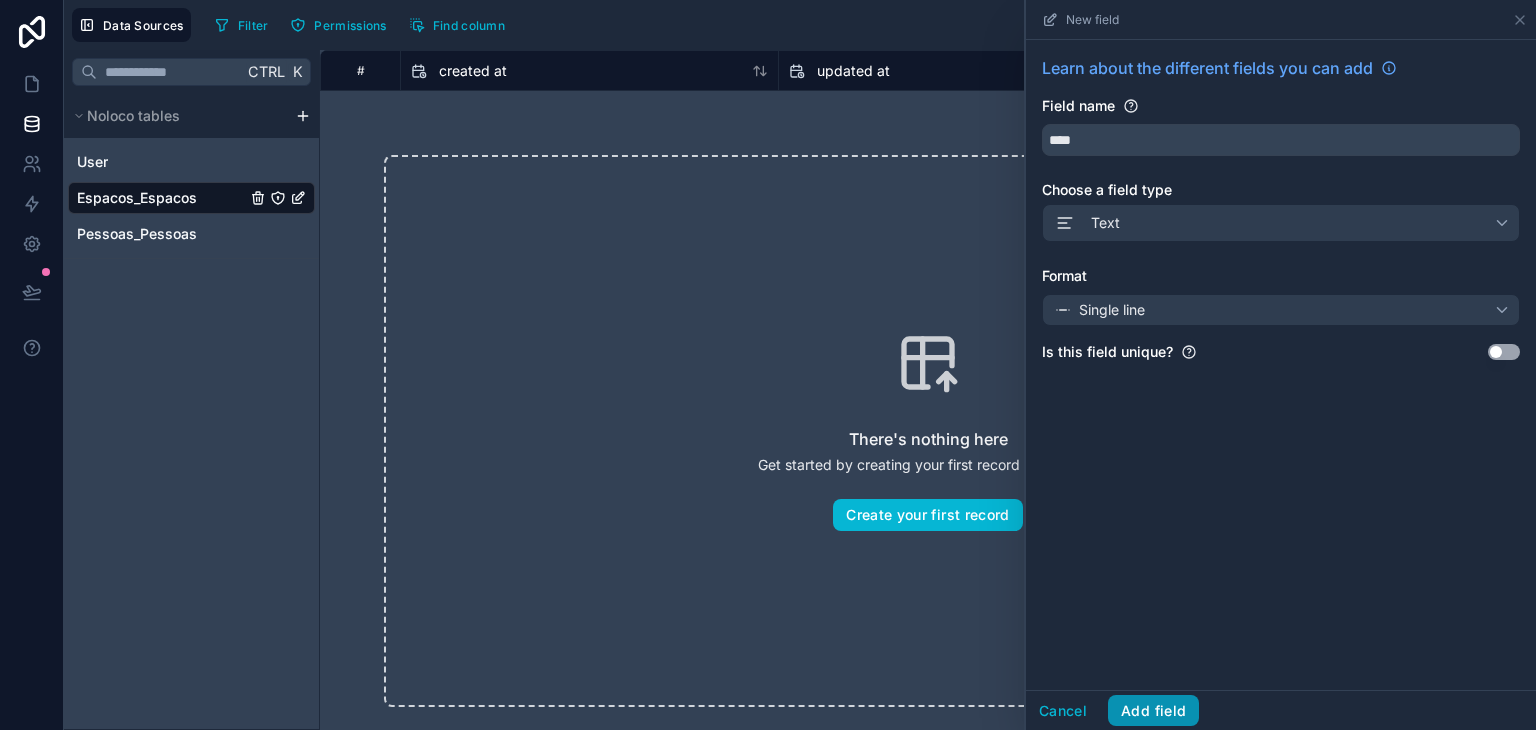 click on "Add field" at bounding box center (1153, 711) 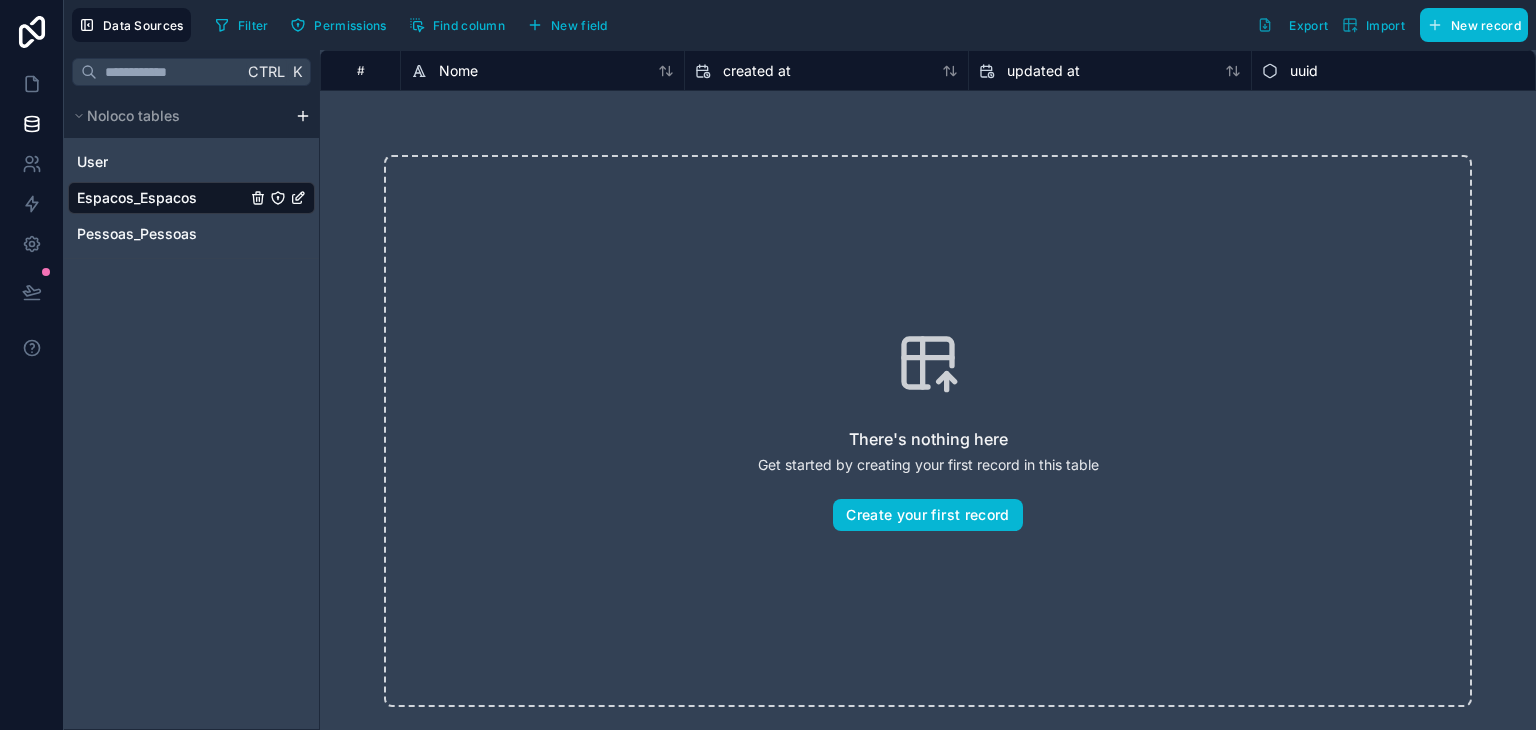 click on "Espacos_Espacos" at bounding box center (191, 198) 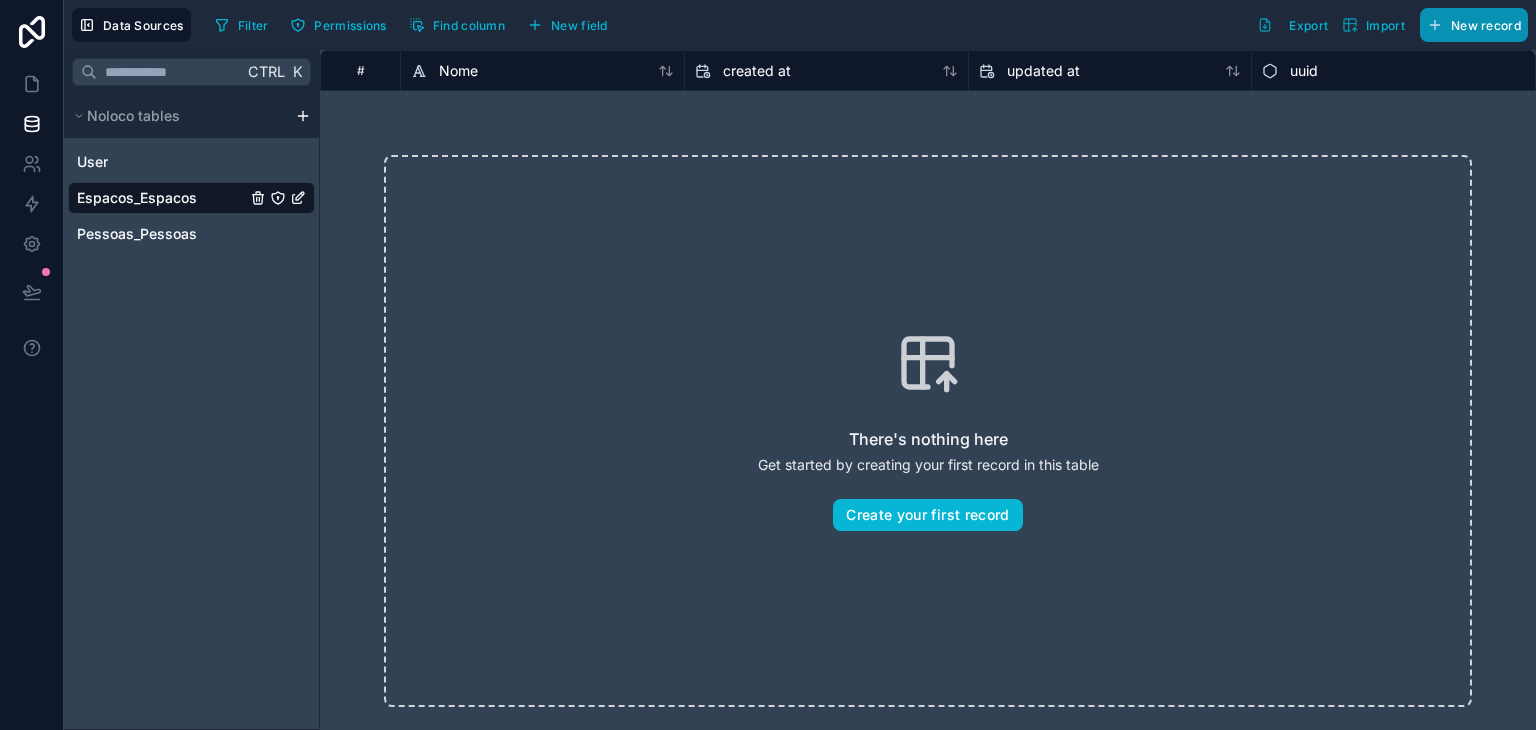 click on "New record" at bounding box center [1486, 25] 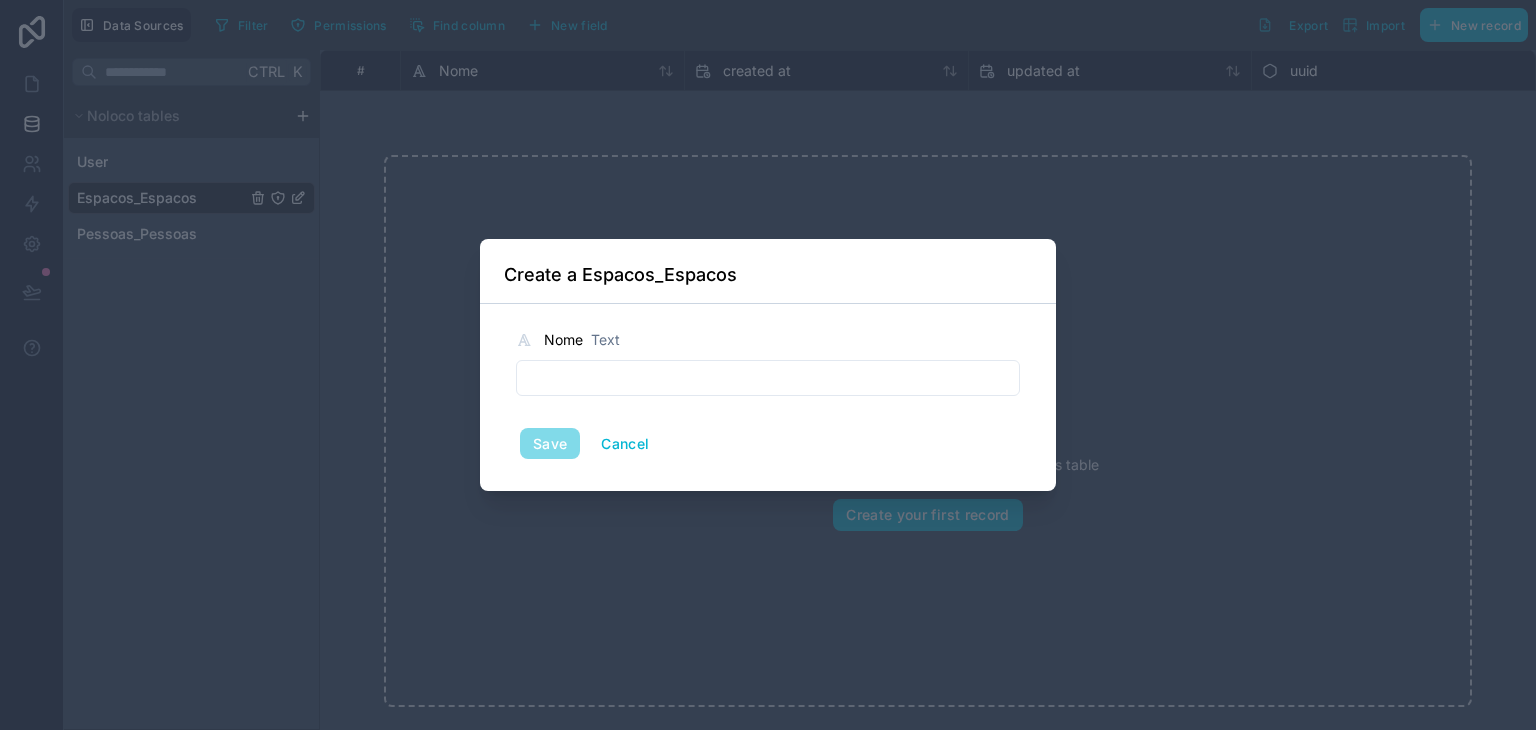 click at bounding box center [768, 378] 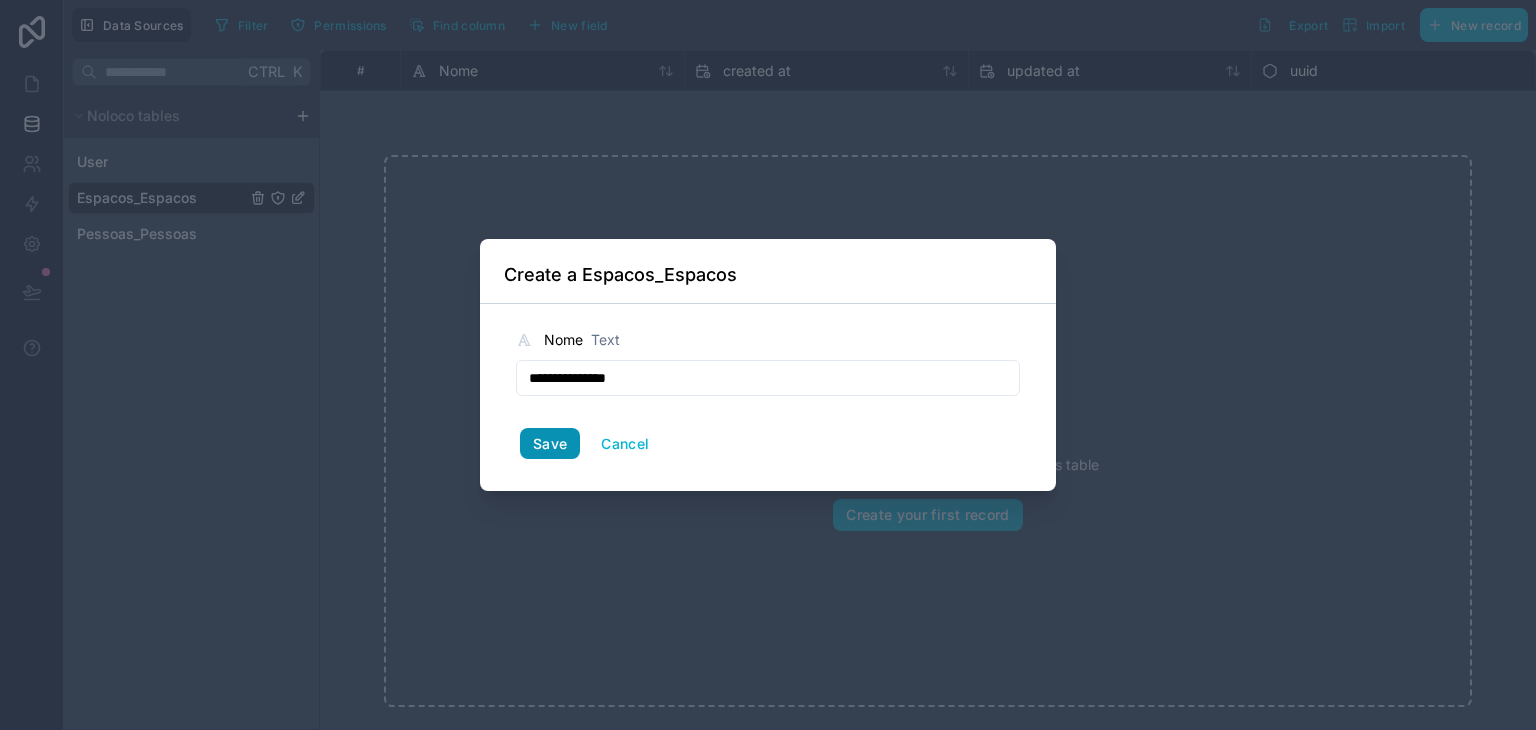 type on "**********" 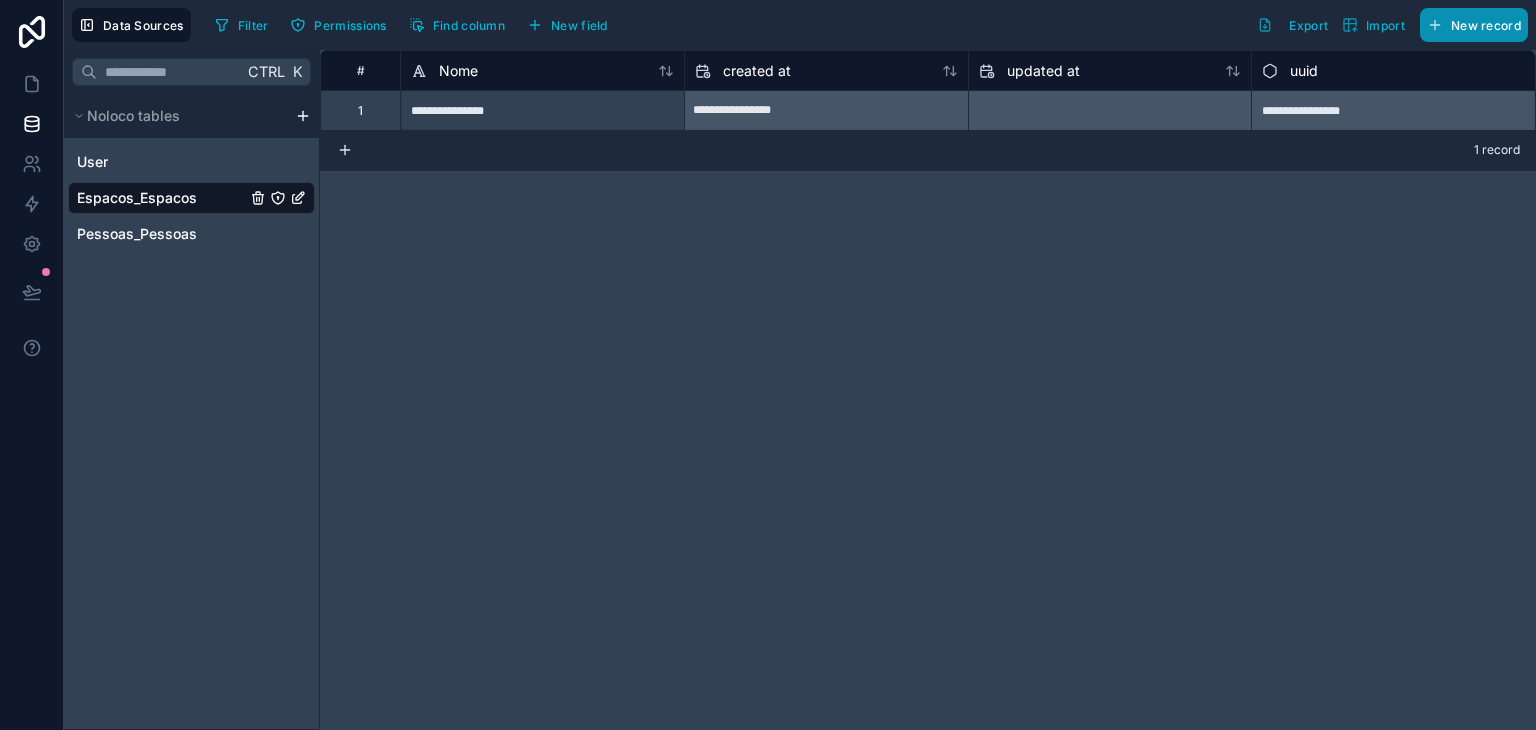 click on "New record" at bounding box center [1474, 25] 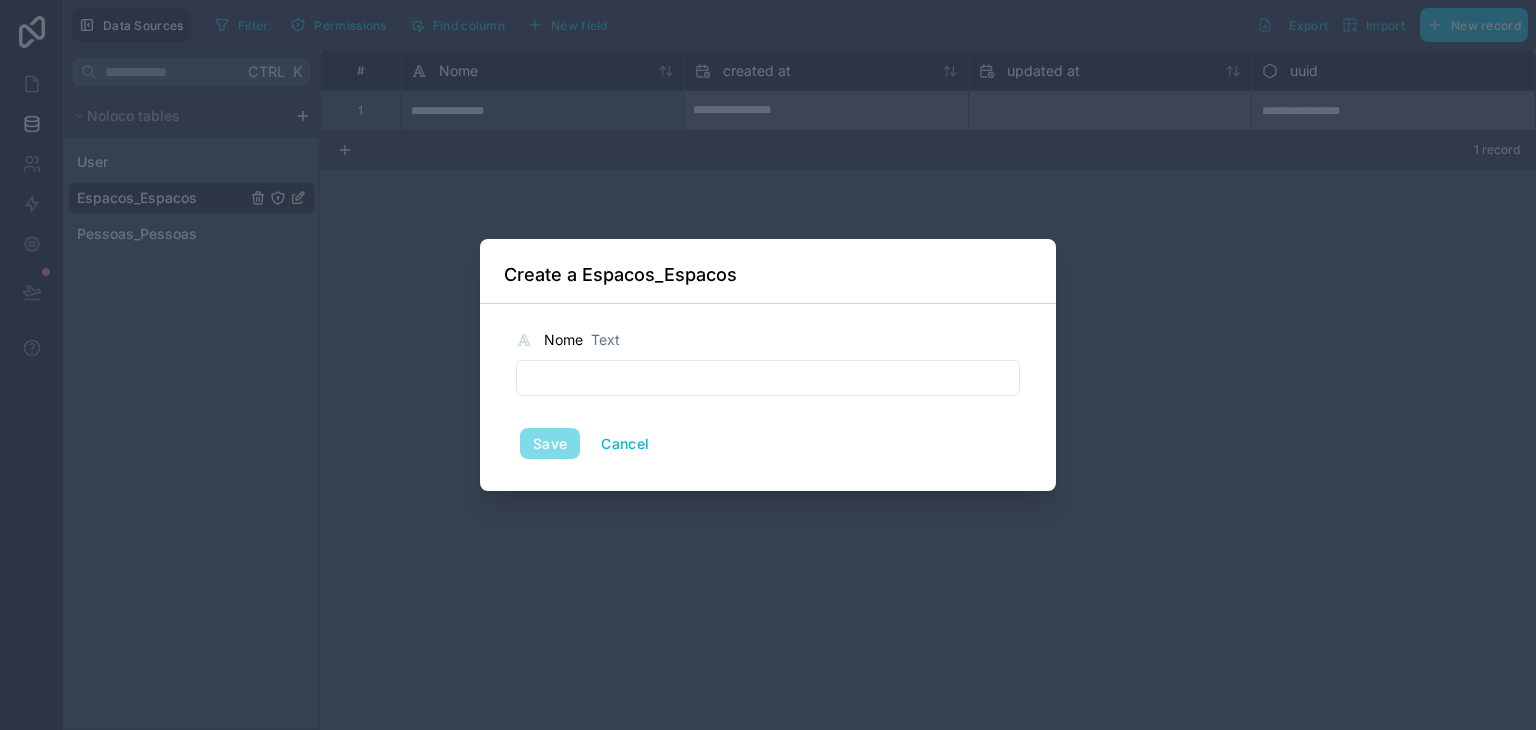 click at bounding box center [768, 378] 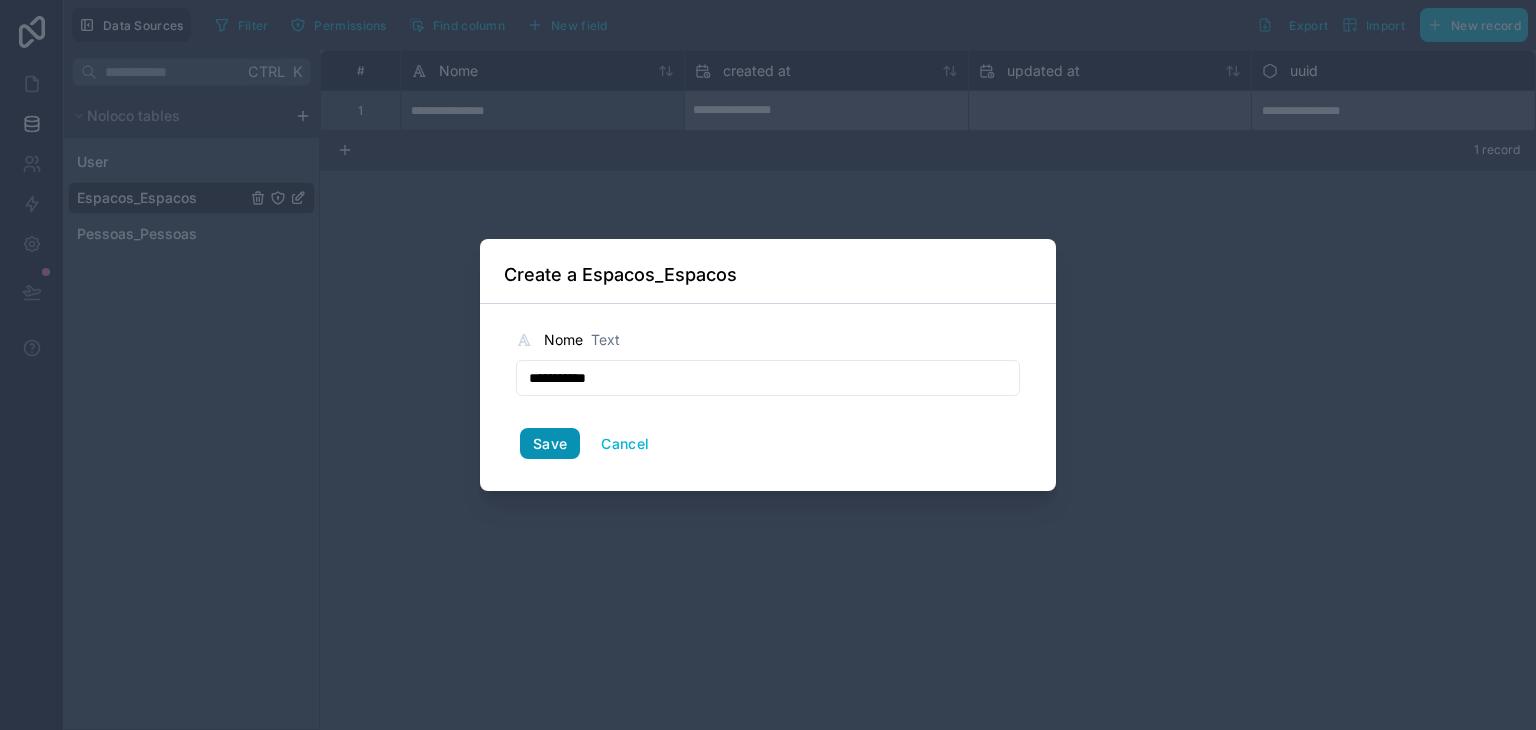 type on "**********" 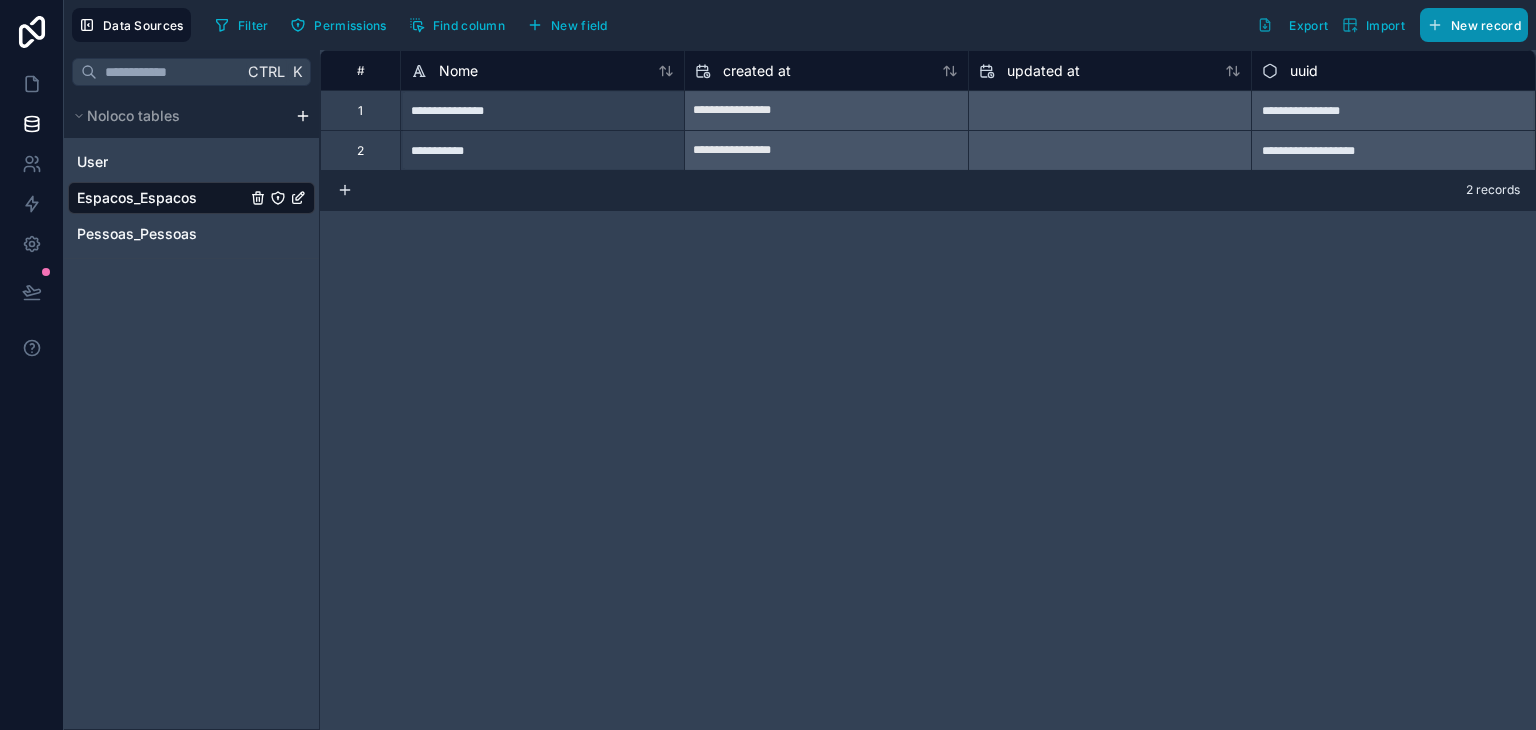 click on "New record" at bounding box center [1486, 25] 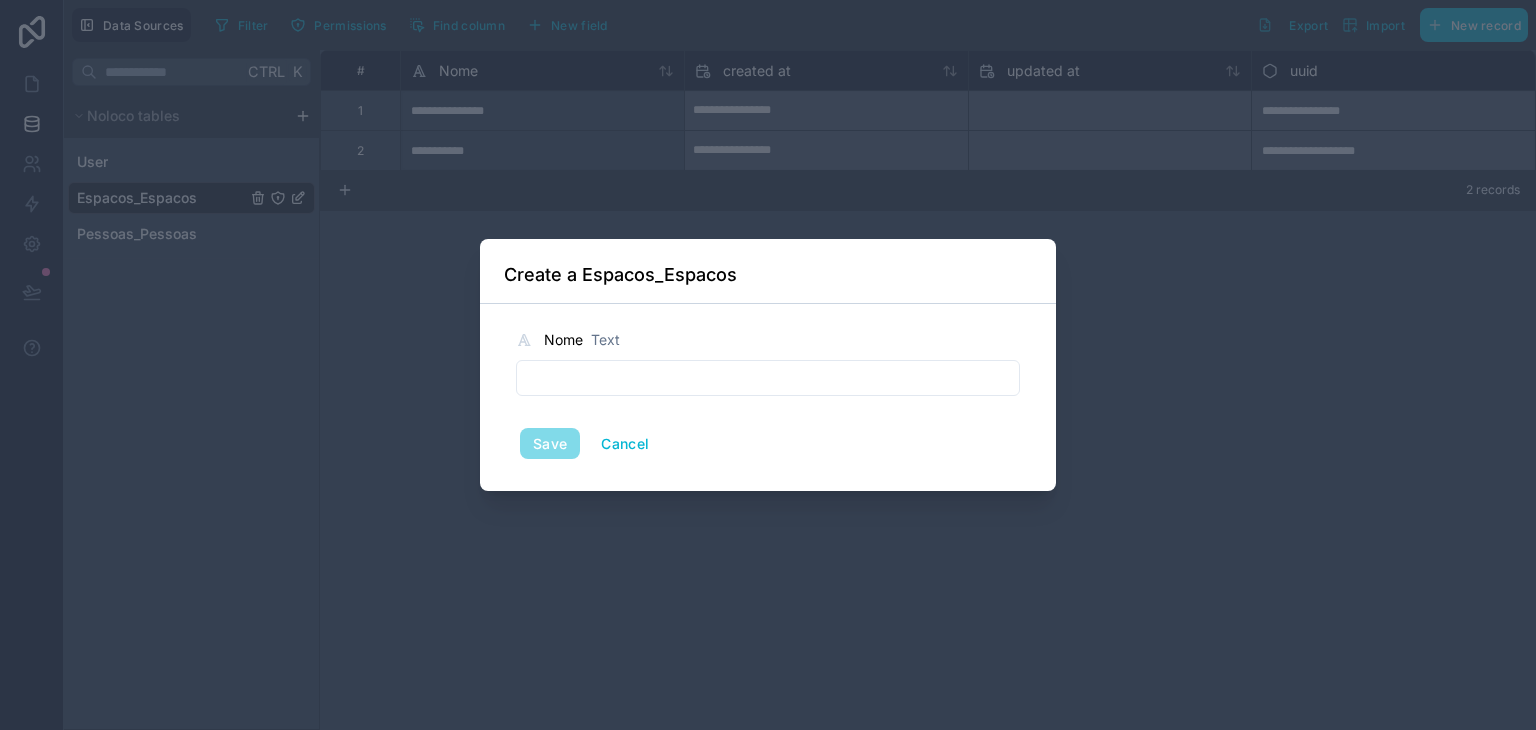 click at bounding box center [768, 378] 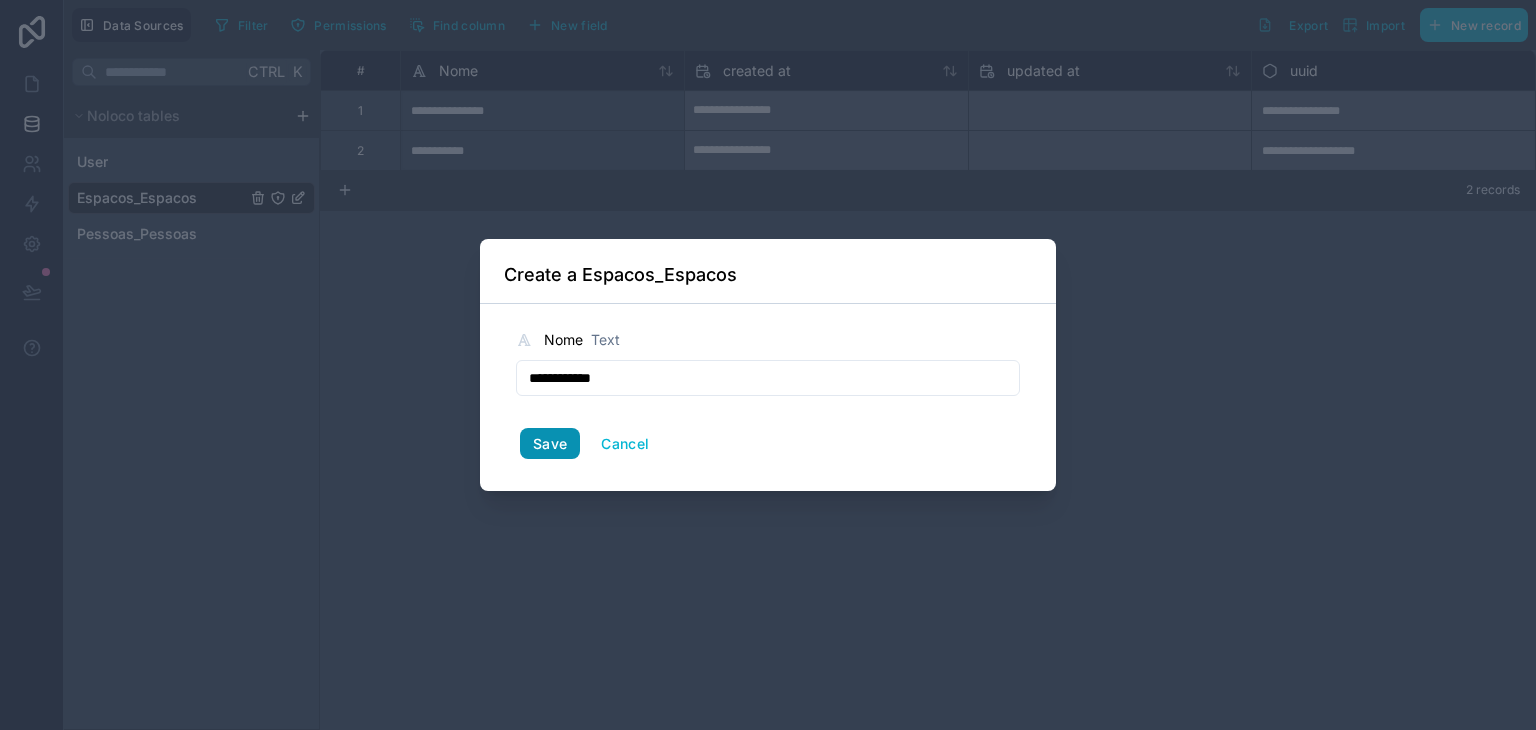 type on "**********" 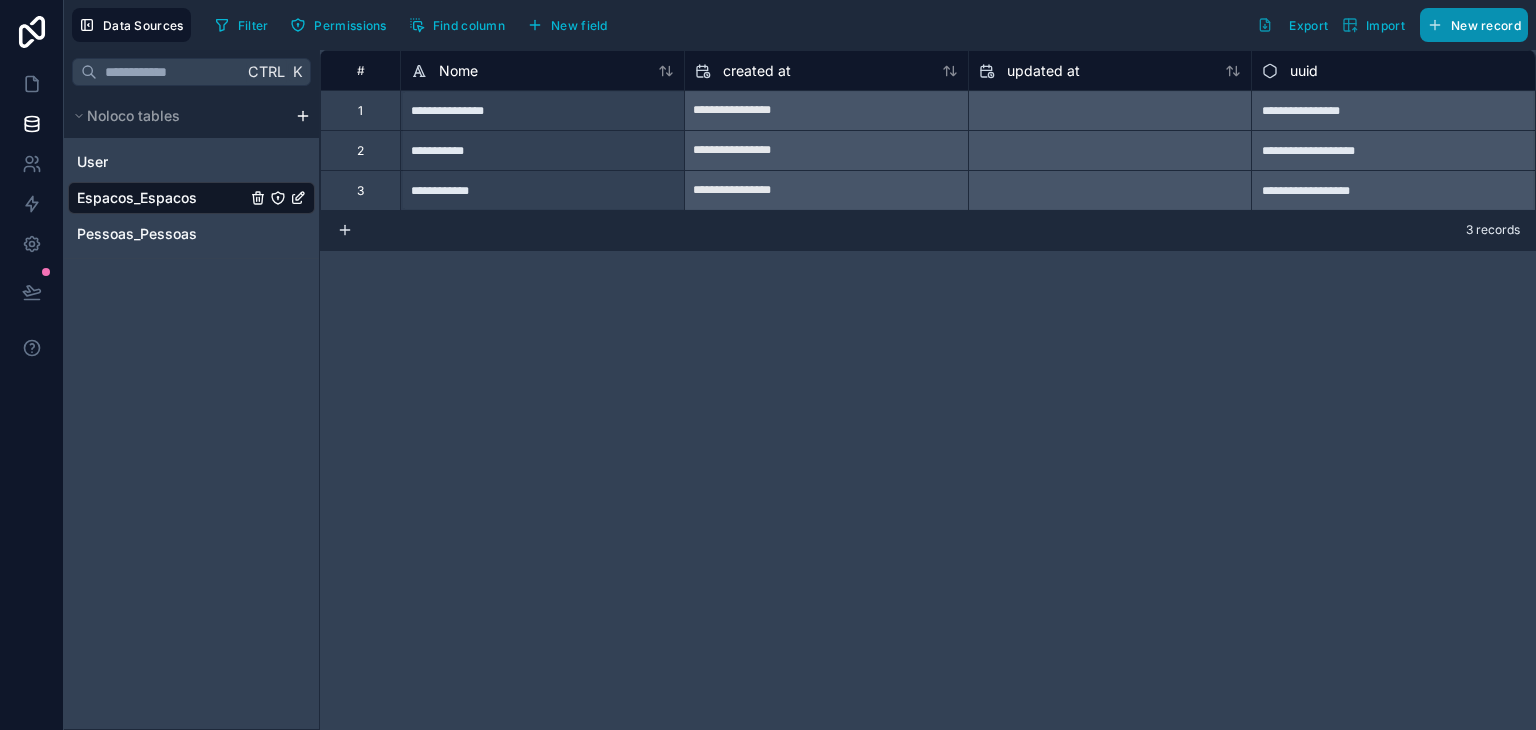 click on "New record" at bounding box center (1486, 25) 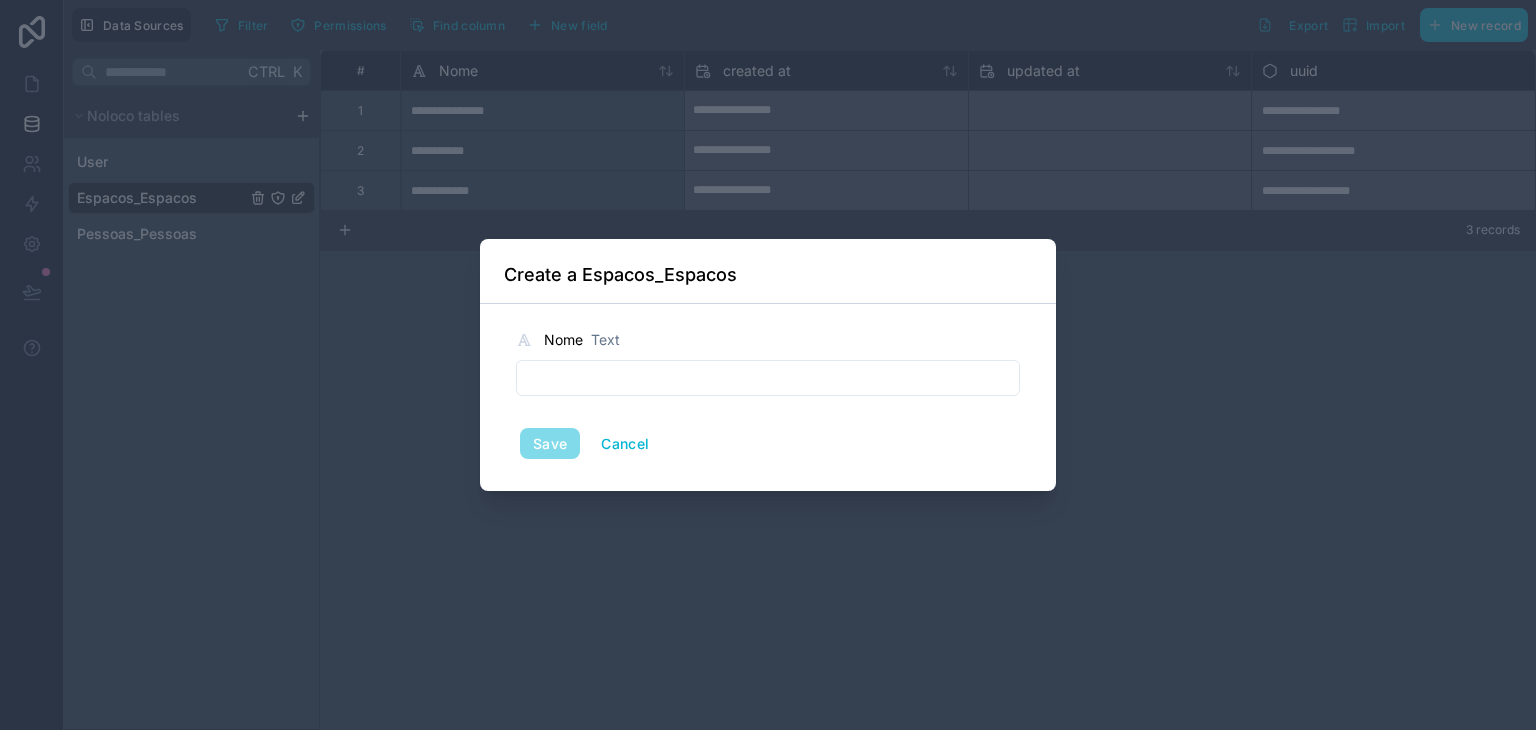 click at bounding box center [768, 378] 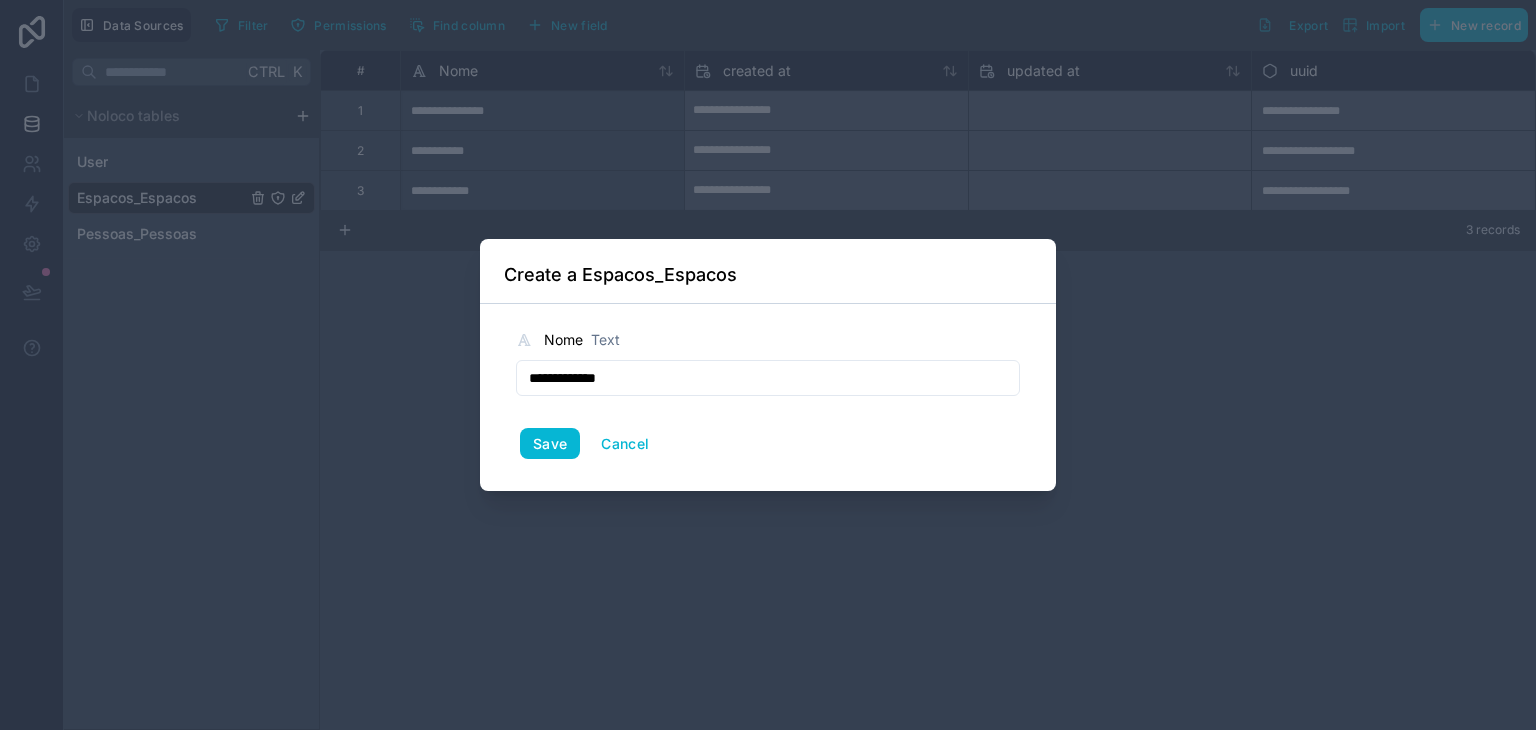 type on "**********" 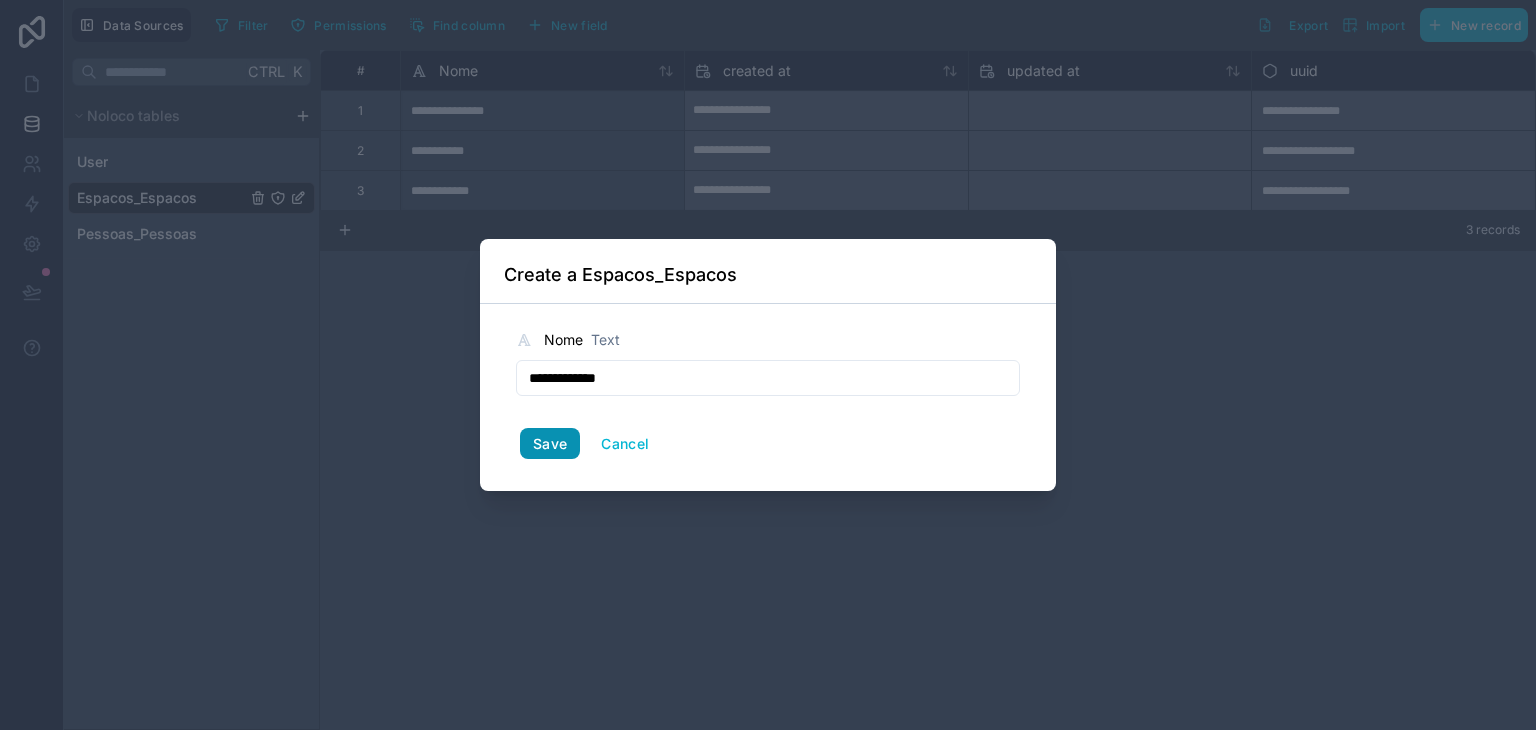 click on "Save" at bounding box center [550, 444] 